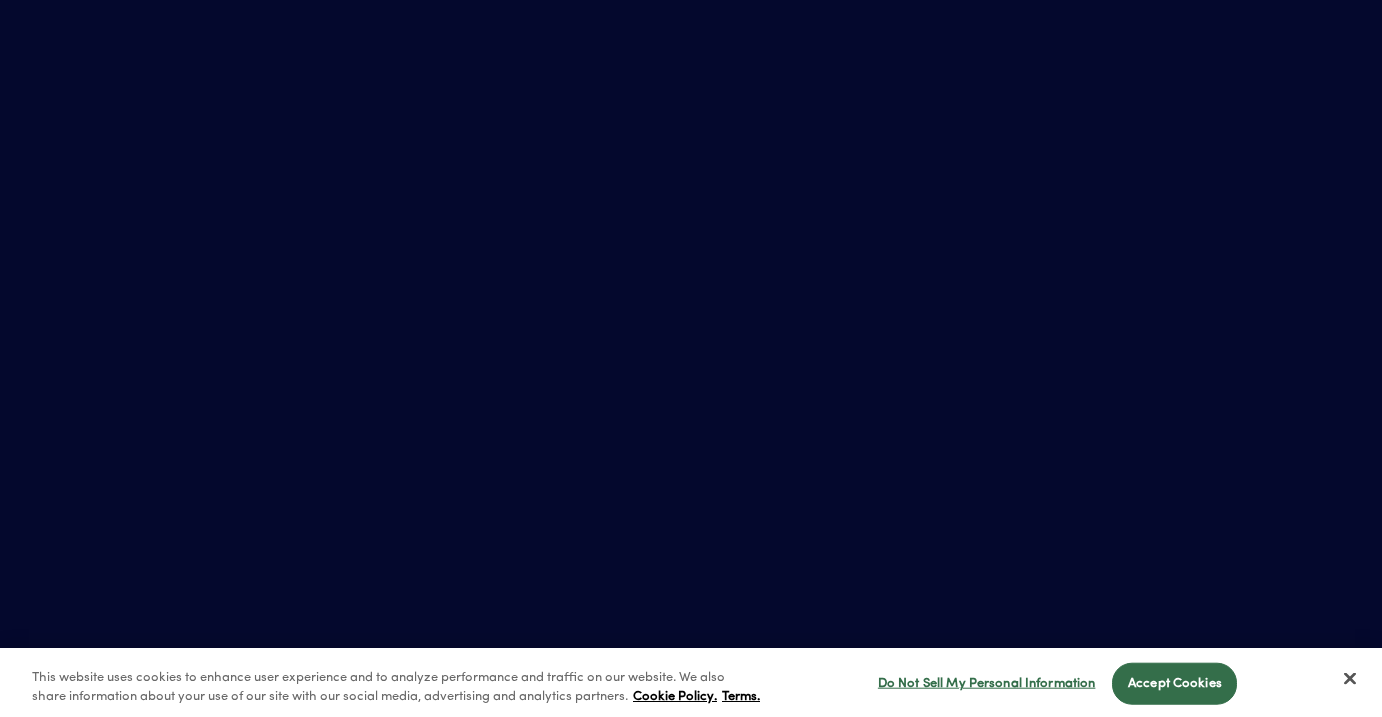 scroll, scrollTop: 0, scrollLeft: 0, axis: both 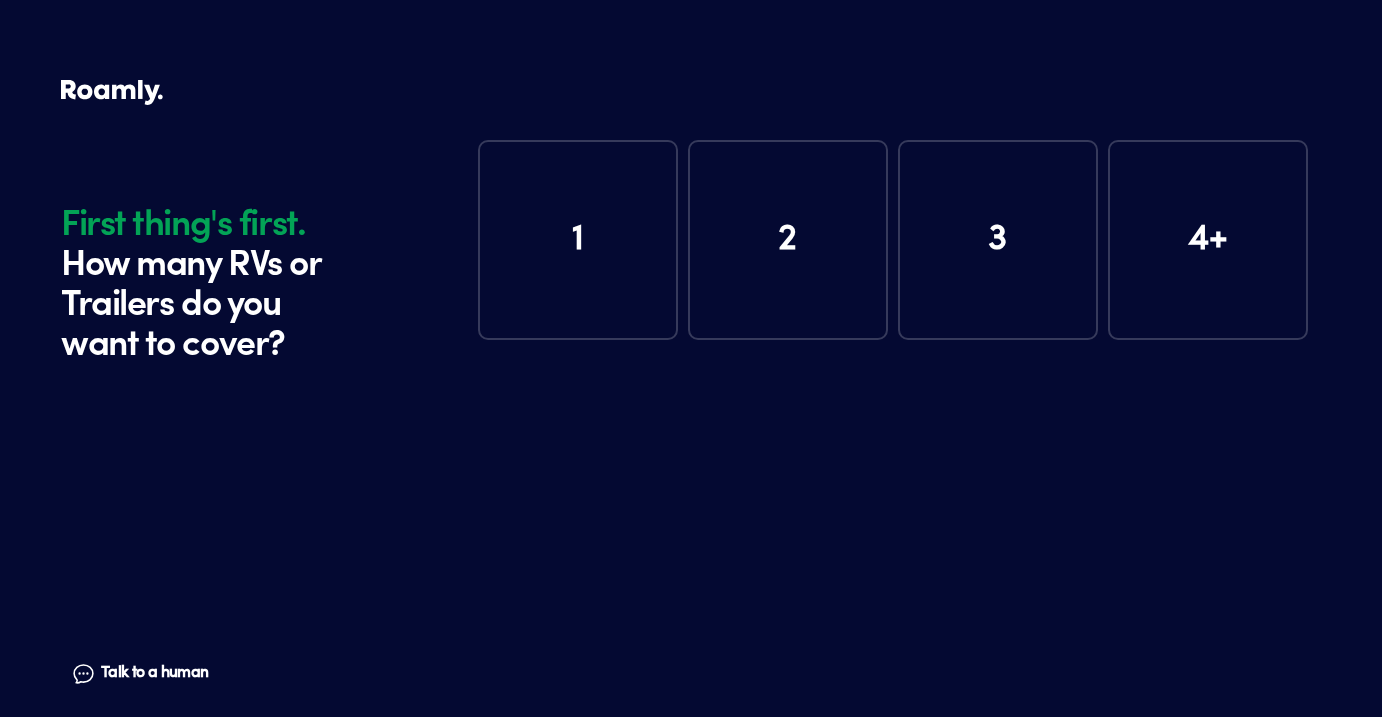 click on "1" at bounding box center (578, 240) 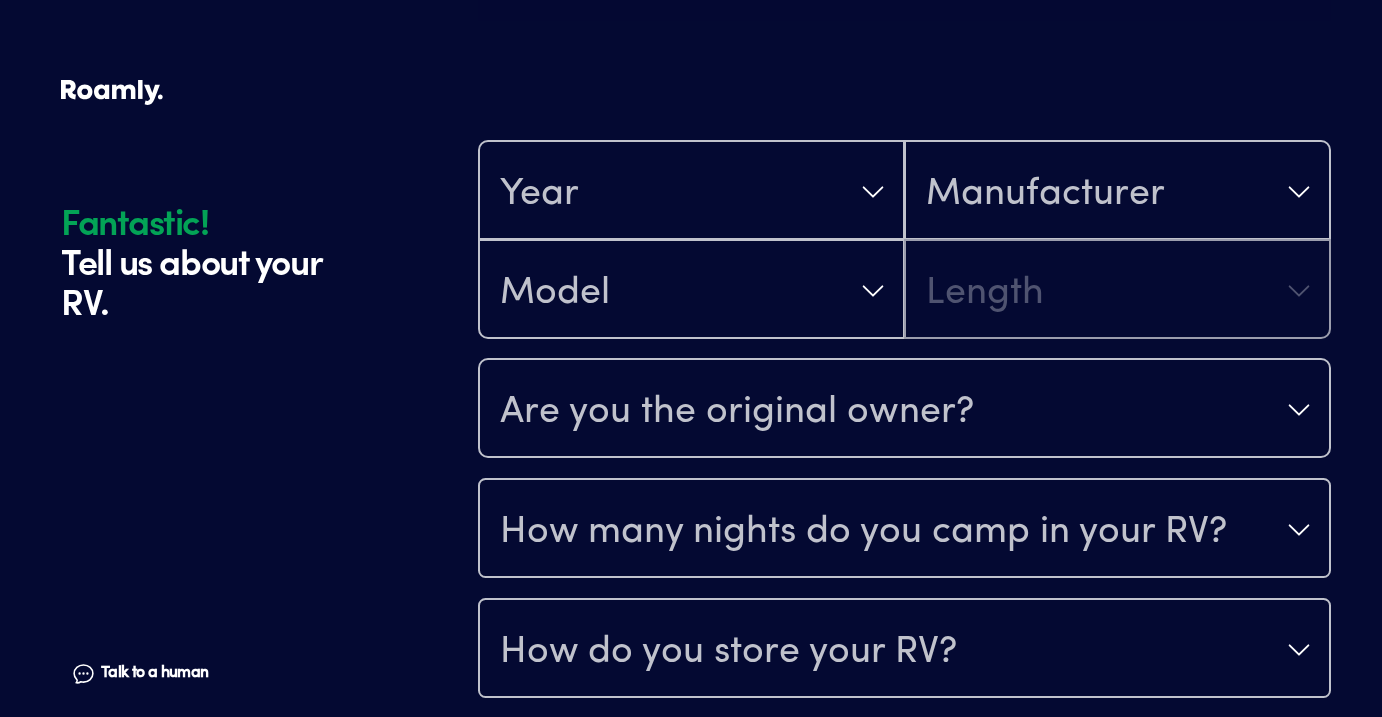 scroll, scrollTop: 390, scrollLeft: 0, axis: vertical 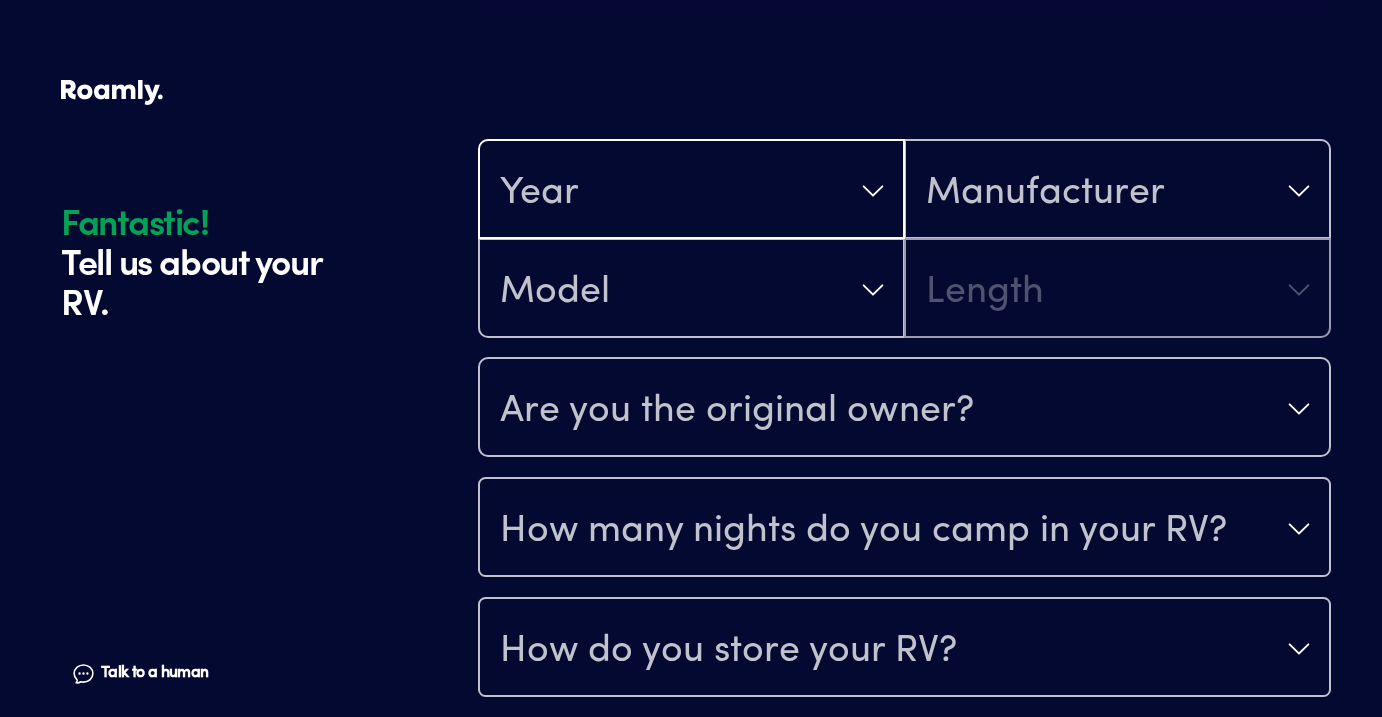 click on "Year" at bounding box center [691, 191] 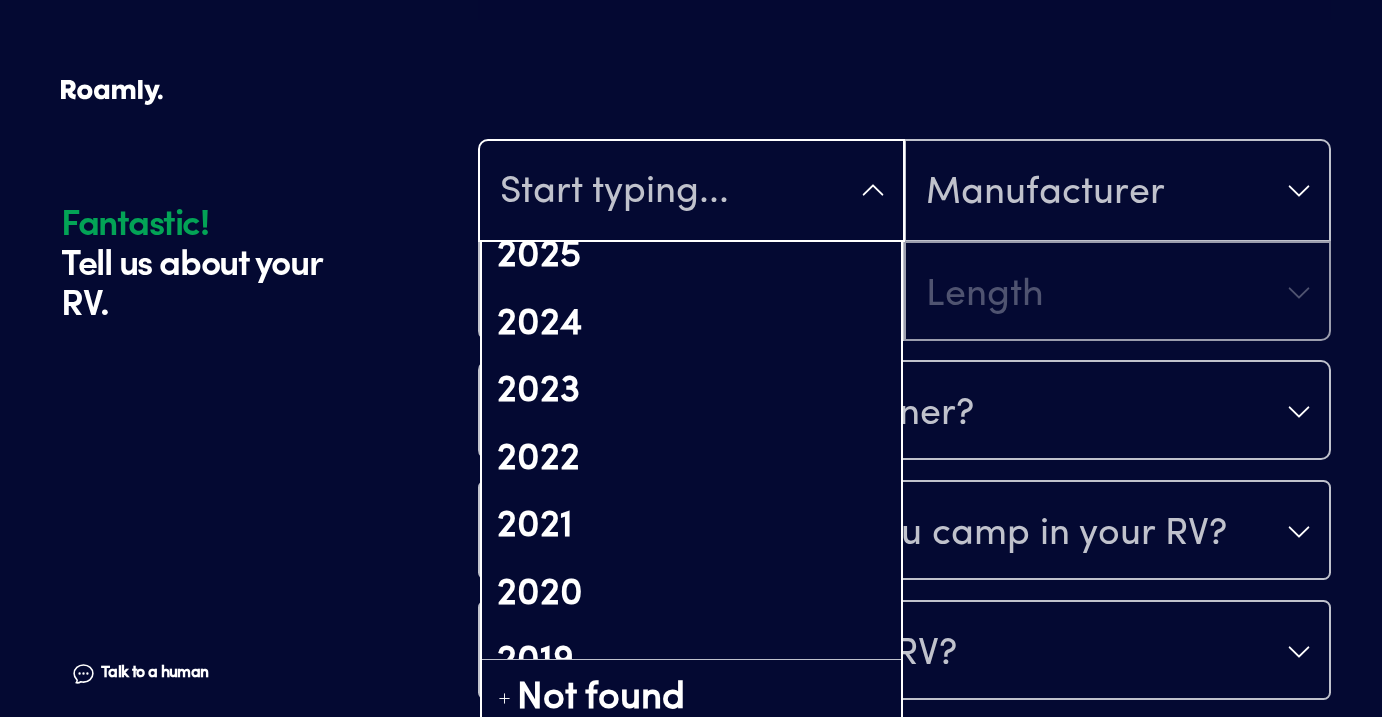 scroll, scrollTop: 168, scrollLeft: 0, axis: vertical 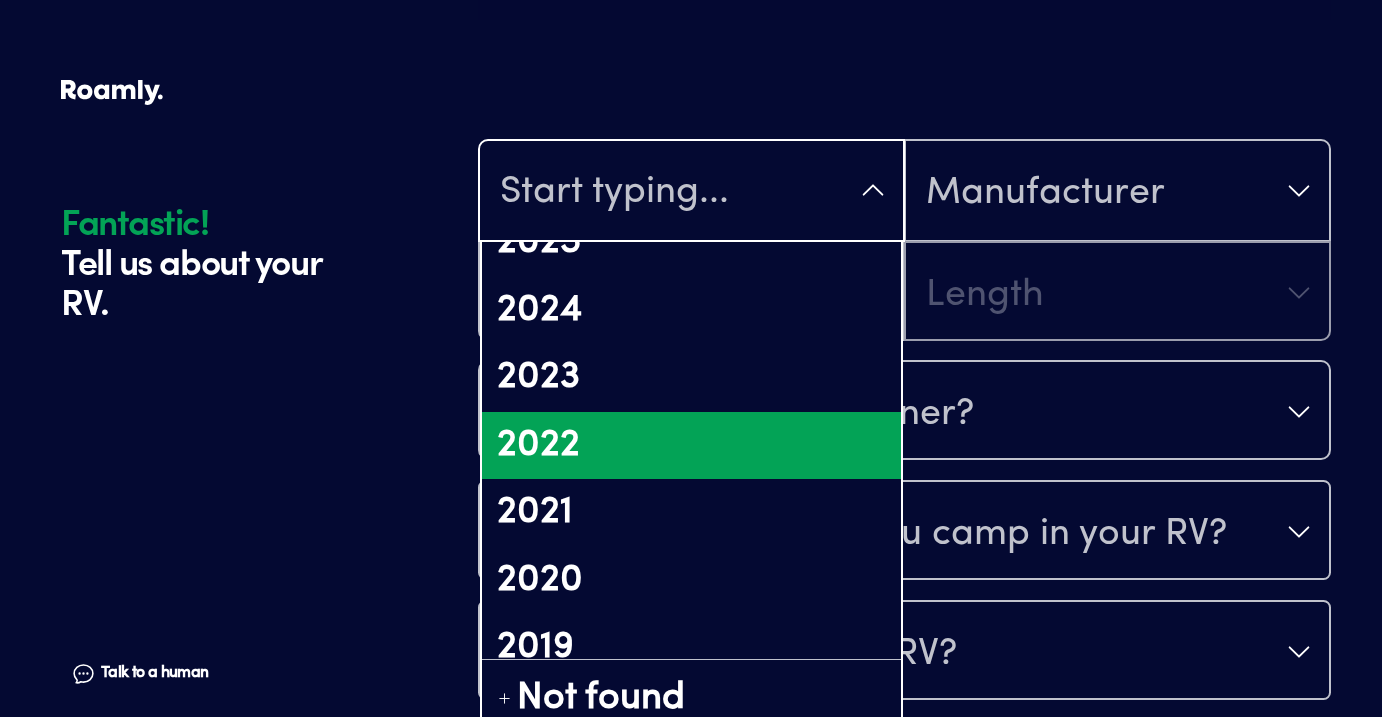 click on "2022" at bounding box center [691, 446] 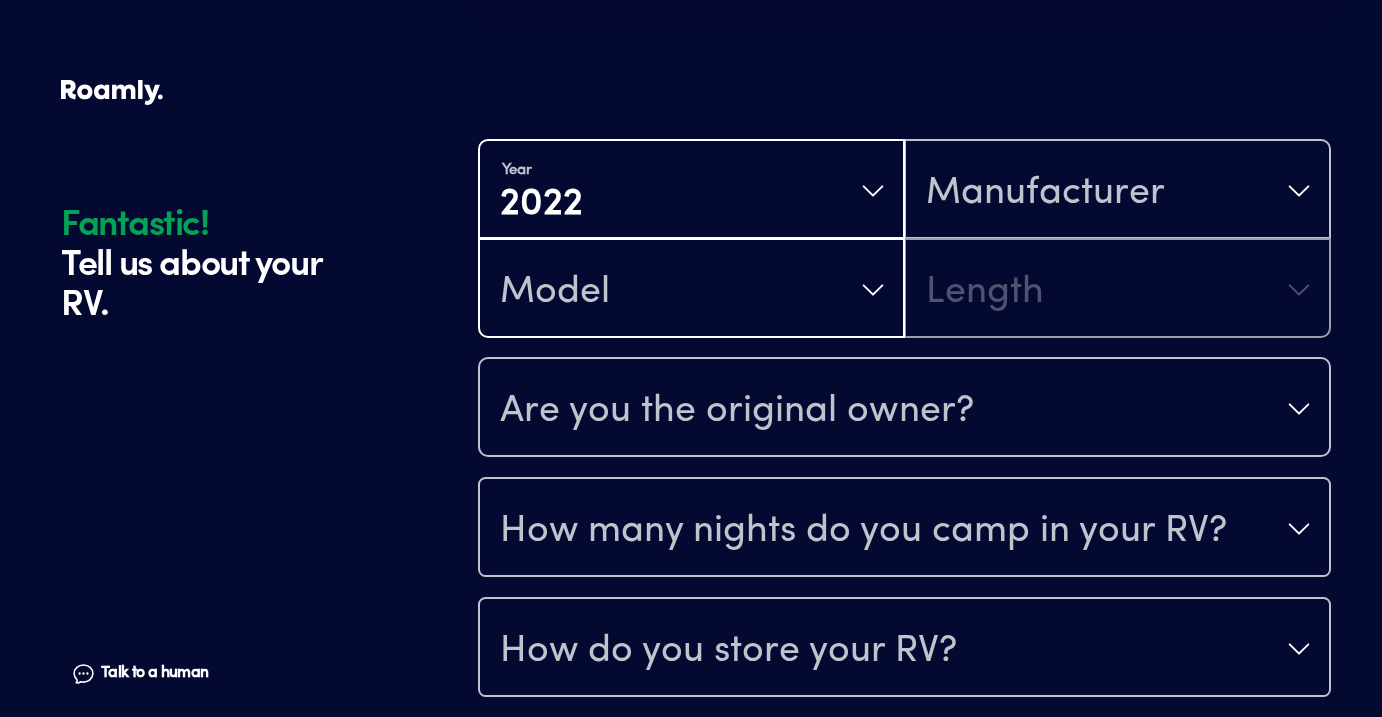 click on "Model" at bounding box center [691, 290] 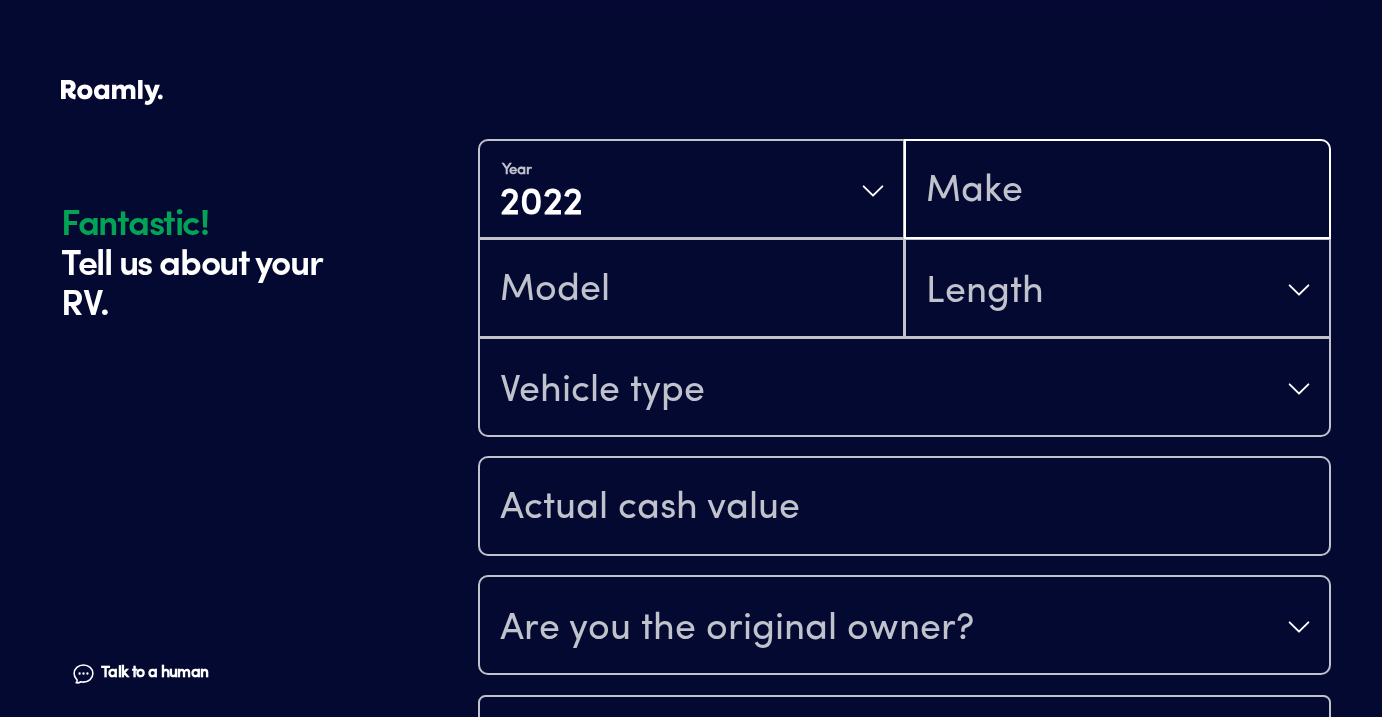 click at bounding box center (1117, 191) 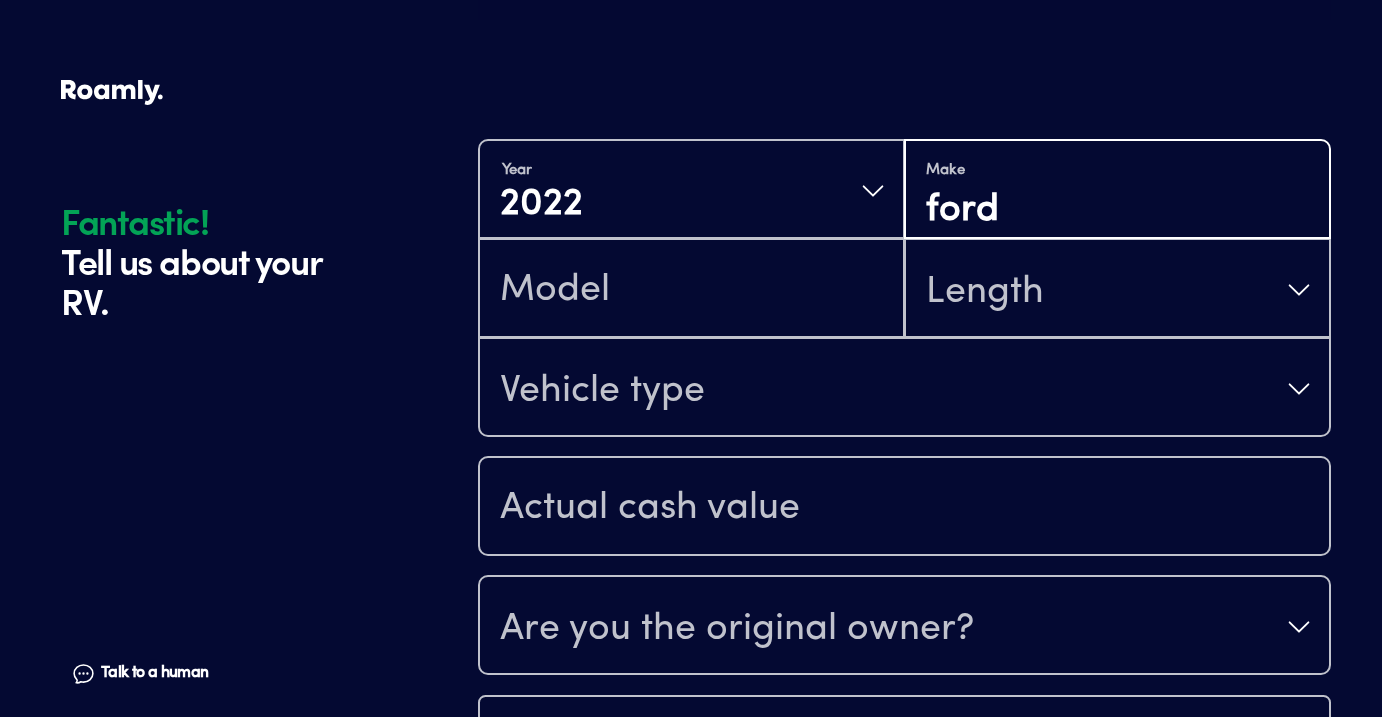 type on "ford" 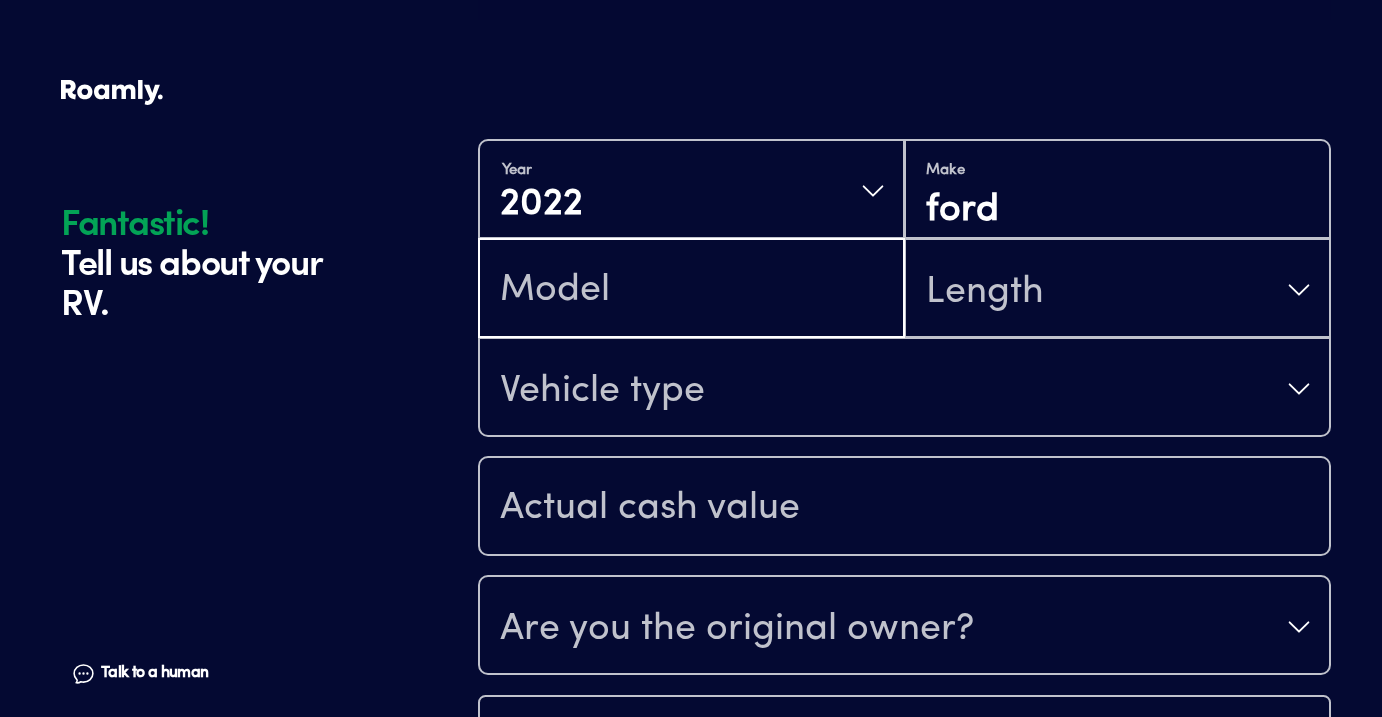 click at bounding box center (691, 290) 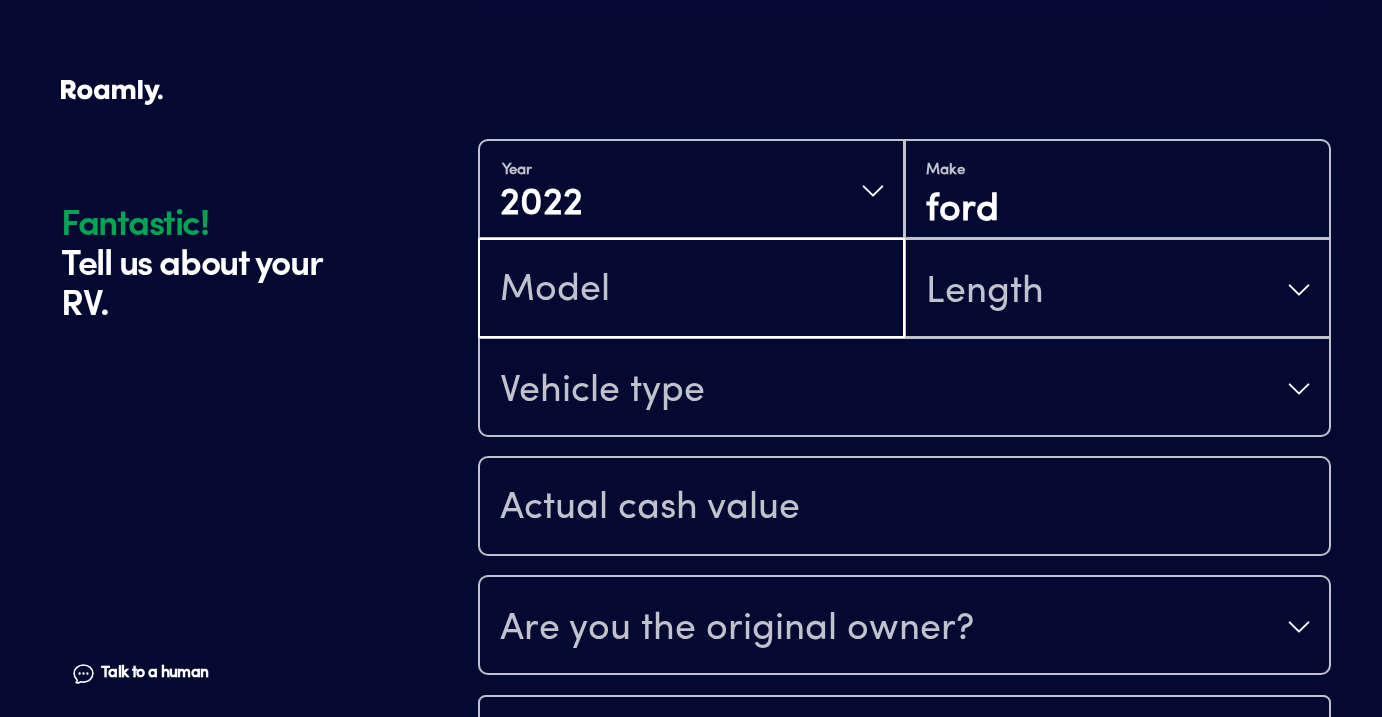 click at bounding box center [691, 290] 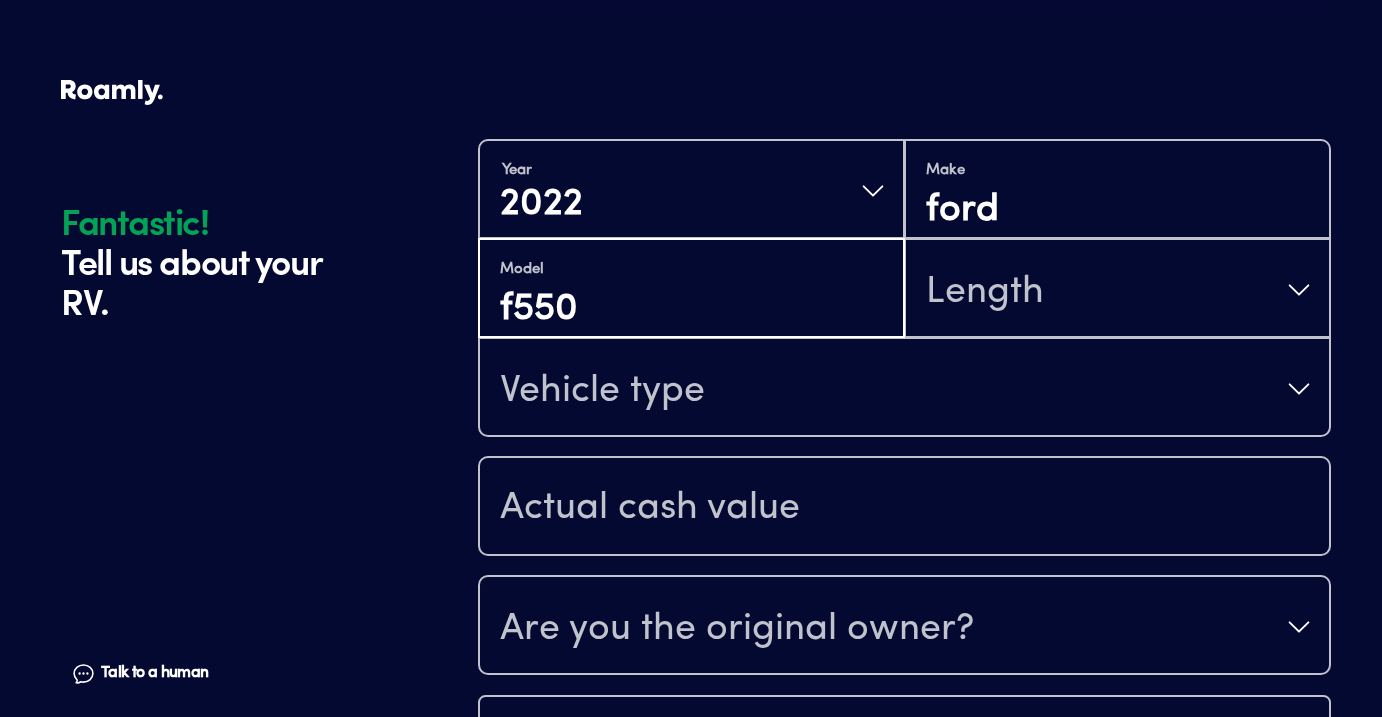 type on "f550" 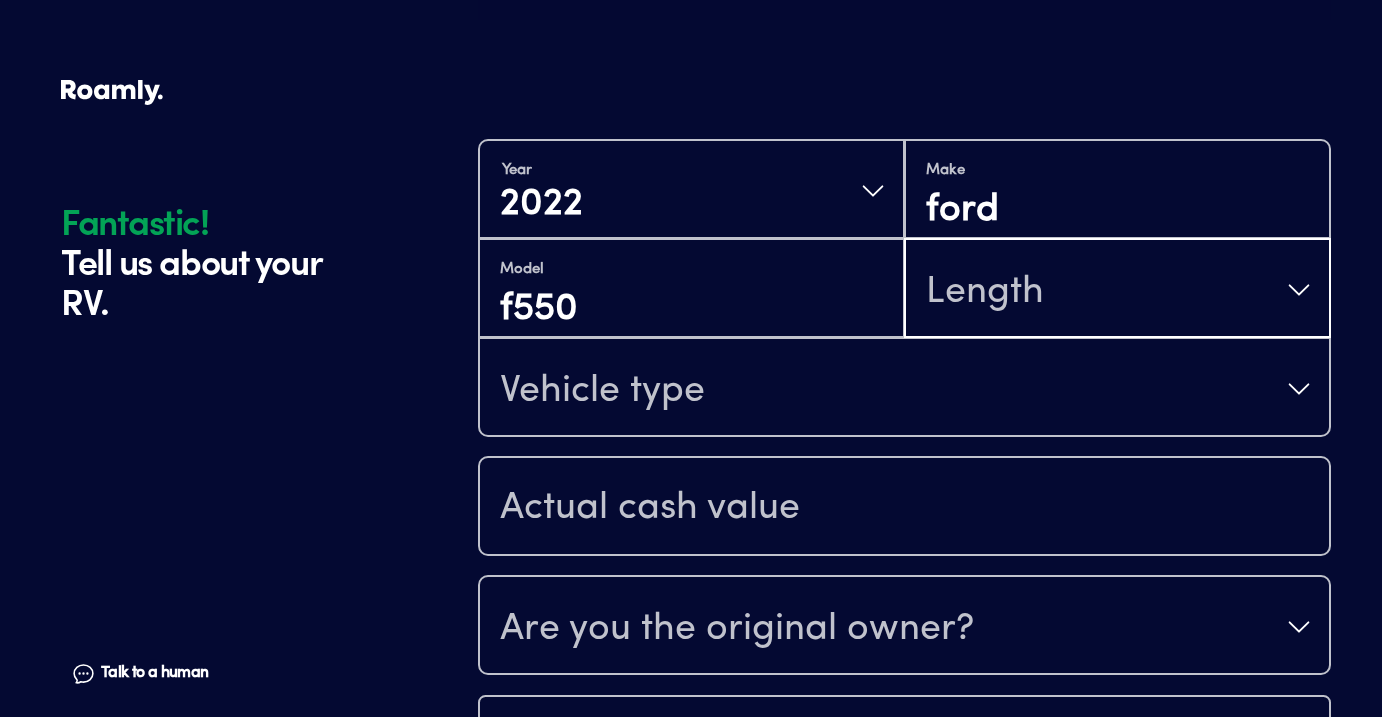 click on "Length" at bounding box center [1117, 290] 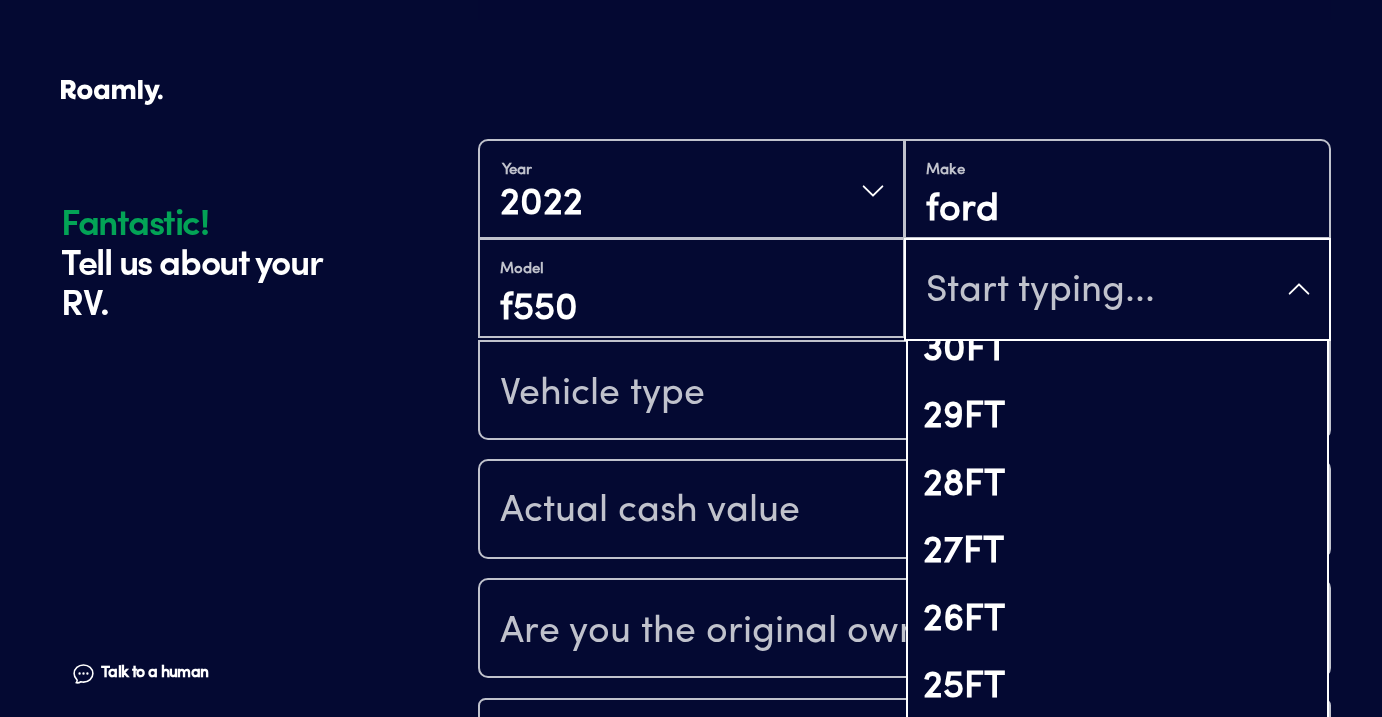 scroll, scrollTop: 1032, scrollLeft: 0, axis: vertical 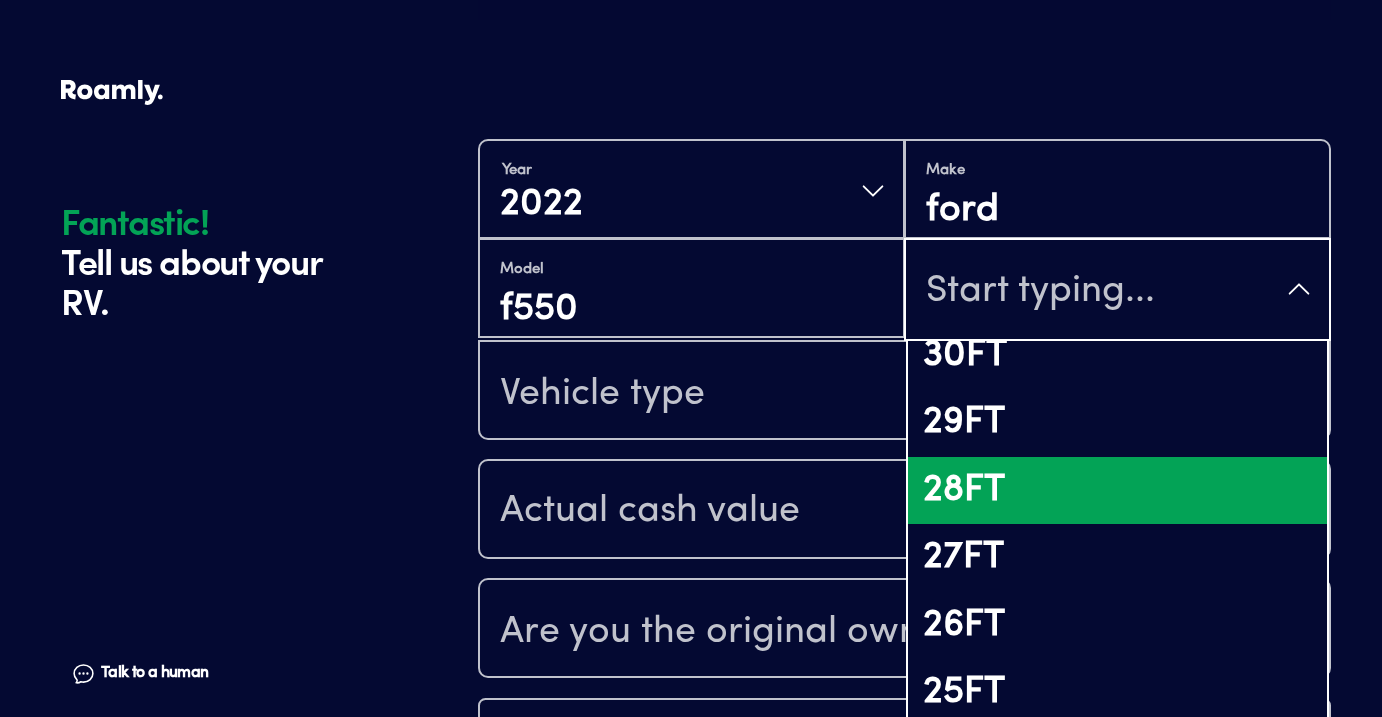 click on "28FT" at bounding box center [1117, 491] 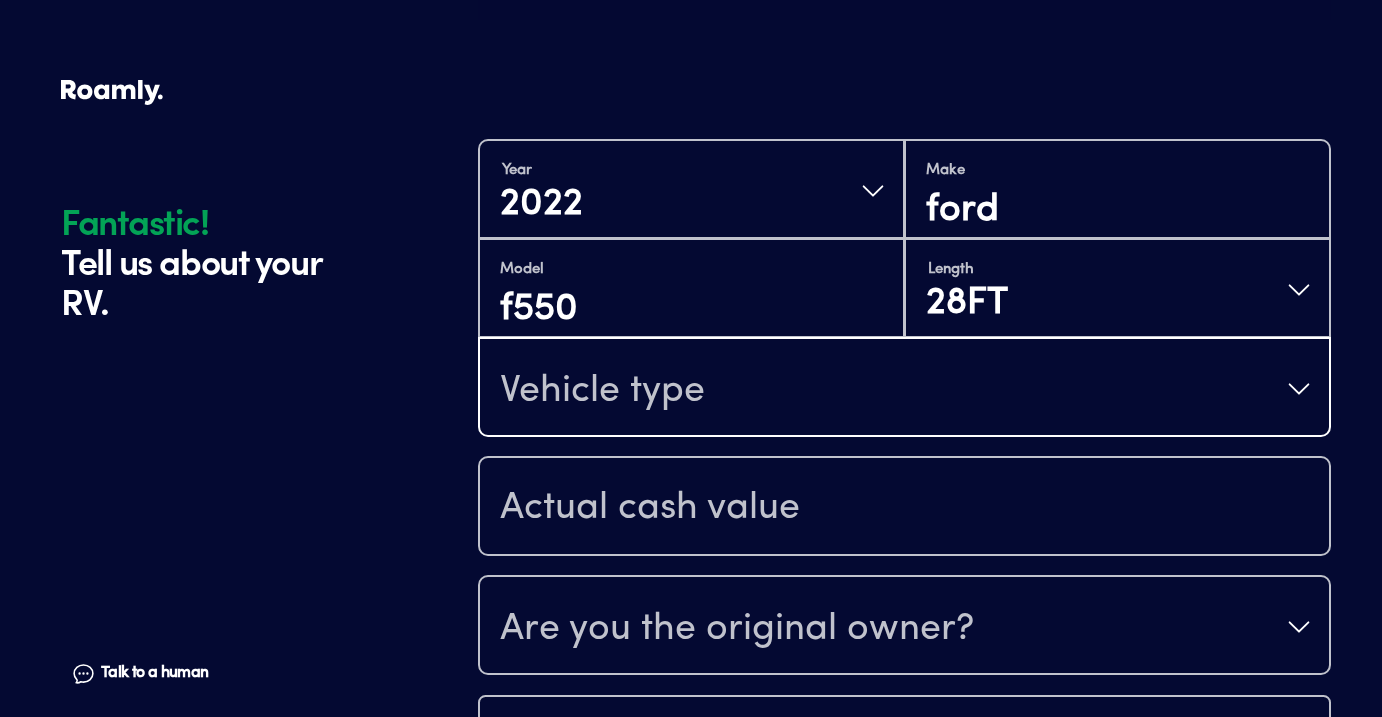 click on "Vehicle type" at bounding box center [904, 389] 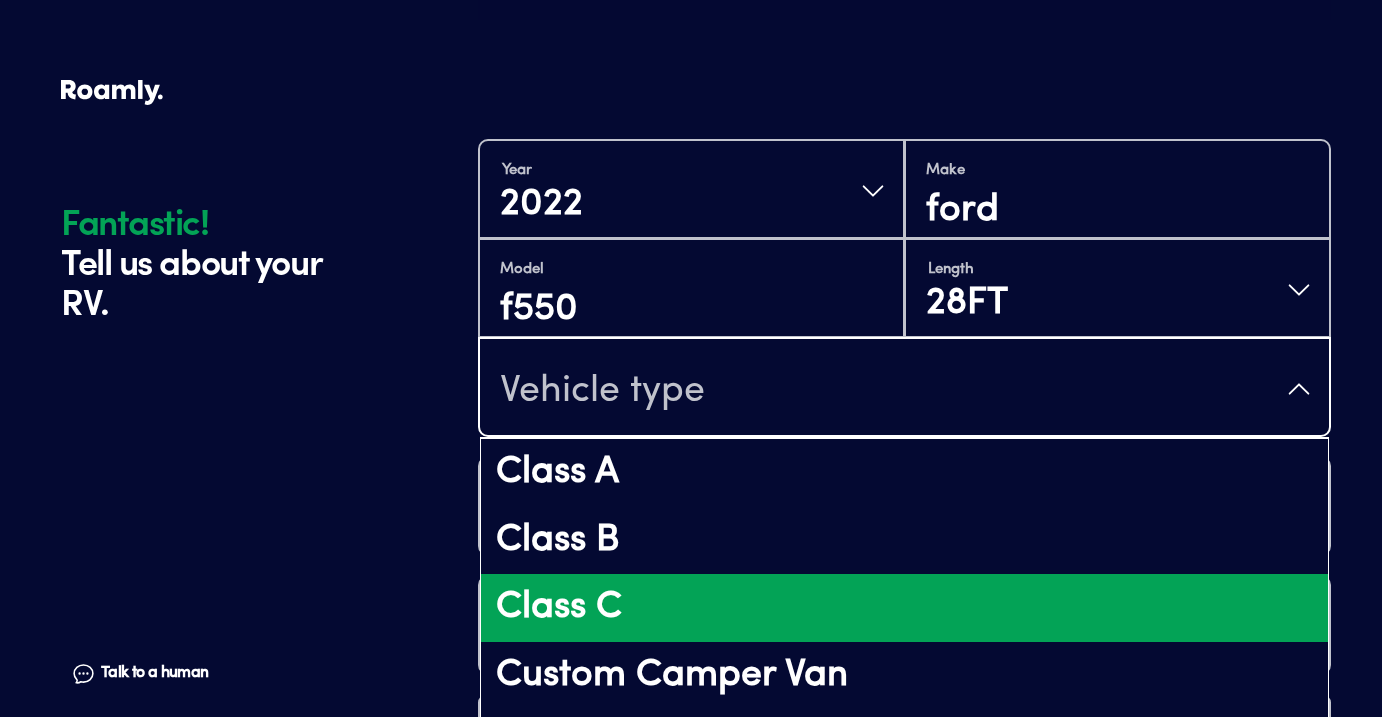 click on "Class C" at bounding box center (904, 608) 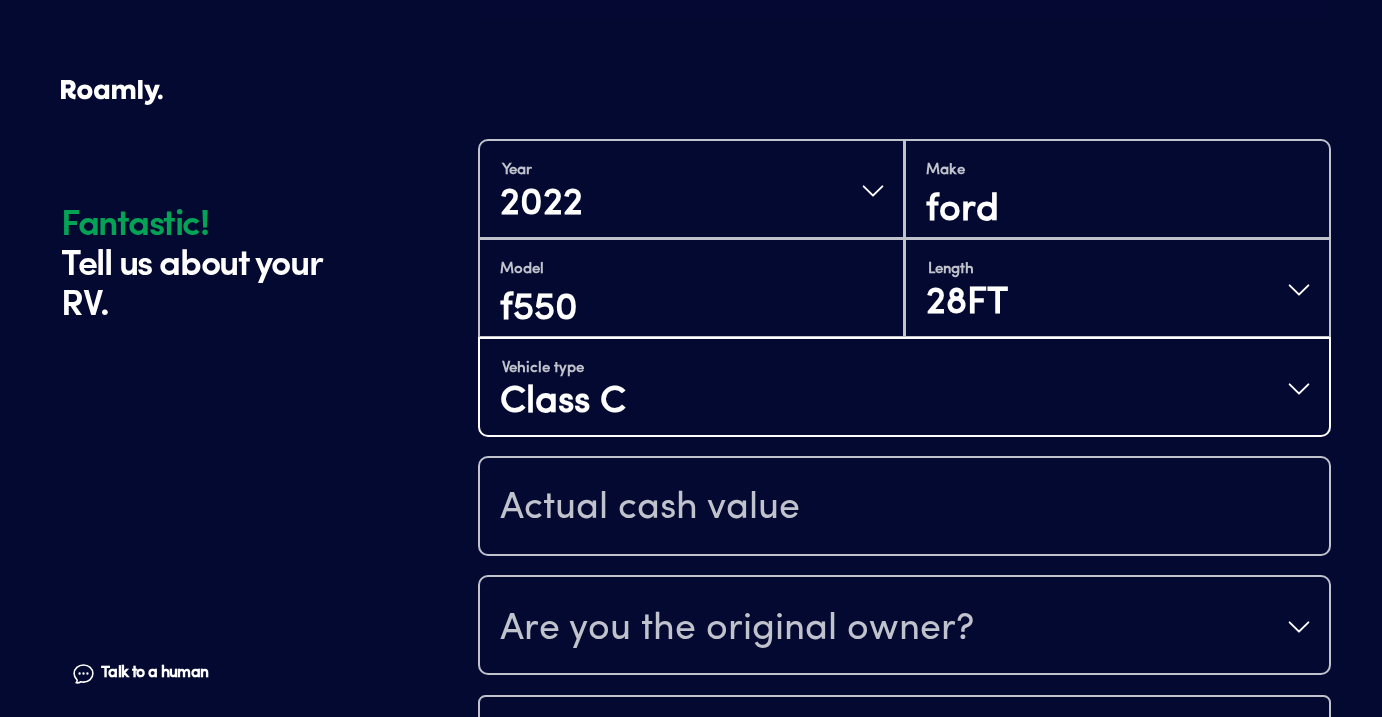 click on "Vehicle type Class C" at bounding box center (904, 389) 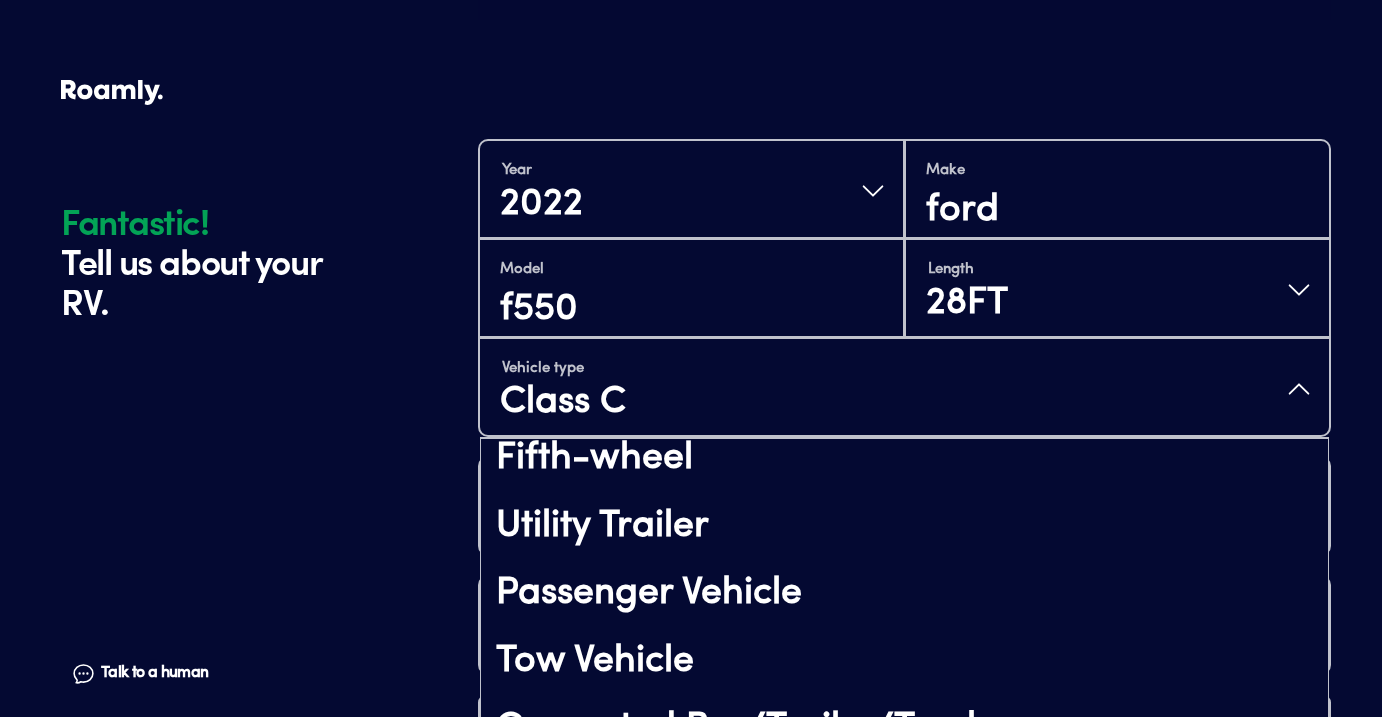 scroll, scrollTop: 448, scrollLeft: 0, axis: vertical 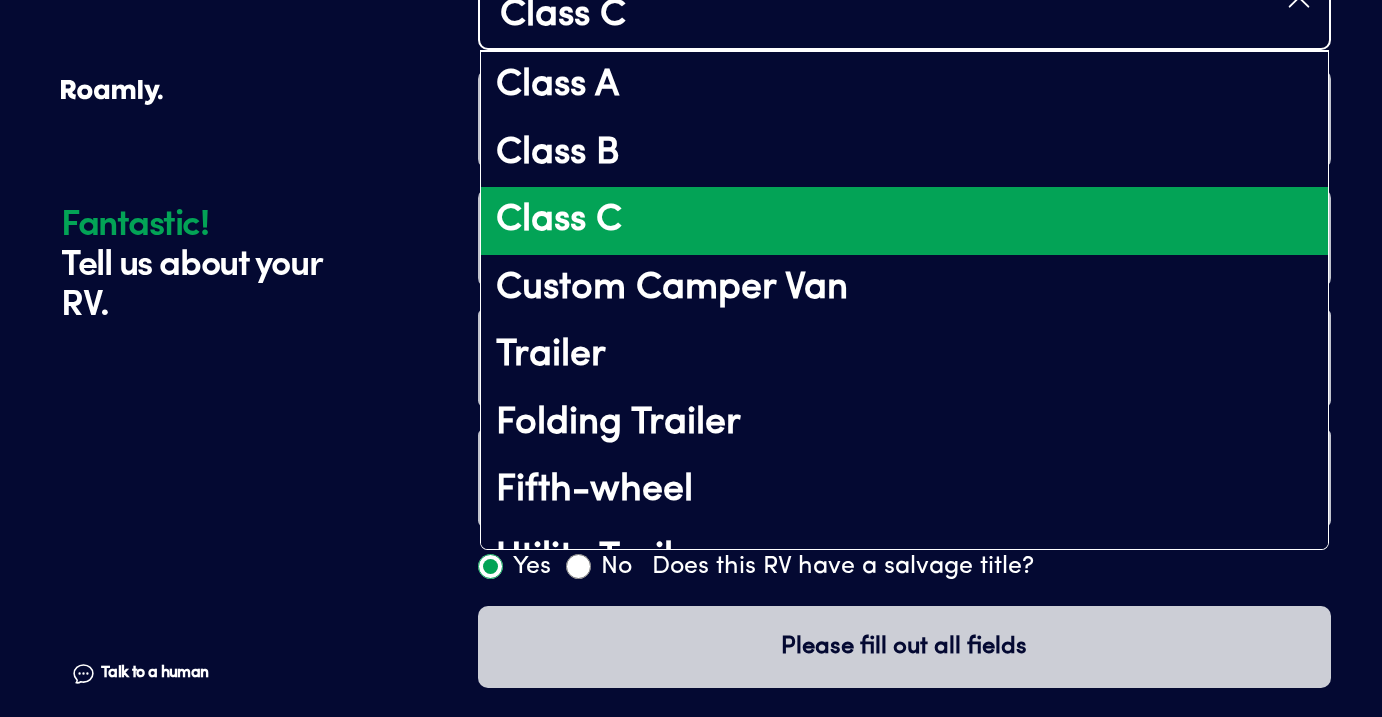 click on "Class C" at bounding box center (904, 221) 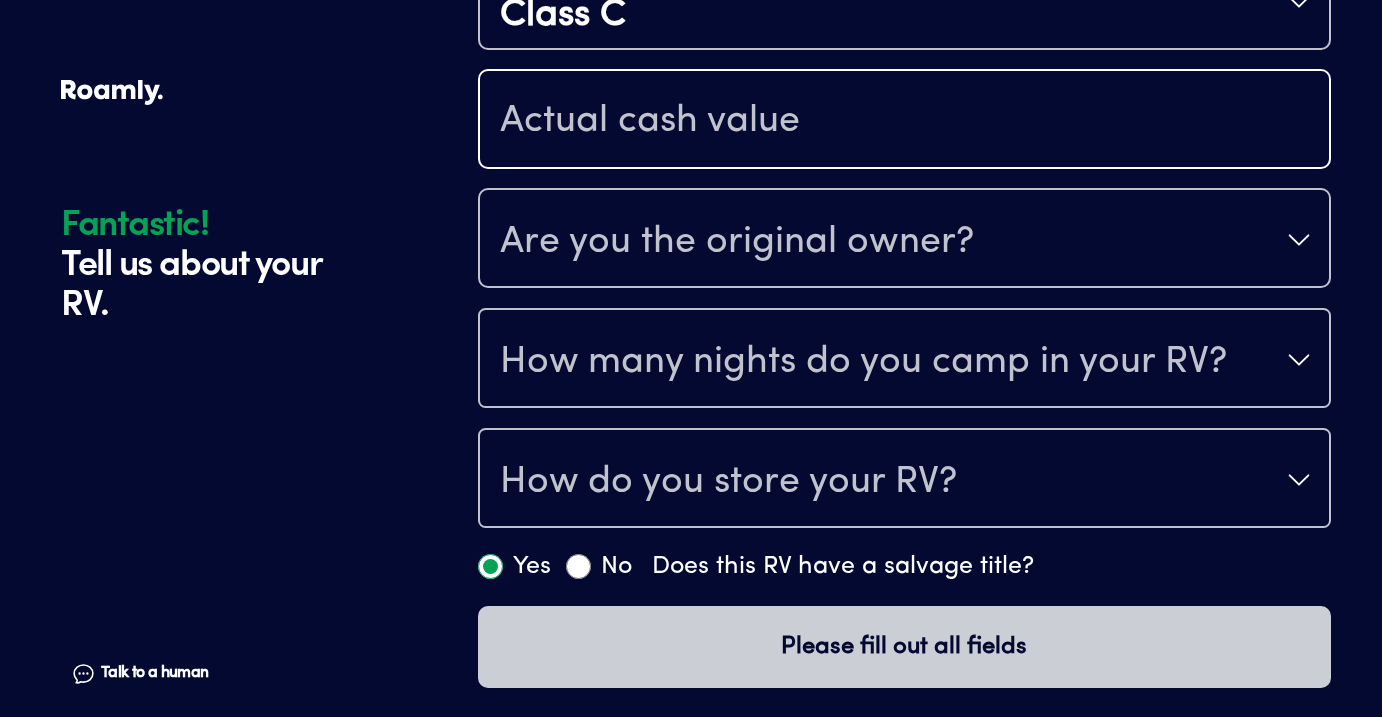 click at bounding box center [904, 121] 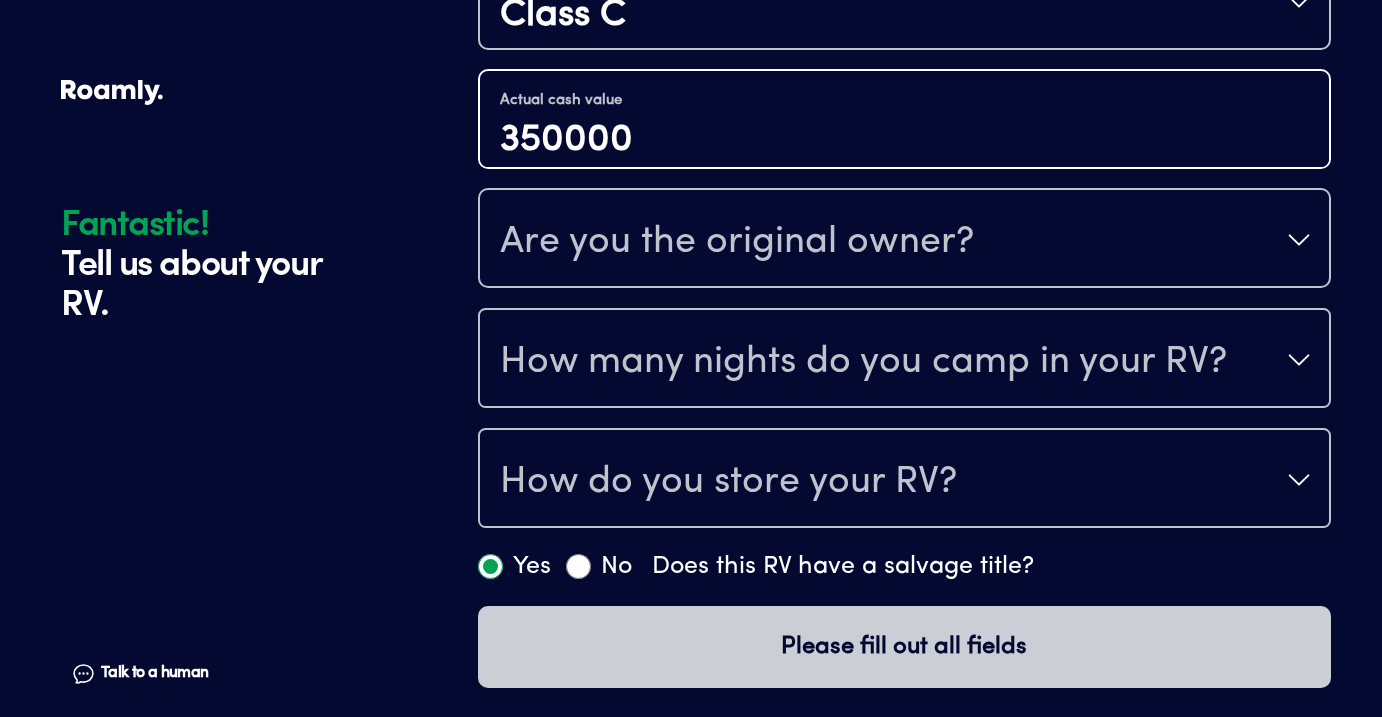 type on "350000" 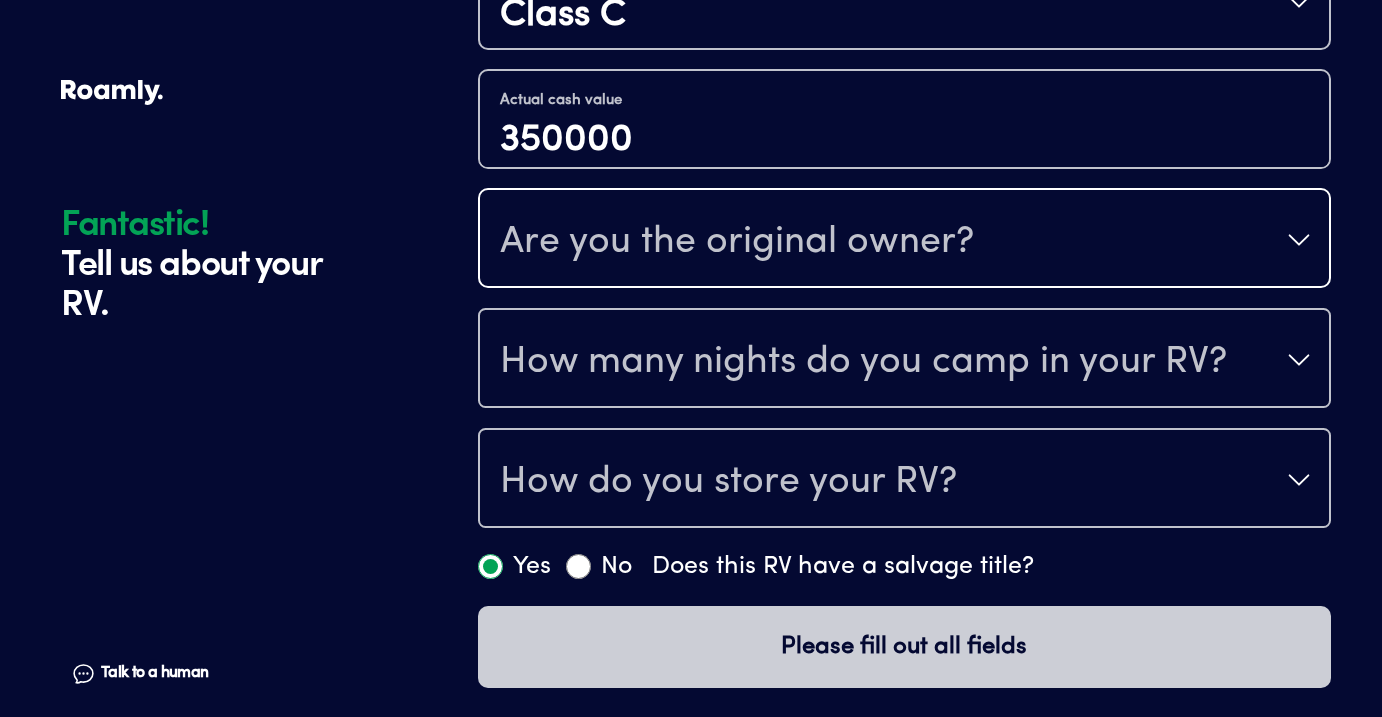click on "Are you the original owner?" at bounding box center (904, 240) 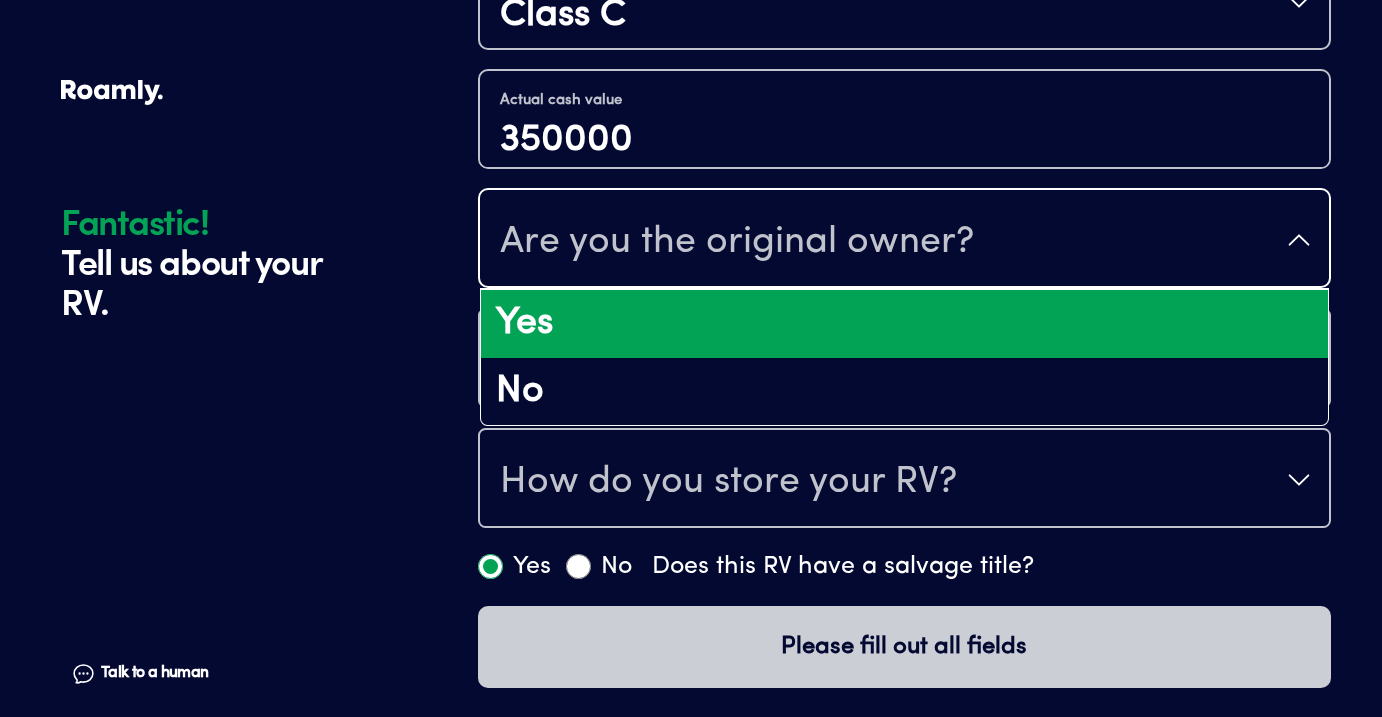 click on "Yes" at bounding box center (904, 324) 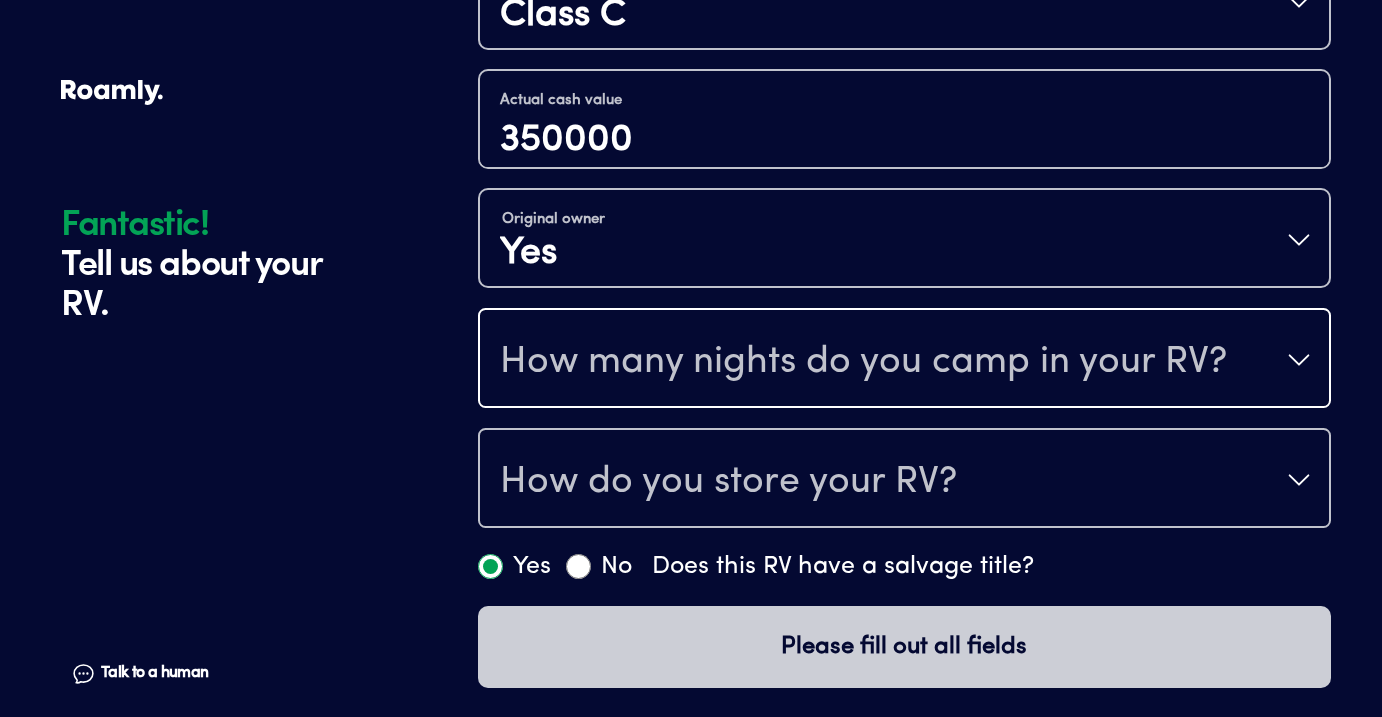 click on "How many nights do you camp in your RV?" at bounding box center (863, 362) 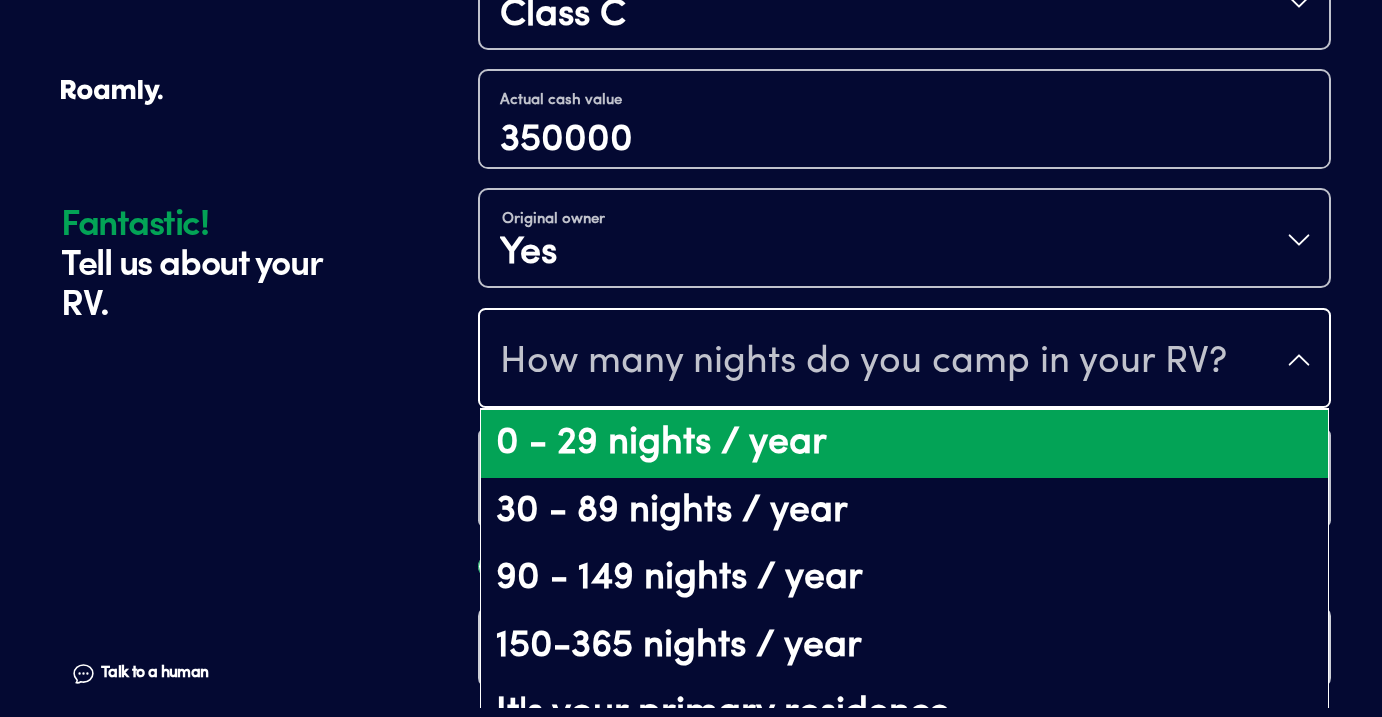 click on "0 - 29 nights / year" at bounding box center [904, 444] 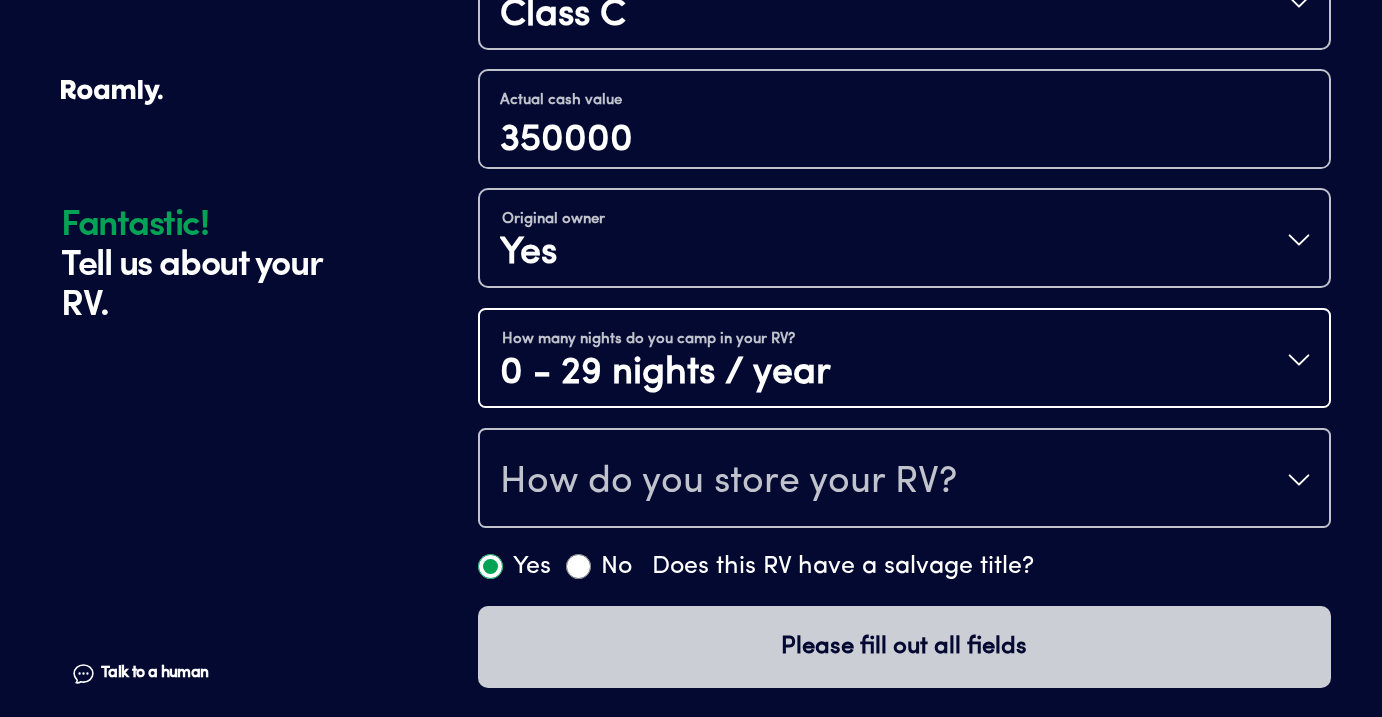 click on "How many nights do you camp in your RV? 0 - 29 nights / year" at bounding box center (904, 360) 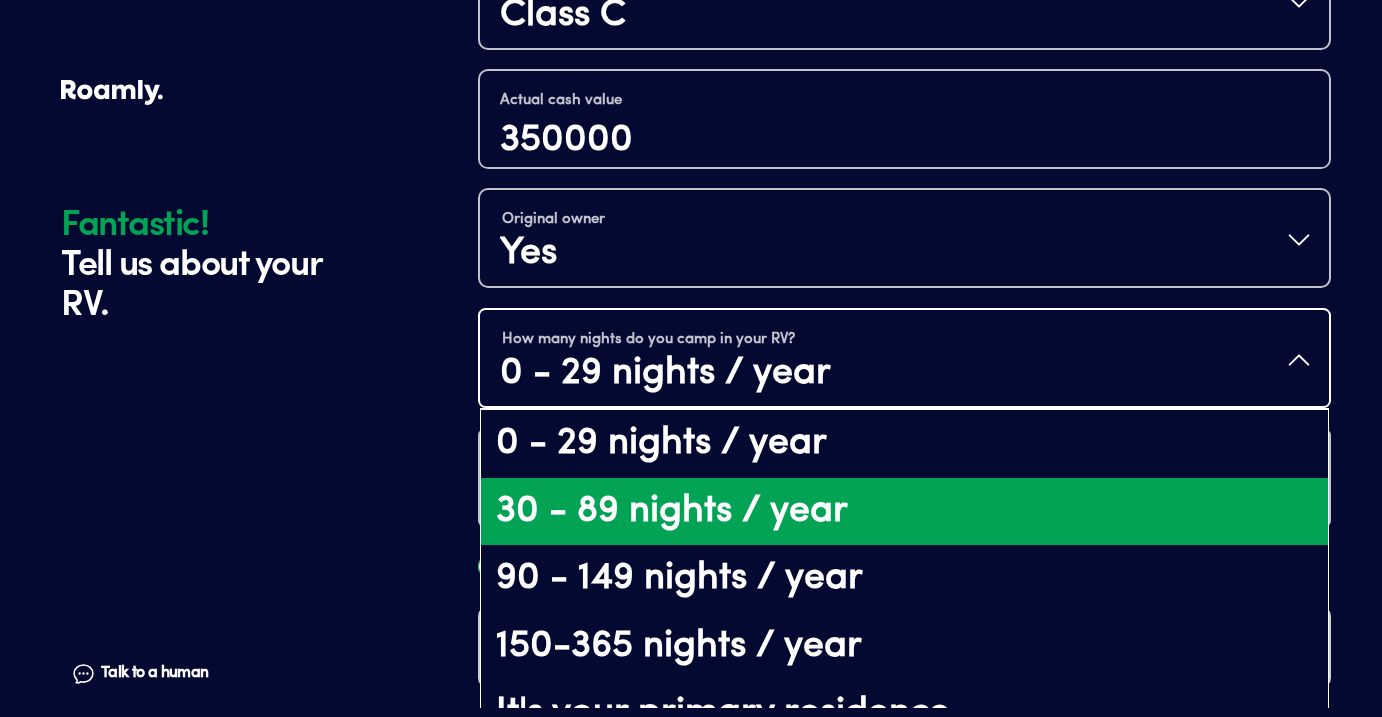click on "30 - 89 nights / year" at bounding box center (904, 512) 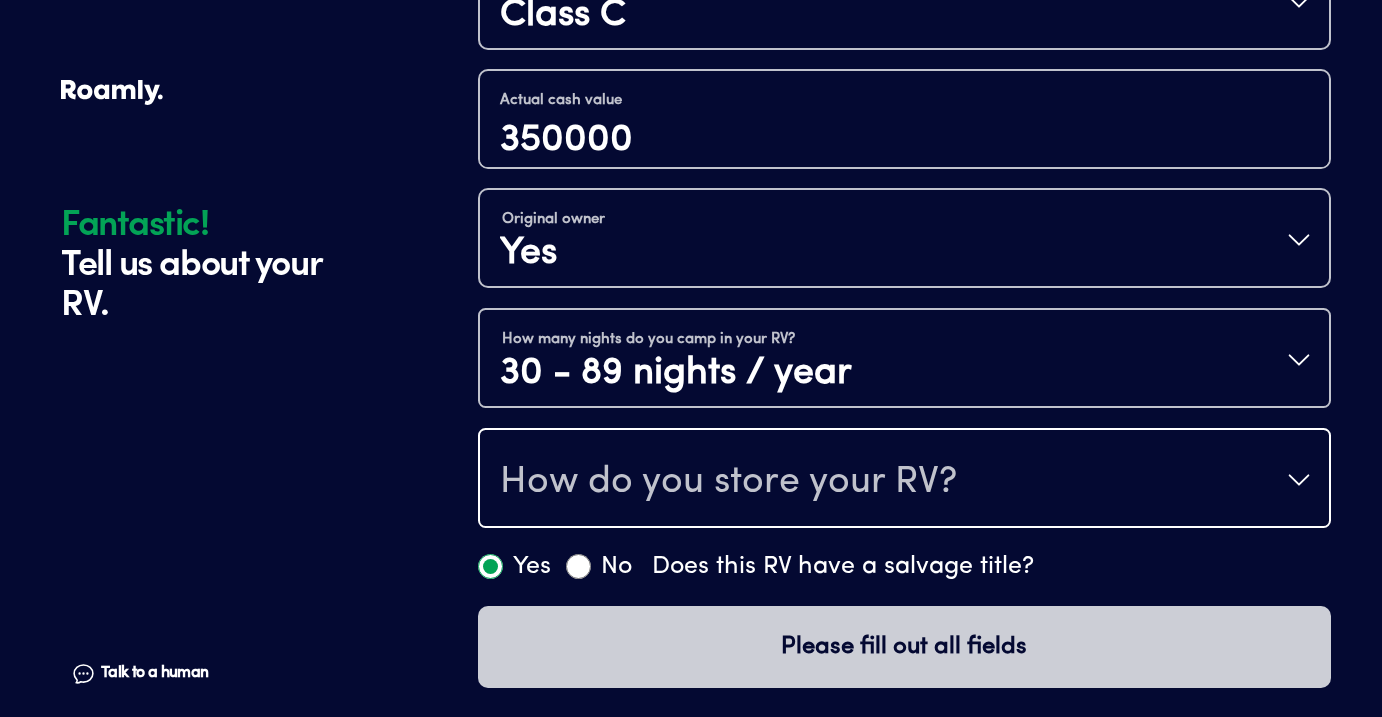 click on "How do you store your RV?" at bounding box center [904, 480] 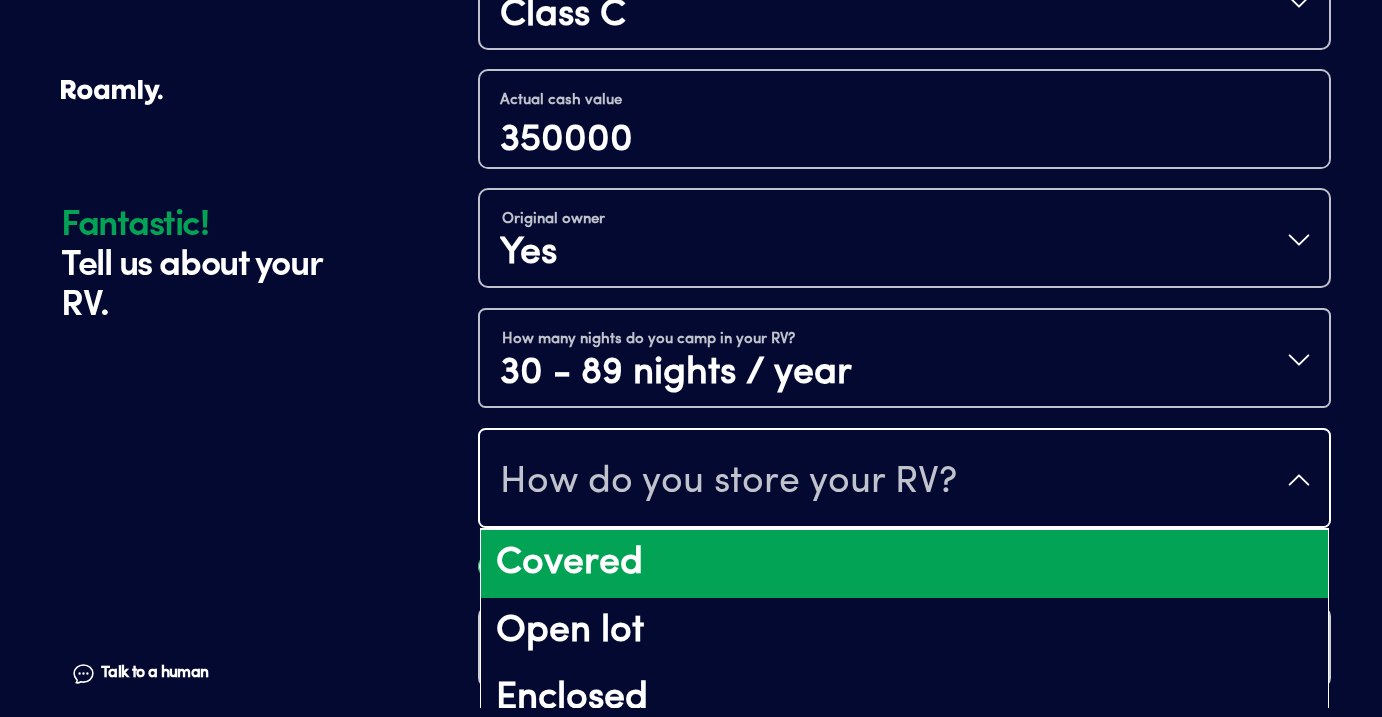 click on "Covered" at bounding box center [904, 564] 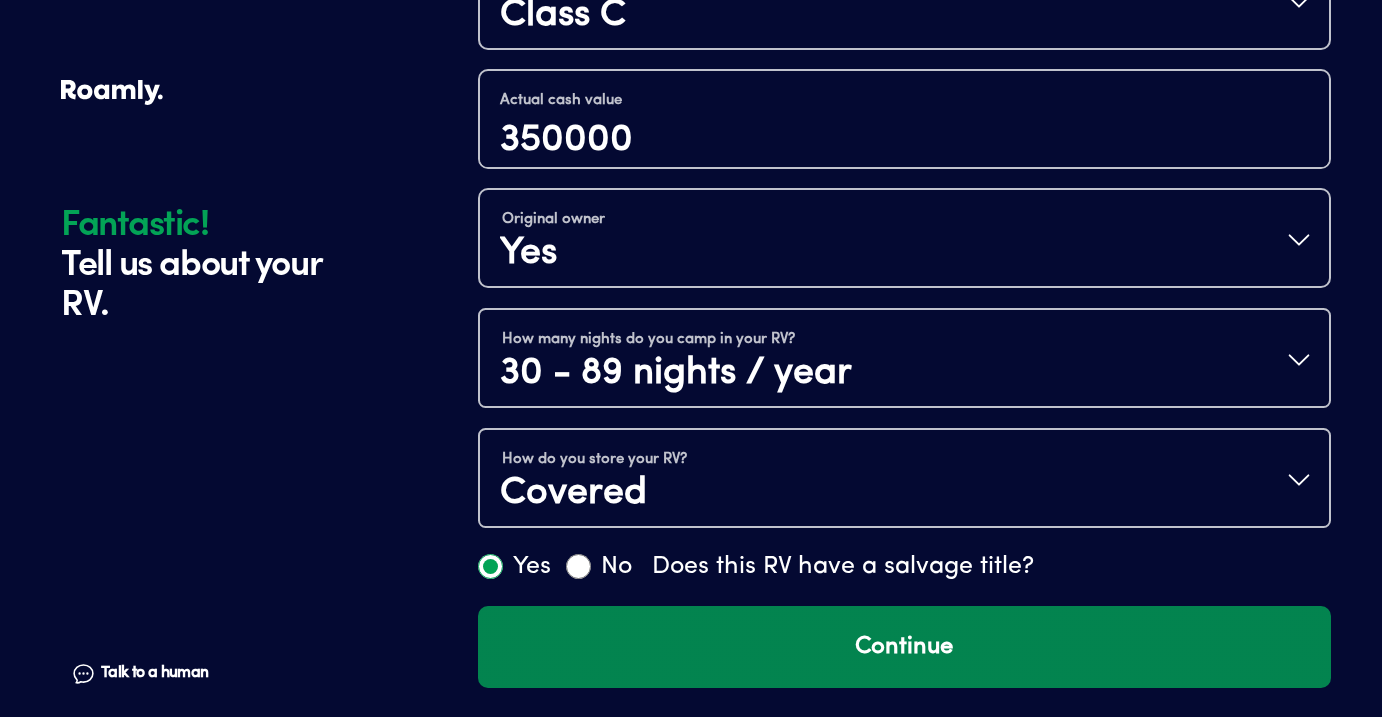 click on "Continue" at bounding box center (904, 647) 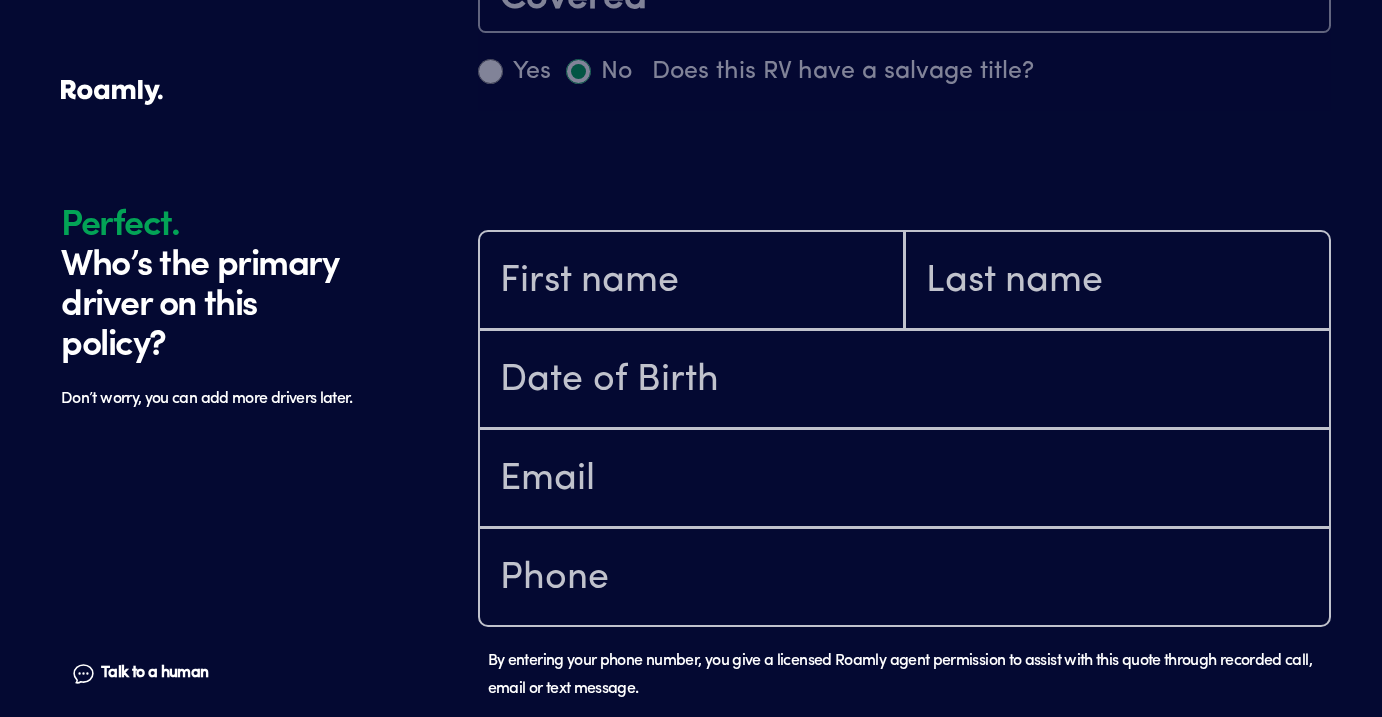 scroll, scrollTop: 1402, scrollLeft: 0, axis: vertical 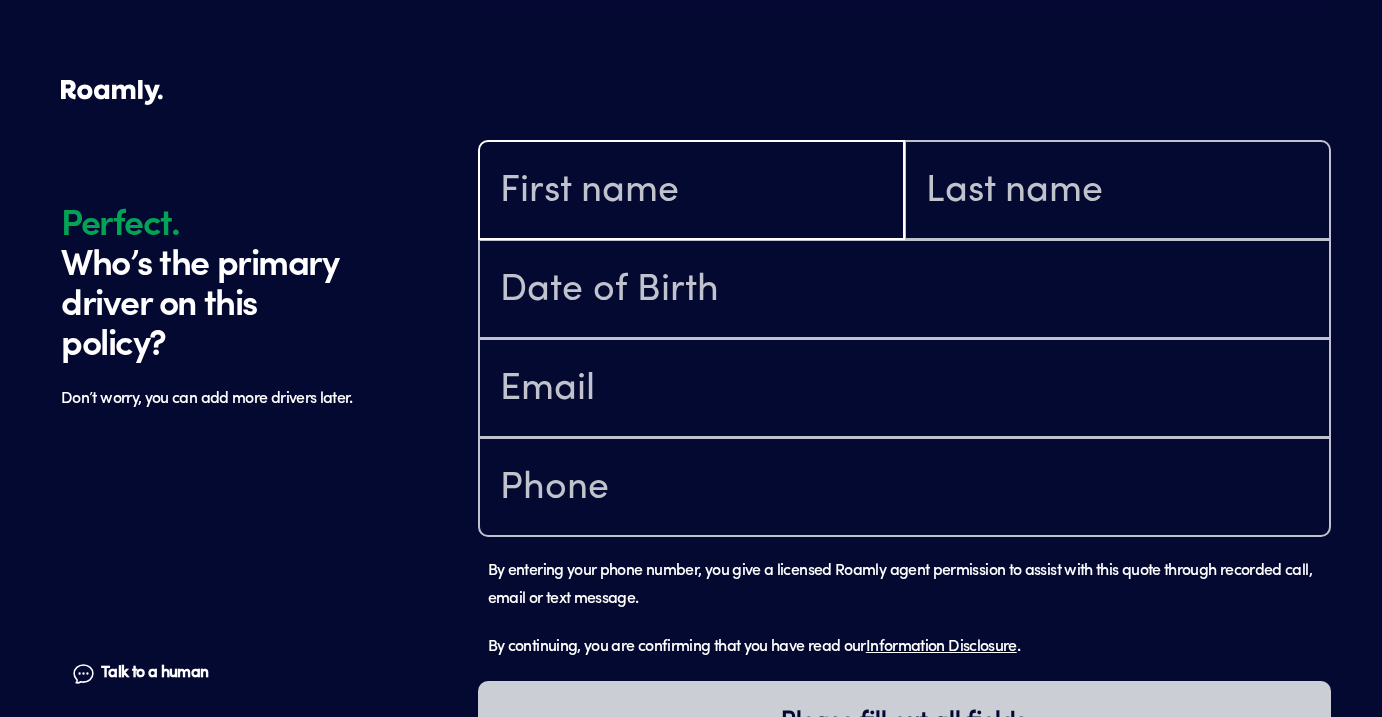 click at bounding box center (691, 192) 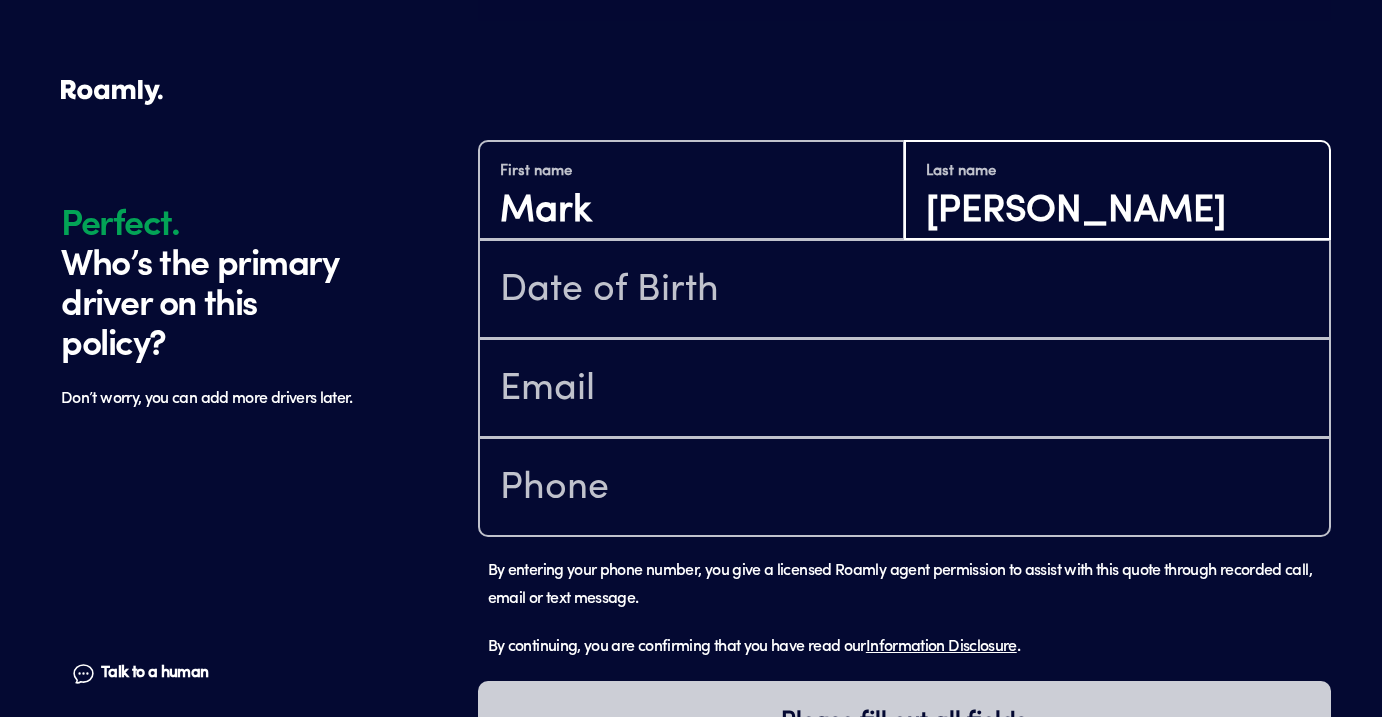 scroll, scrollTop: 1403, scrollLeft: 0, axis: vertical 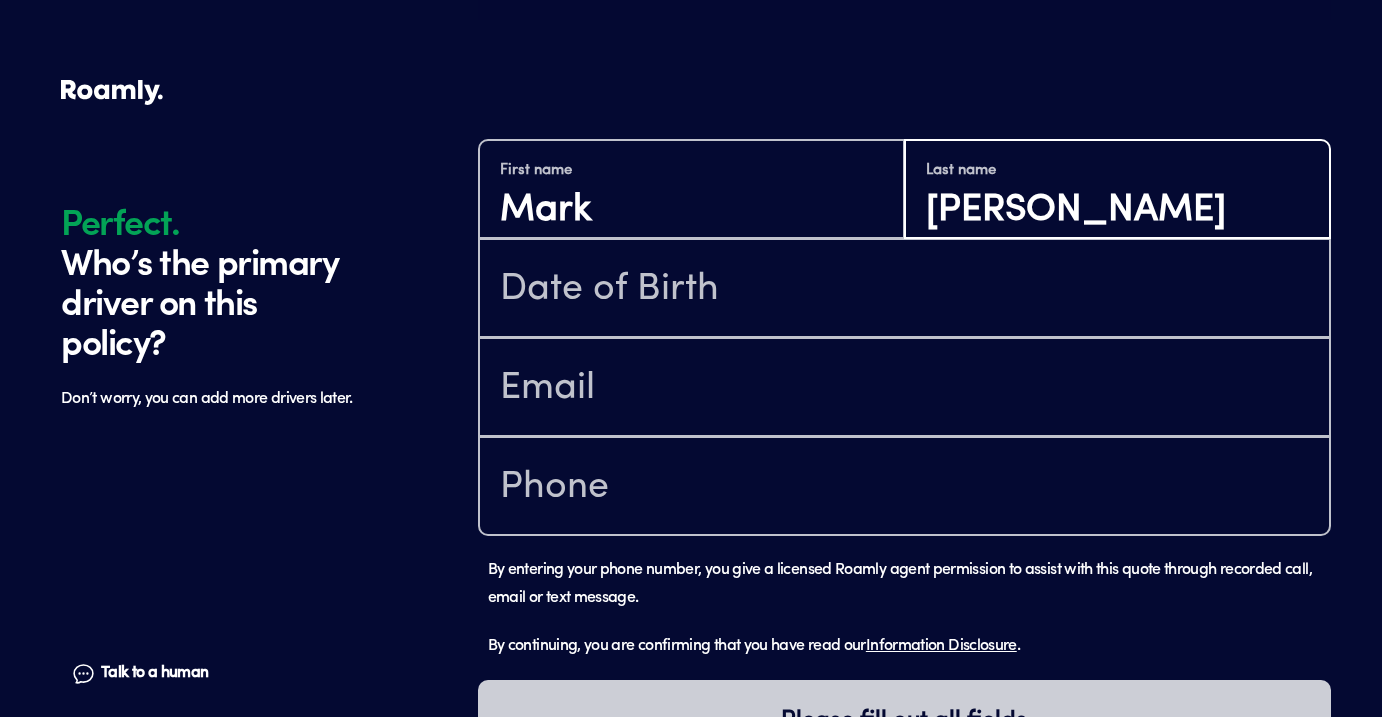 type on "[PERSON_NAME]" 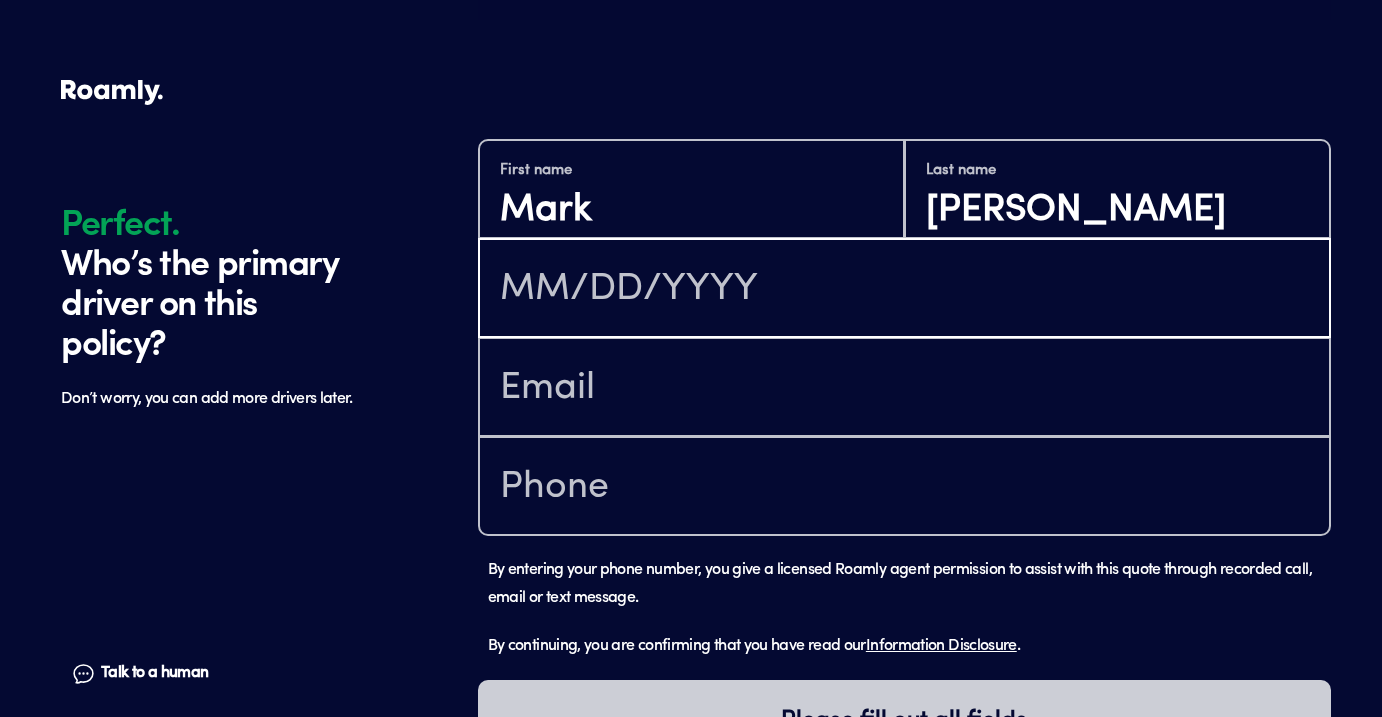 click at bounding box center (904, 290) 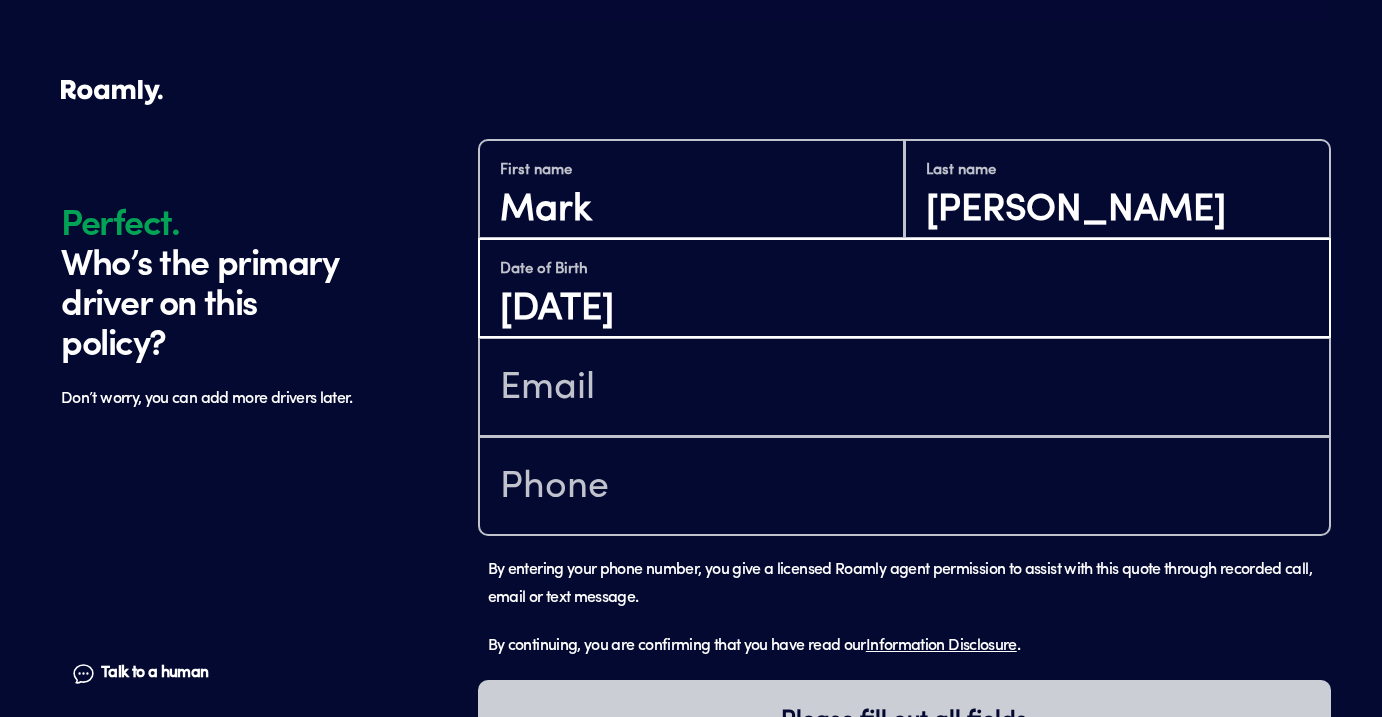 type on "[DATE]" 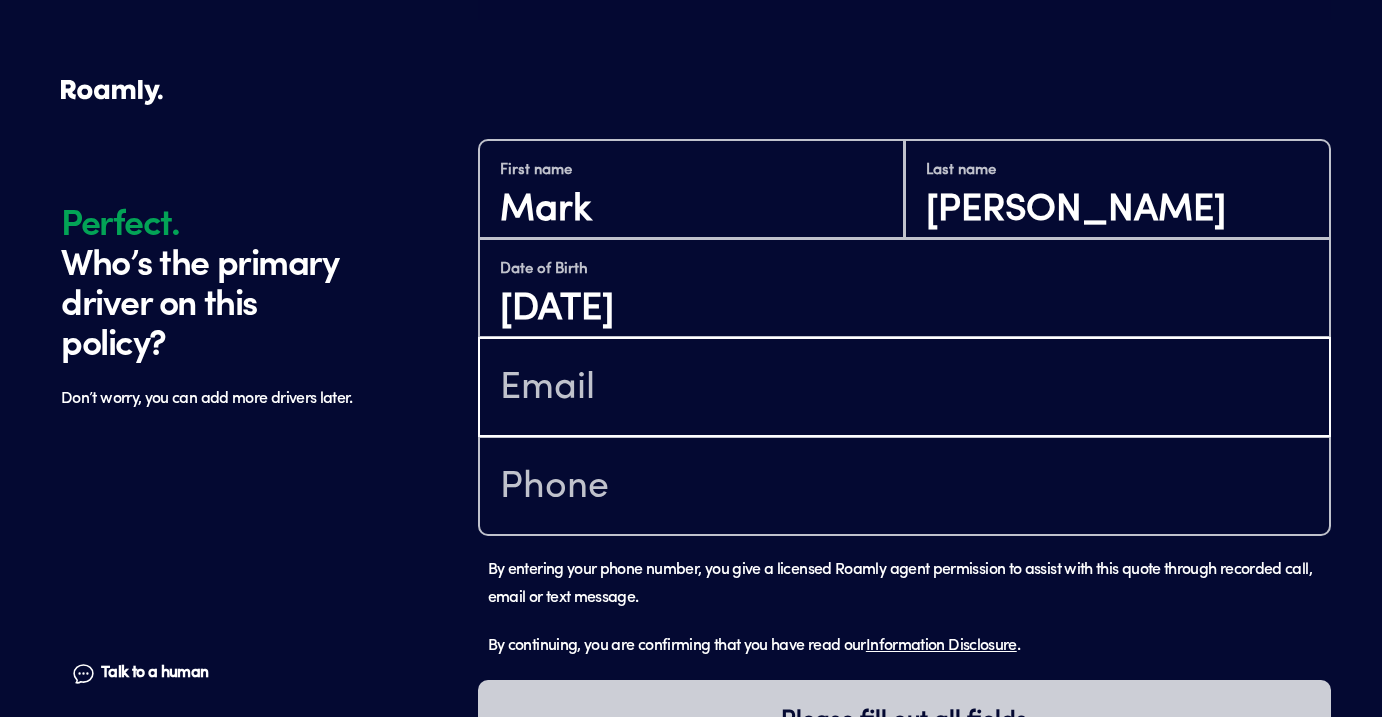 click at bounding box center [904, 389] 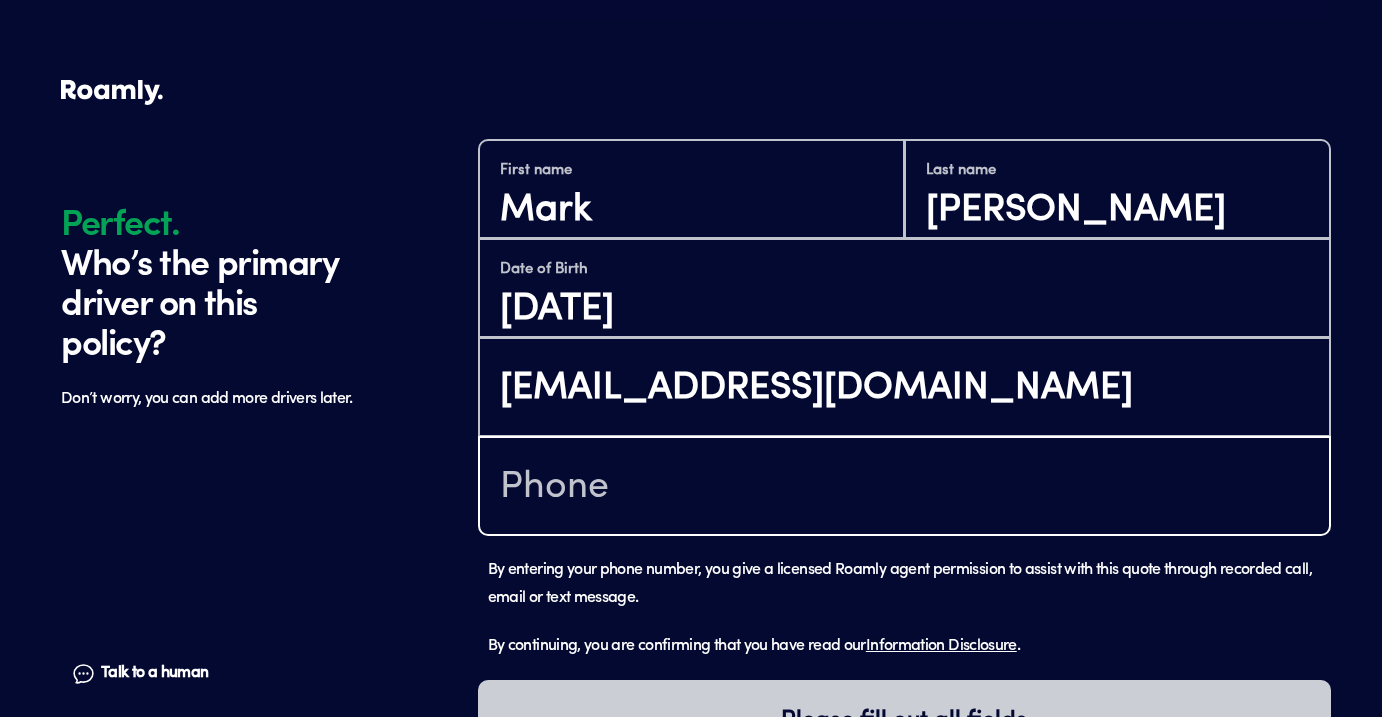type on "[PHONE_NUMBER]" 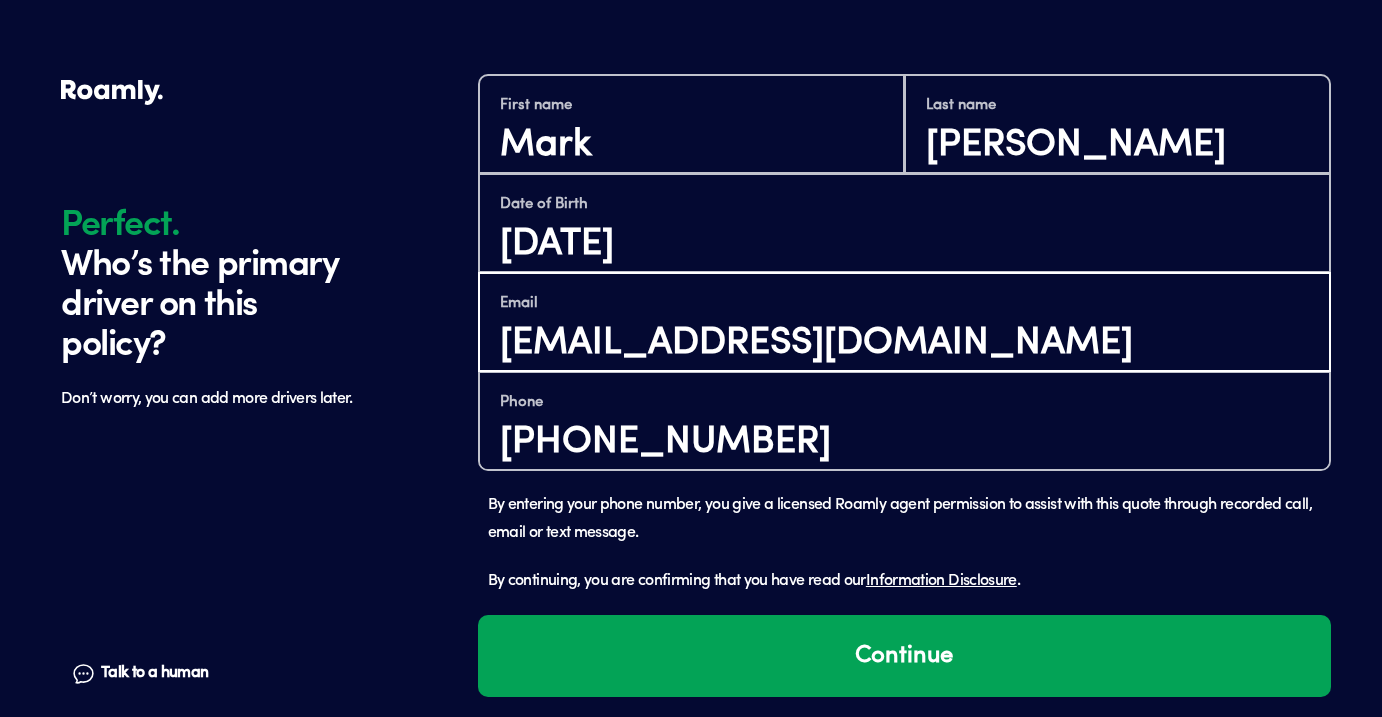 scroll, scrollTop: 1477, scrollLeft: 0, axis: vertical 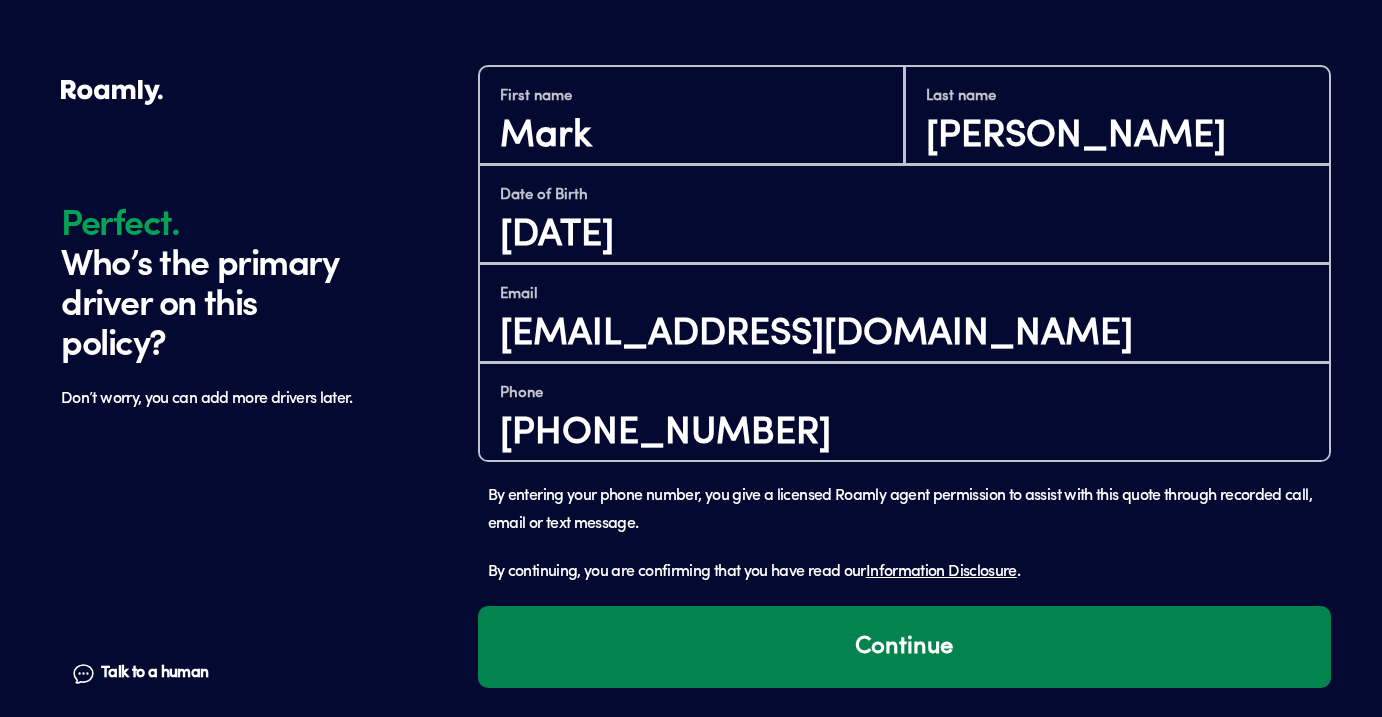 click on "Continue" at bounding box center (904, 647) 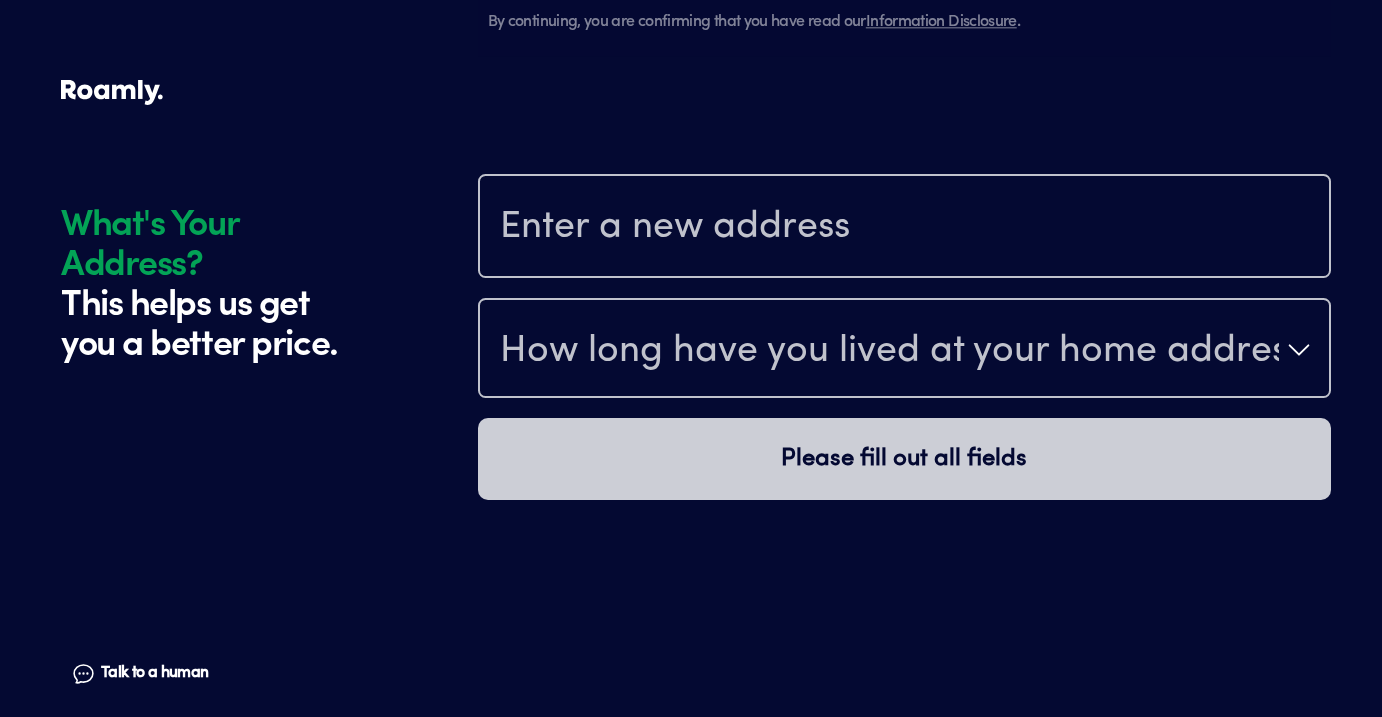 scroll, scrollTop: 2089, scrollLeft: 0, axis: vertical 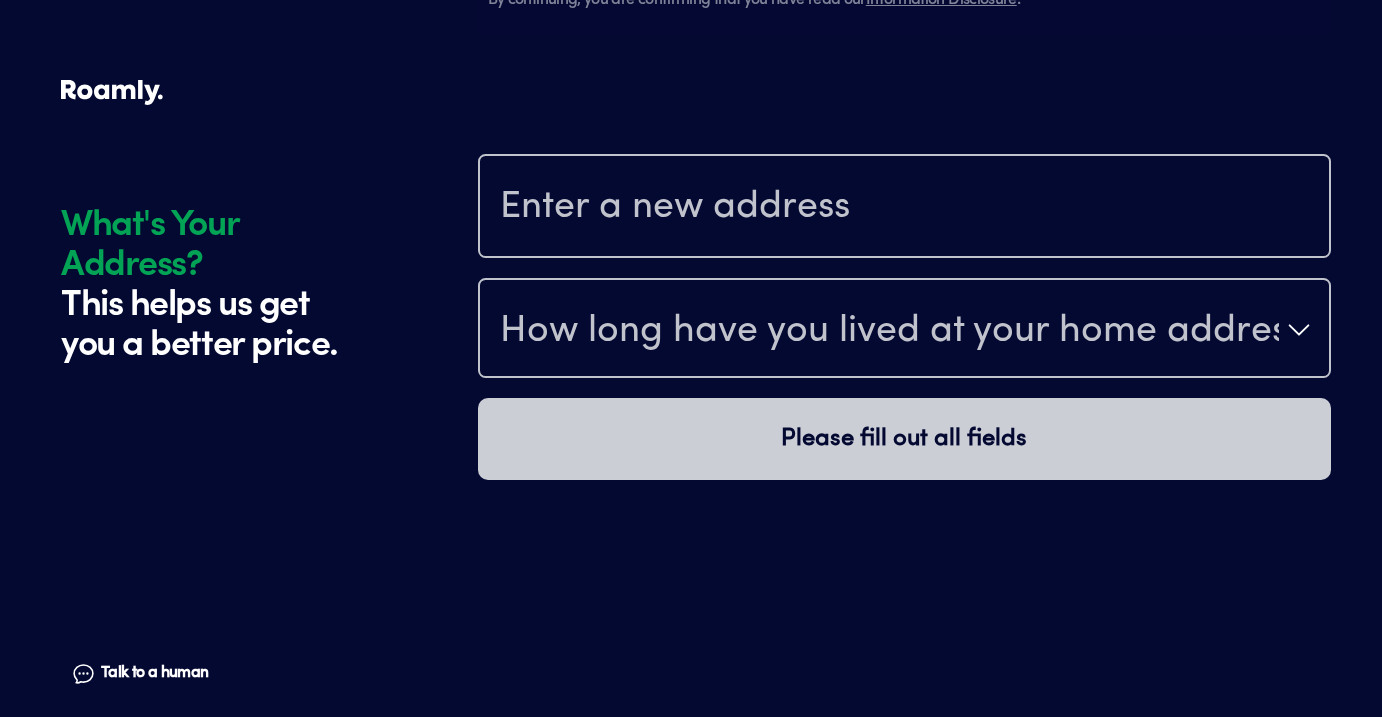 click at bounding box center (904, 208) 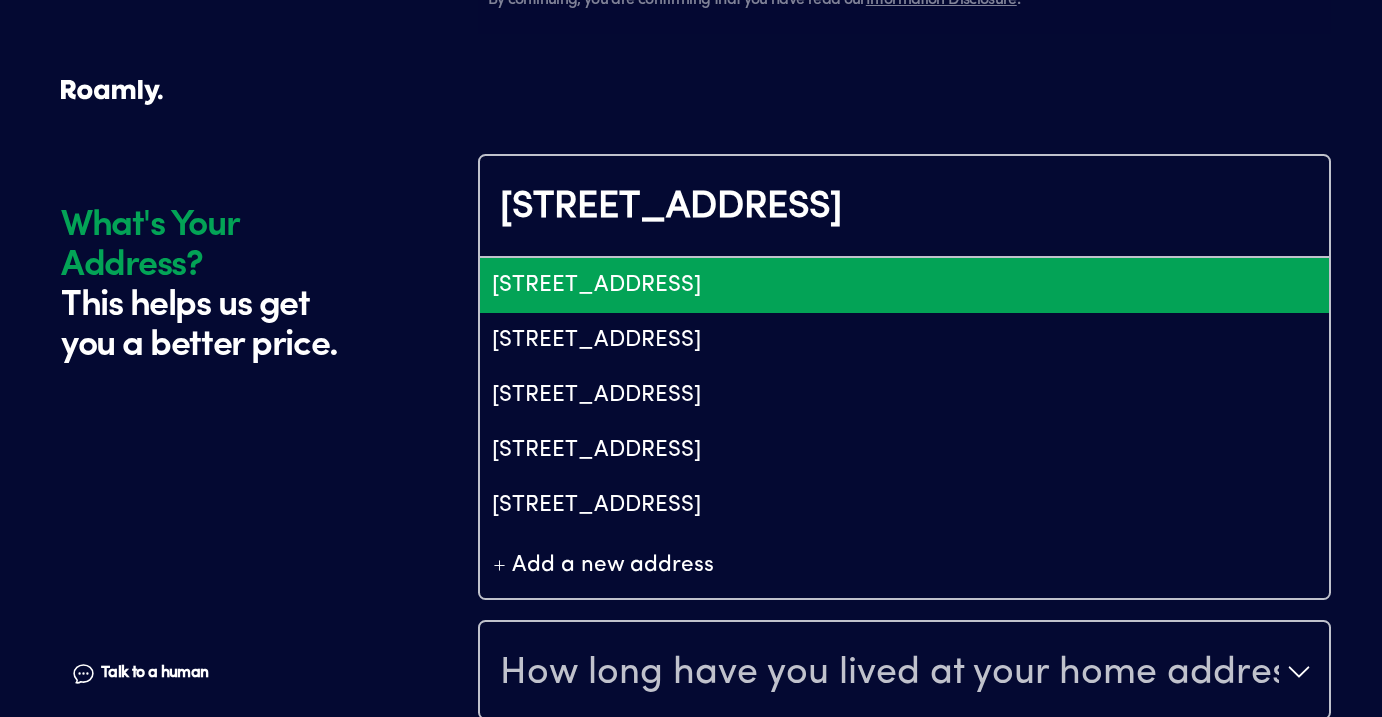click on "[STREET_ADDRESS]" at bounding box center (904, 208) 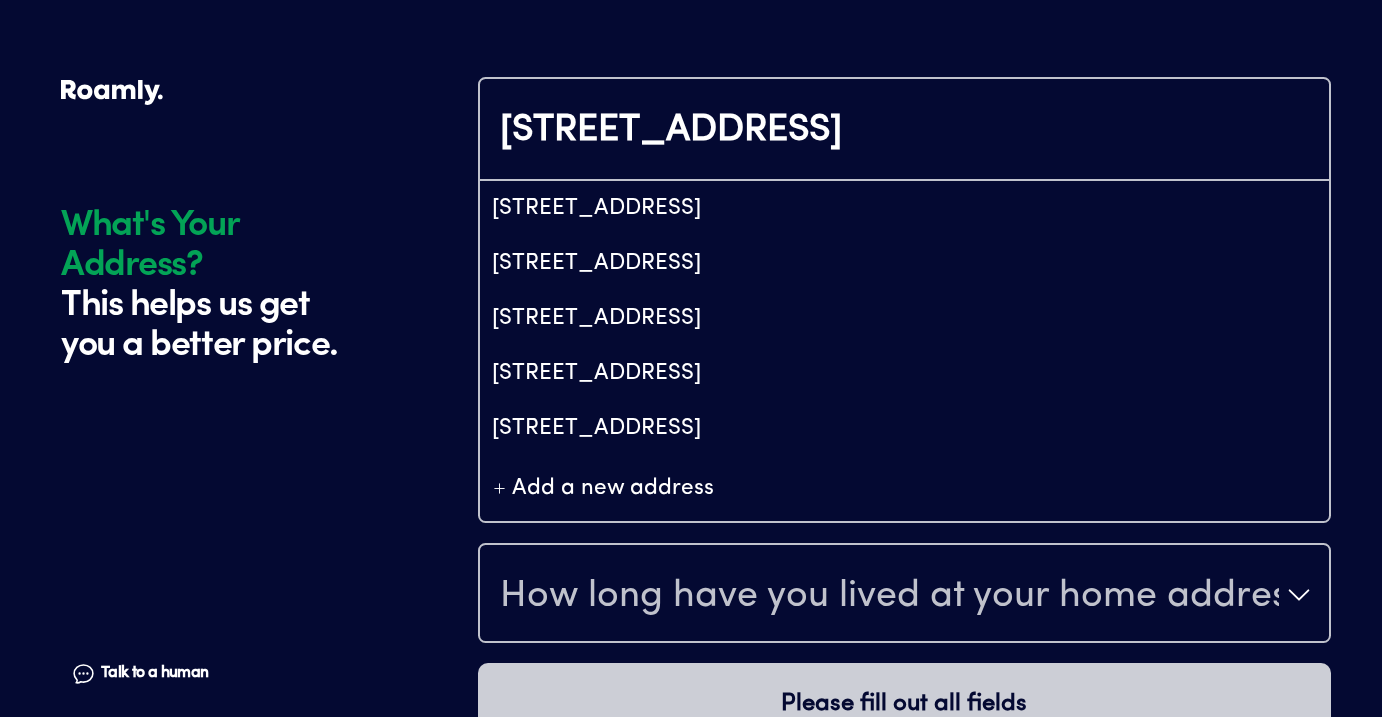 scroll, scrollTop: 2170, scrollLeft: 0, axis: vertical 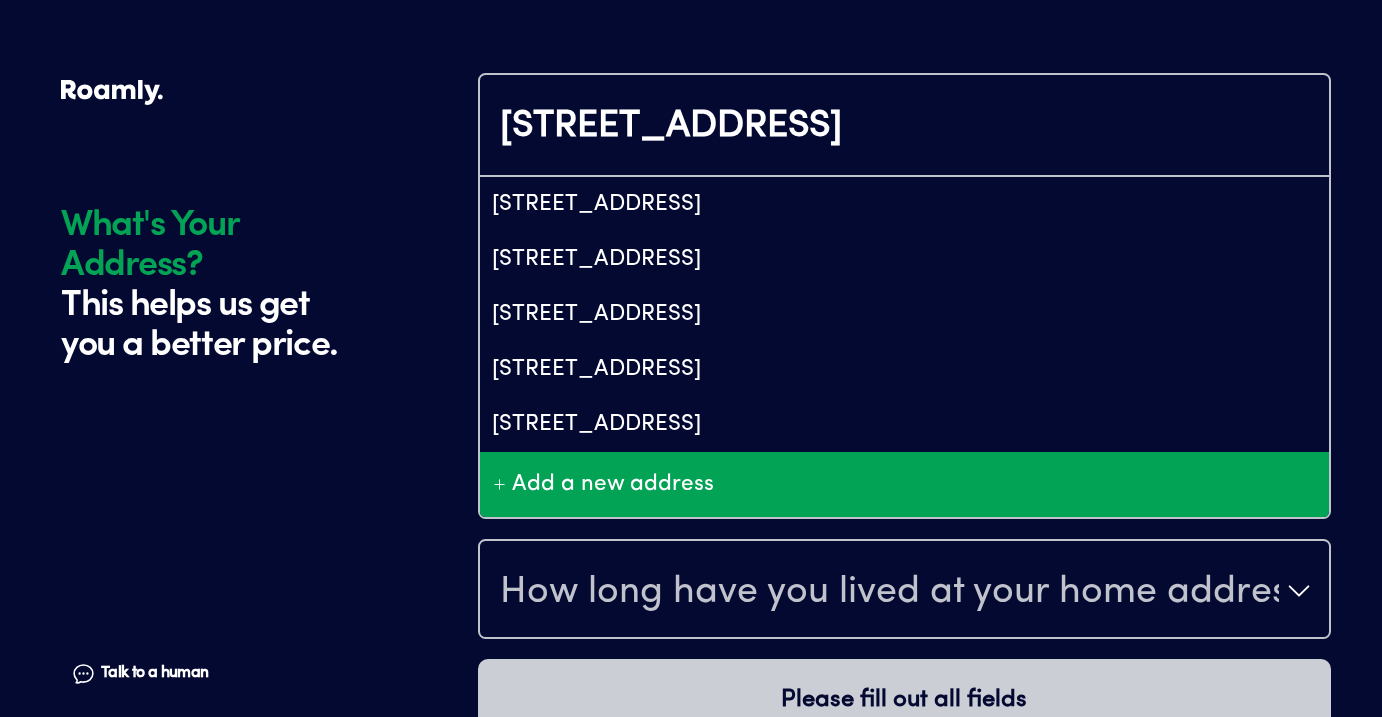 click on "Add a new address" at bounding box center (613, 484) 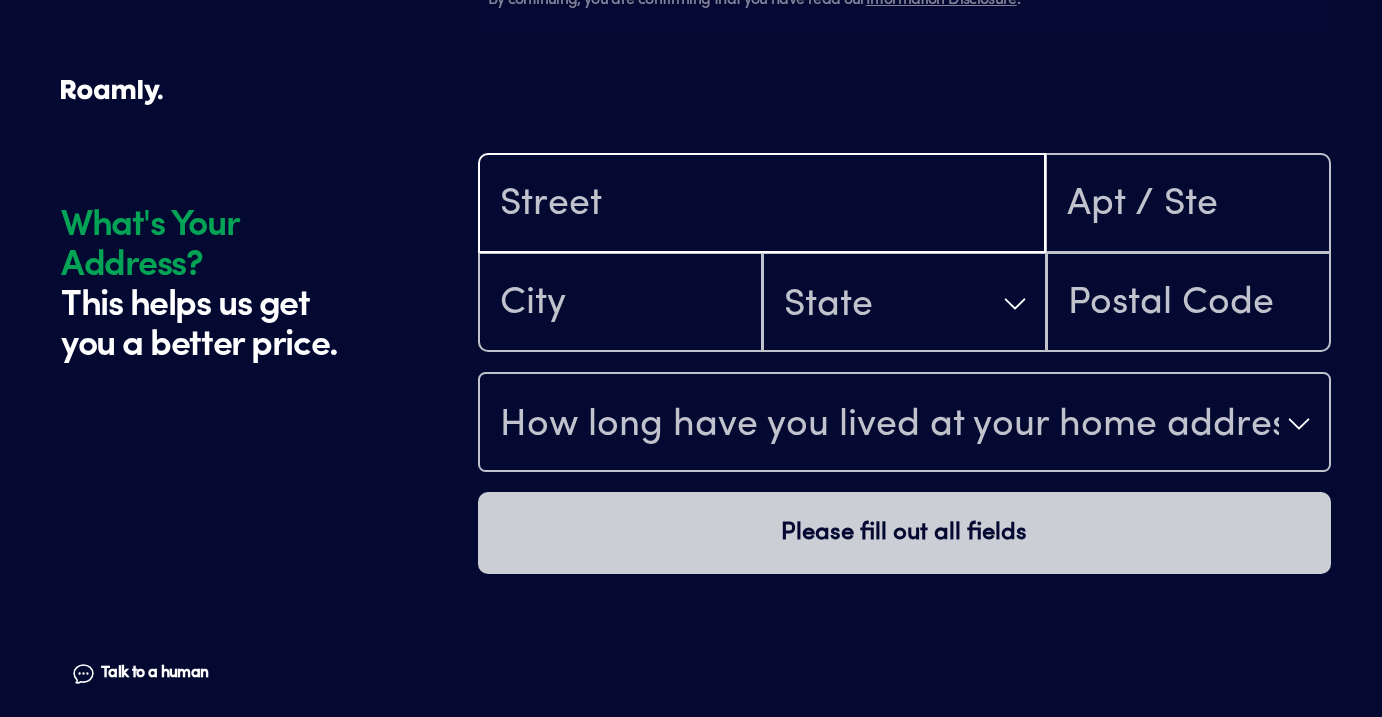 click at bounding box center [762, 205] 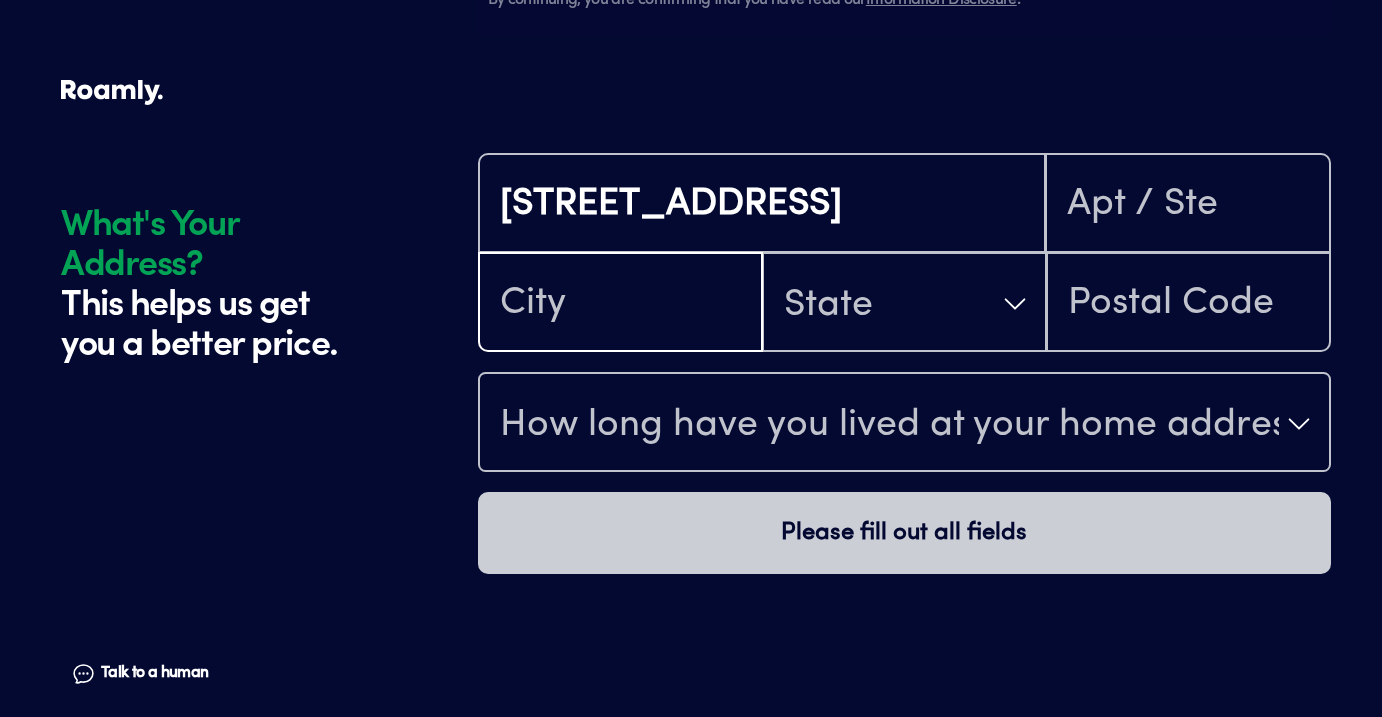 type on "Fallbrook" 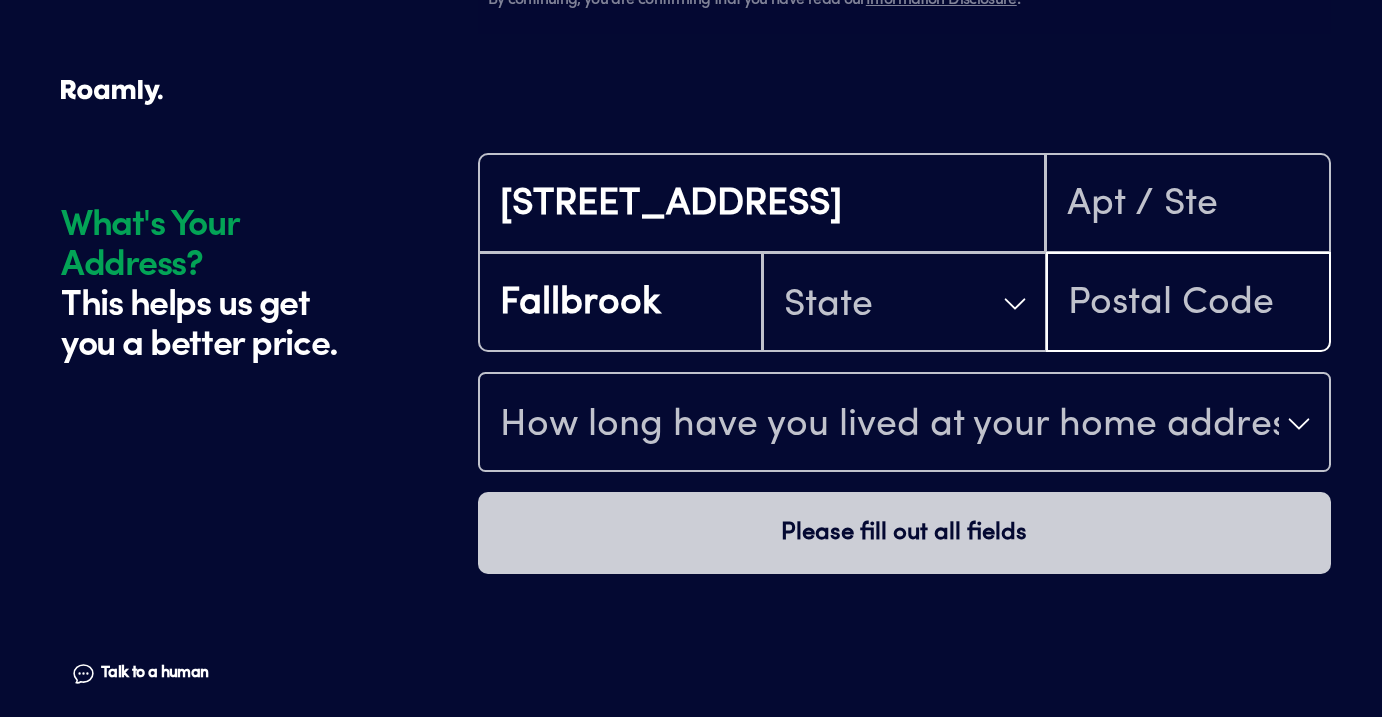 type on "92028" 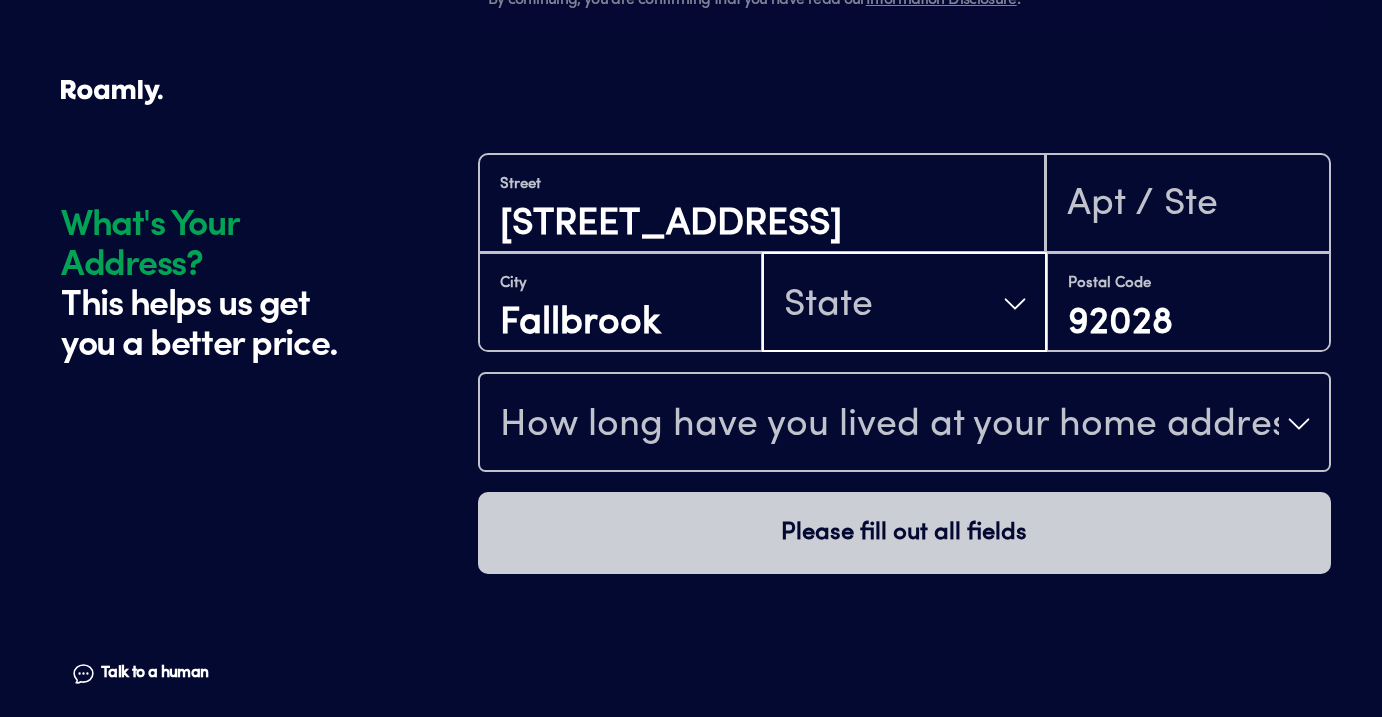 click on "State" at bounding box center (904, 304) 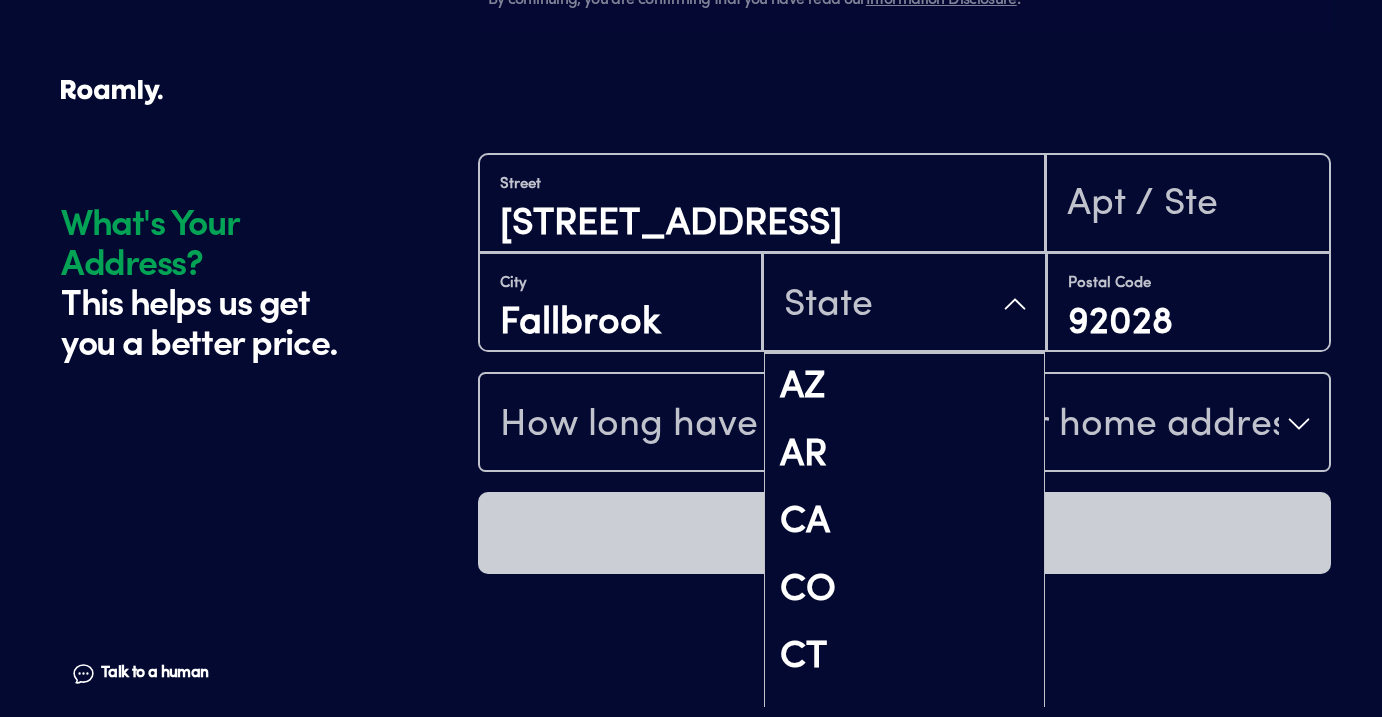 scroll, scrollTop: 224, scrollLeft: 0, axis: vertical 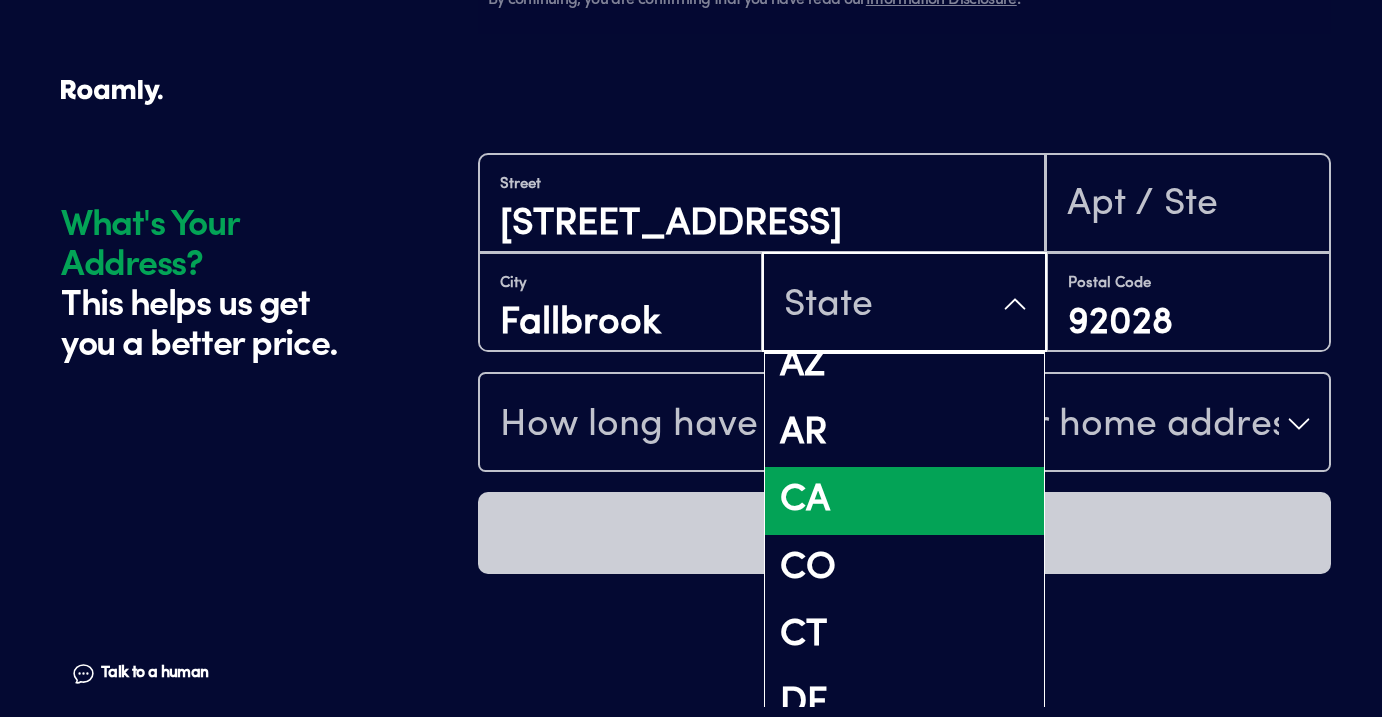 click on "CA" at bounding box center [904, 501] 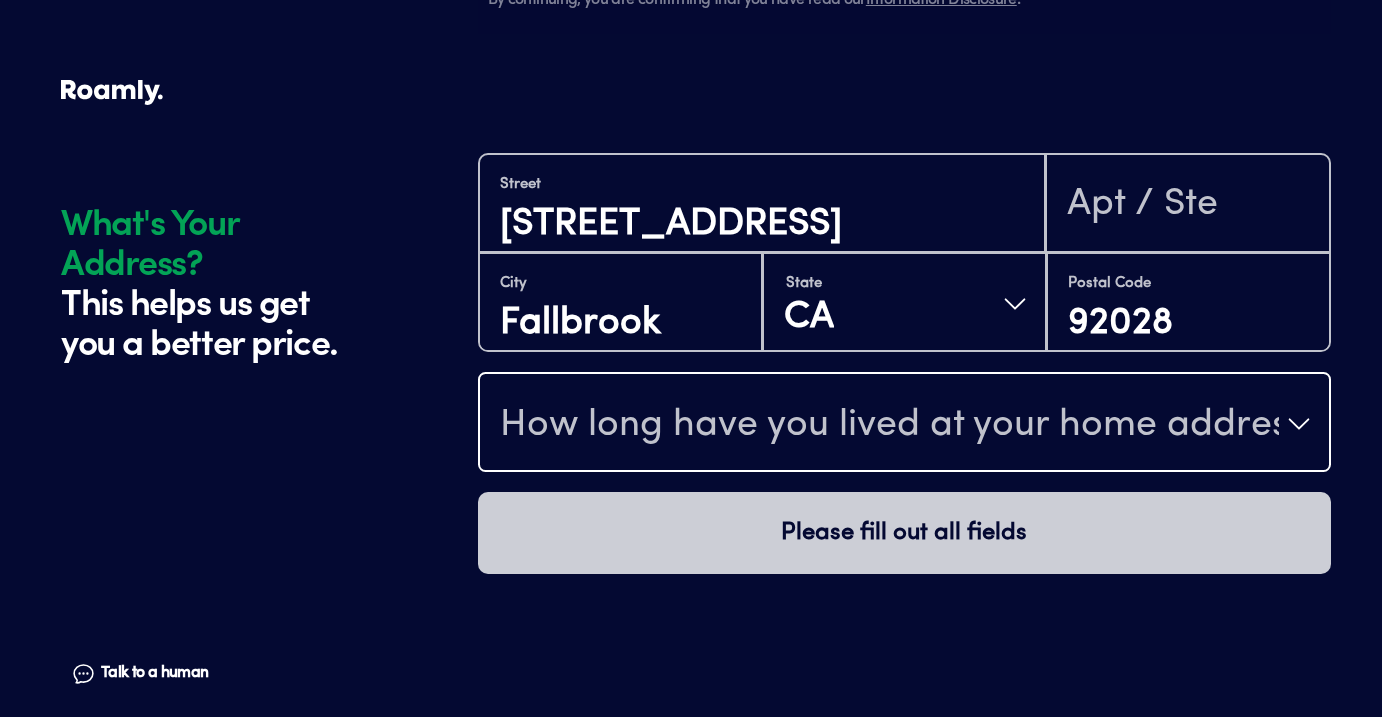 click on "How long have you lived at your home address?" at bounding box center [889, 426] 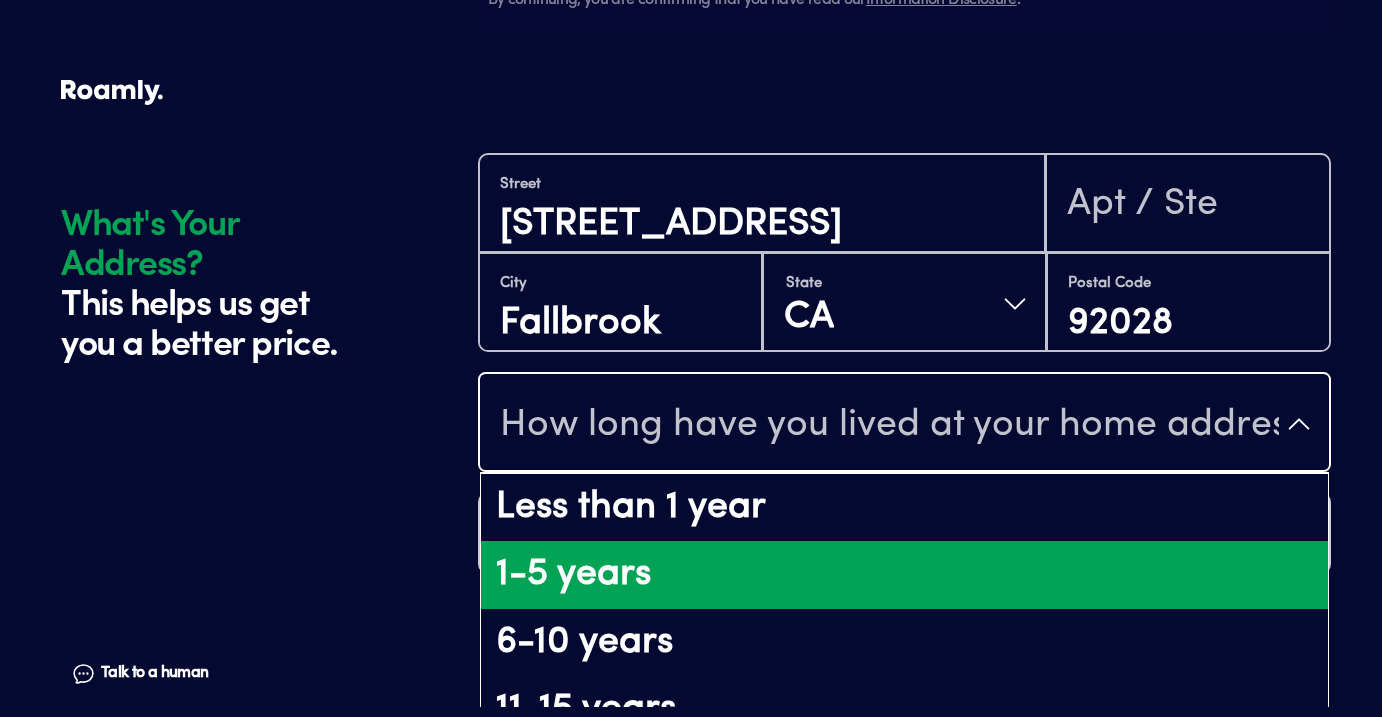 click on "1-5 years" at bounding box center (904, 575) 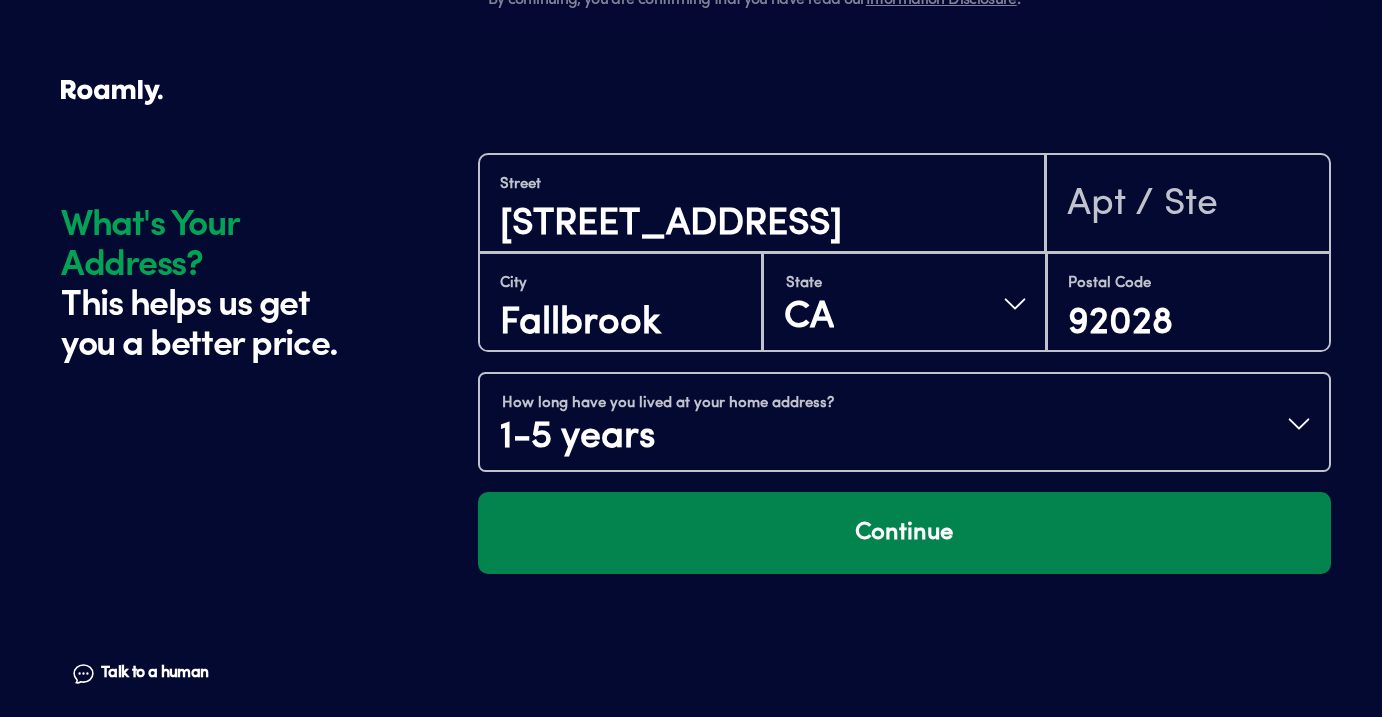click on "Continue" at bounding box center (904, 533) 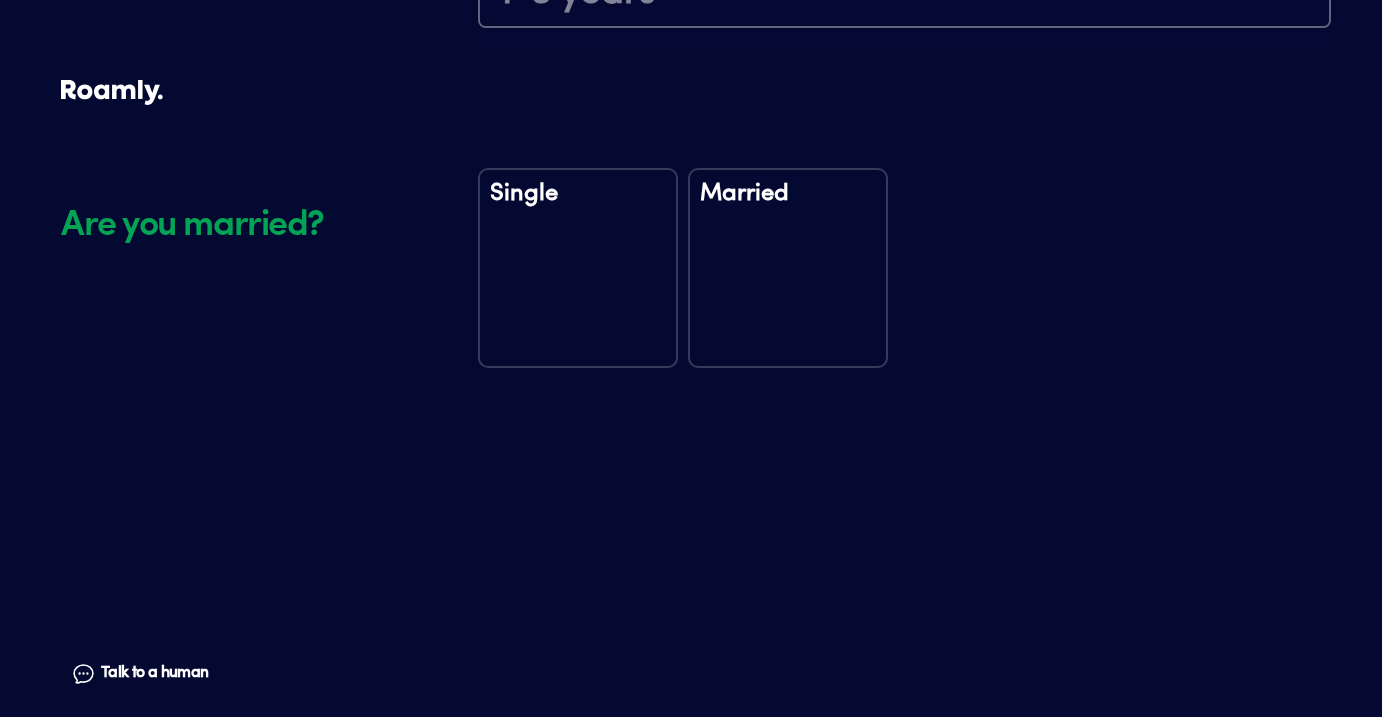scroll, scrollTop: 2560, scrollLeft: 0, axis: vertical 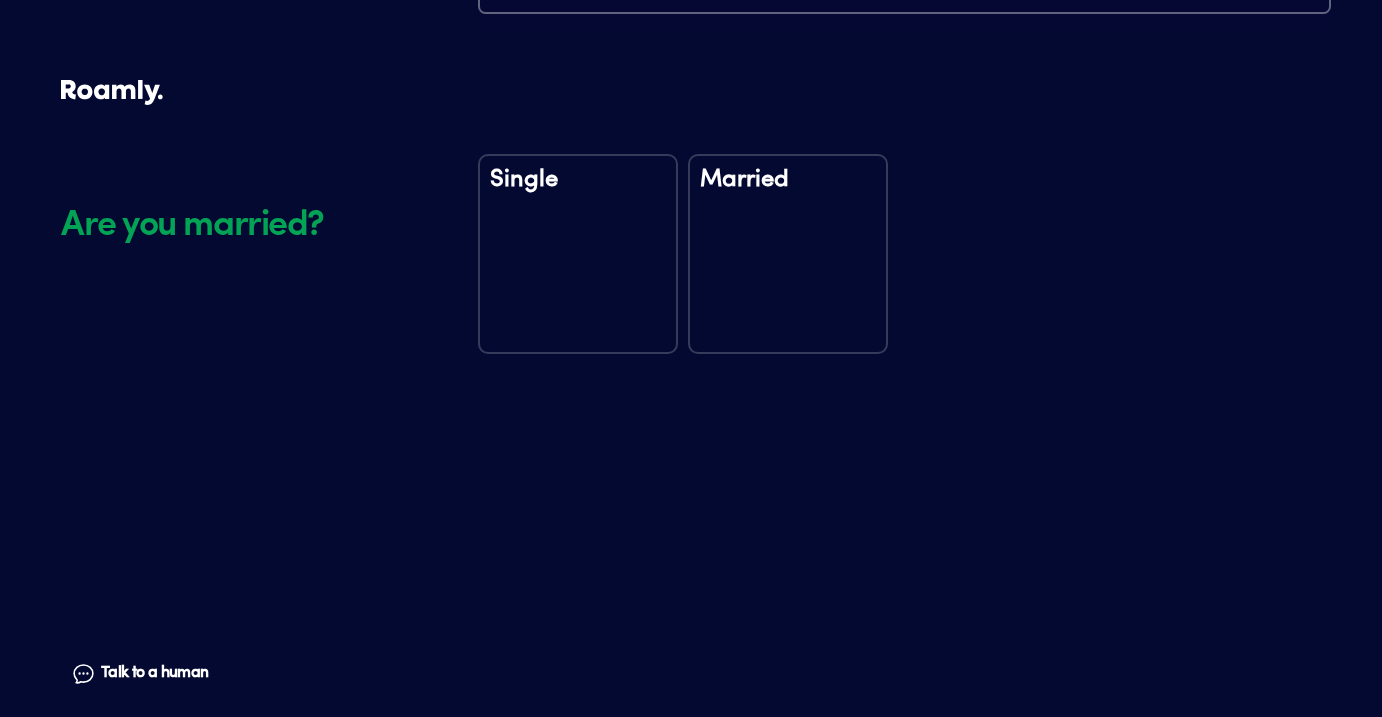 click on "Married" at bounding box center [788, 254] 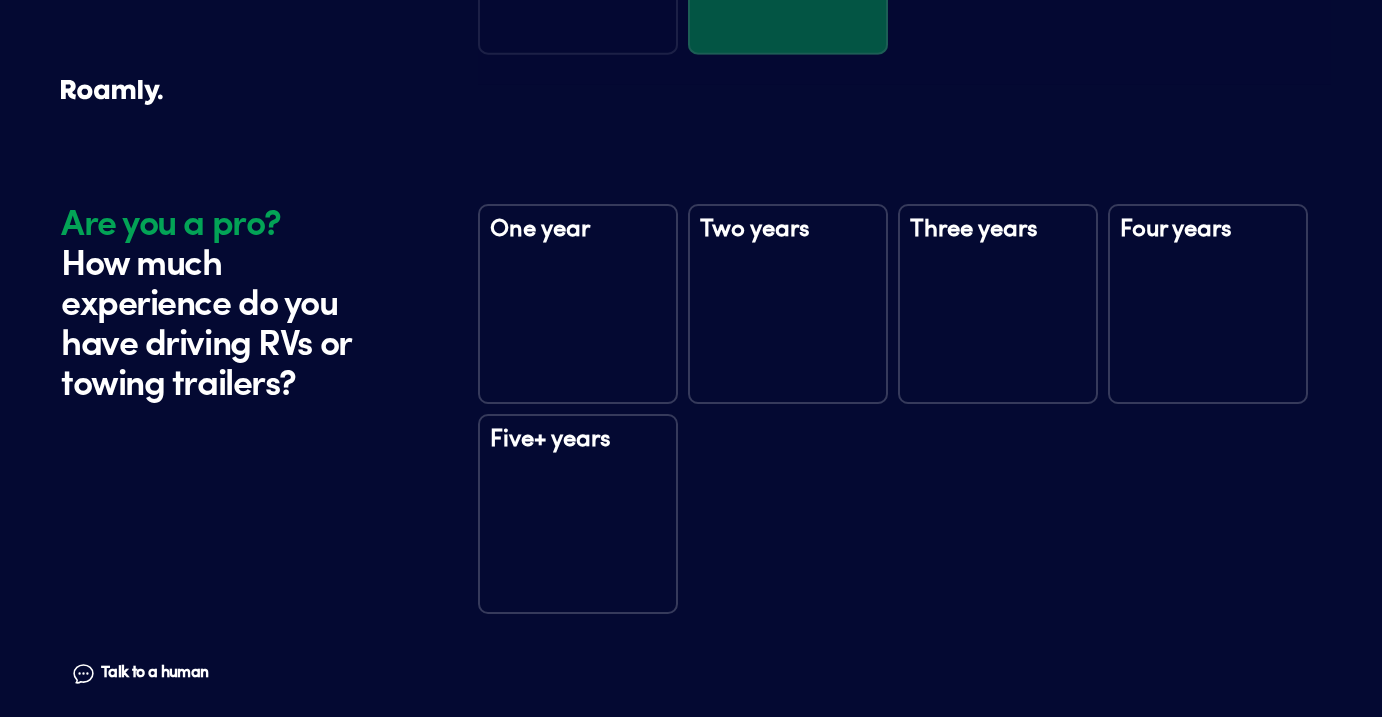 scroll, scrollTop: 2950, scrollLeft: 0, axis: vertical 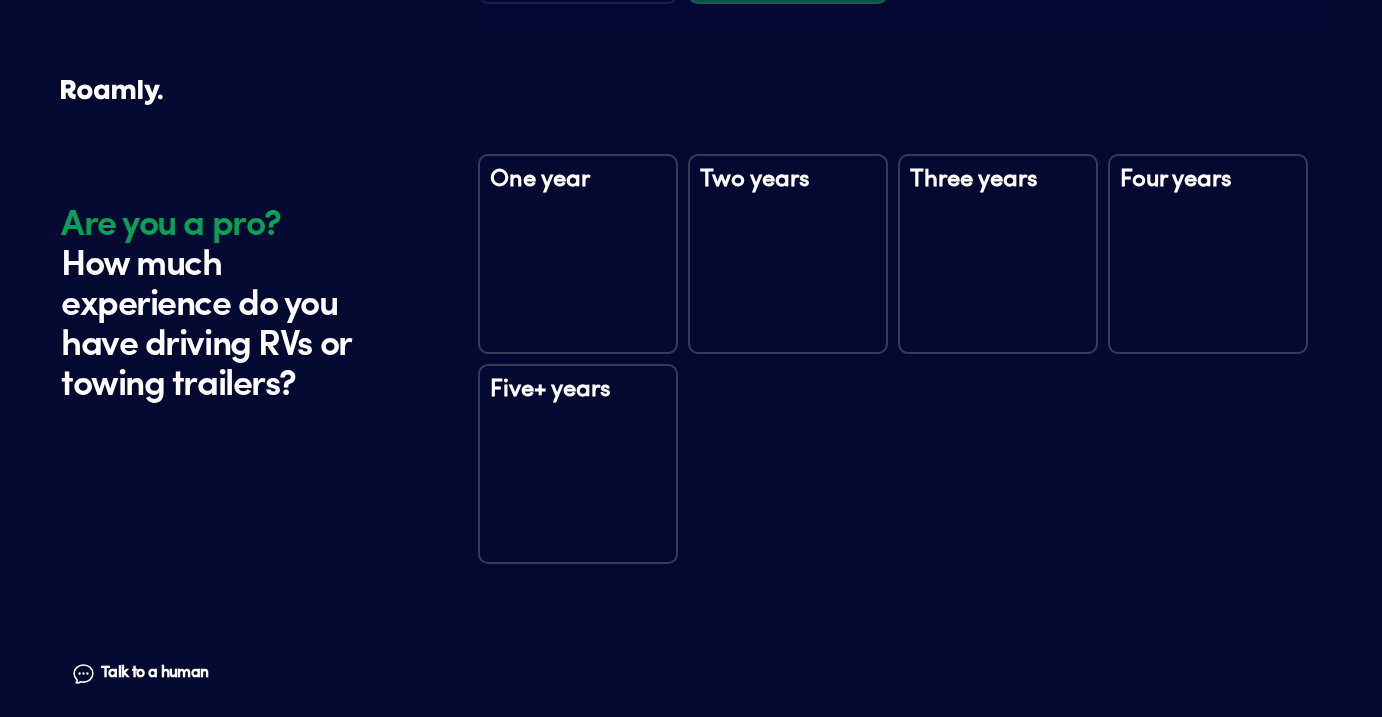 click on "Five+ years" at bounding box center (578, 403) 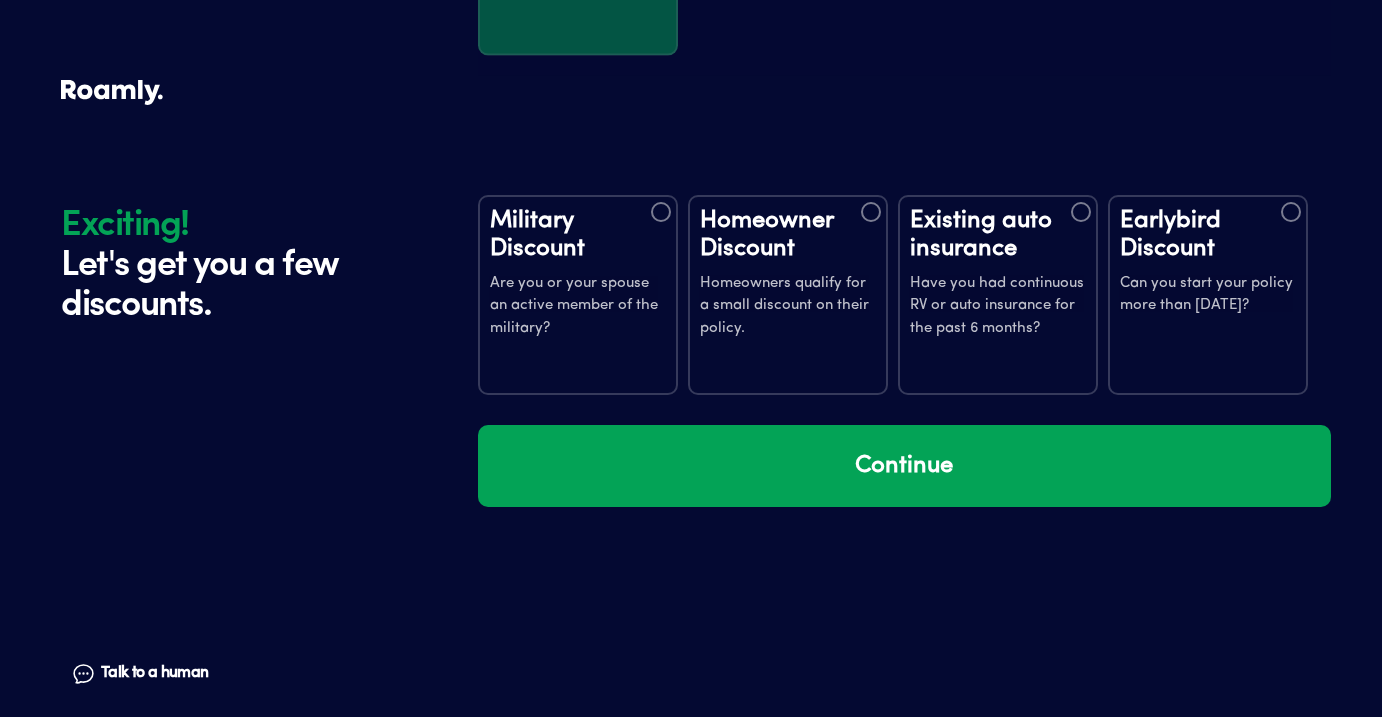scroll, scrollTop: 3540, scrollLeft: 0, axis: vertical 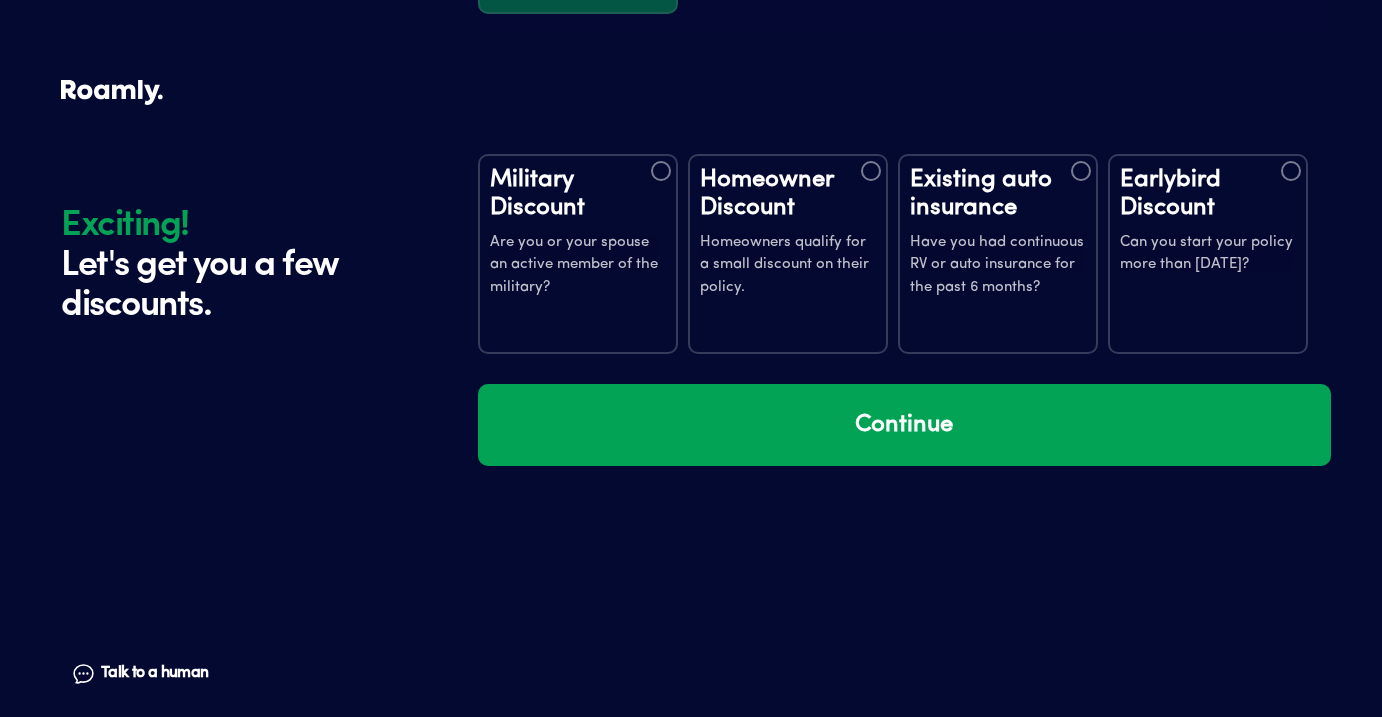 click at bounding box center [871, 171] 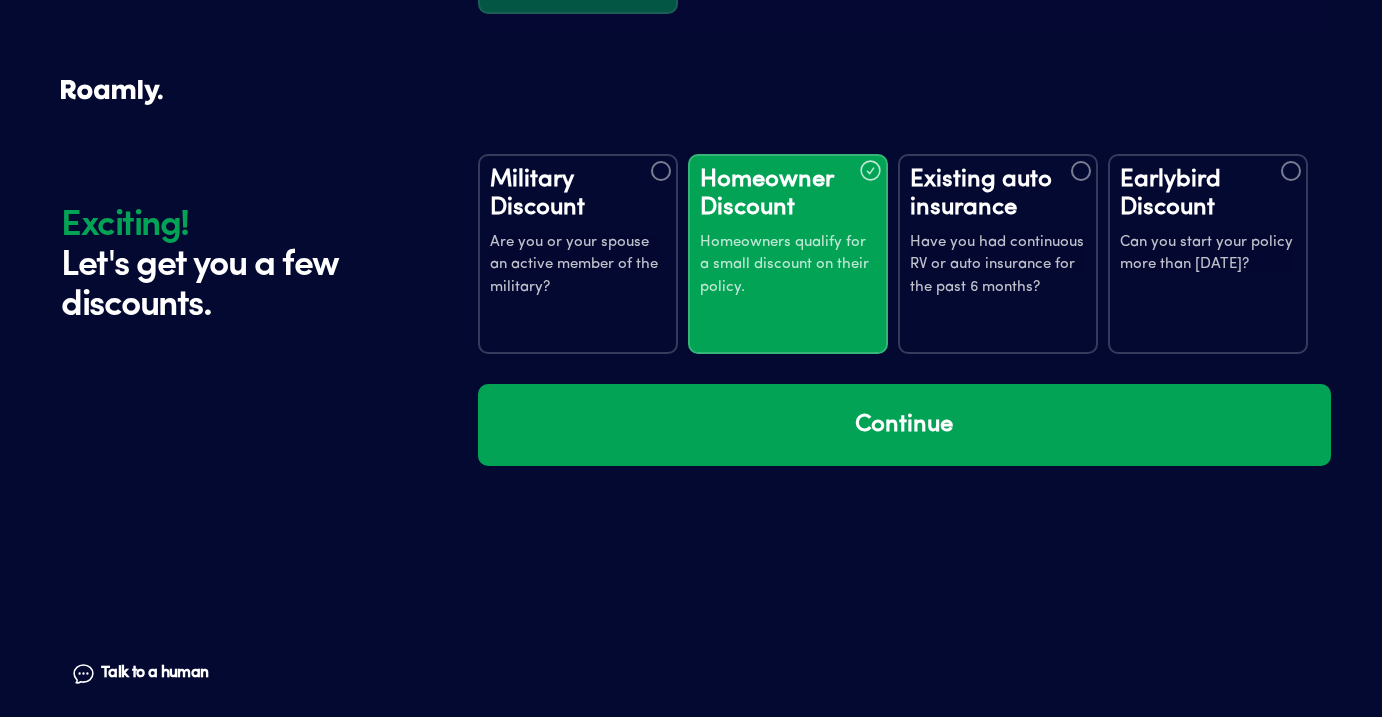 drag, startPoint x: 896, startPoint y: 420, endPoint x: 945, endPoint y: 535, distance: 125.004 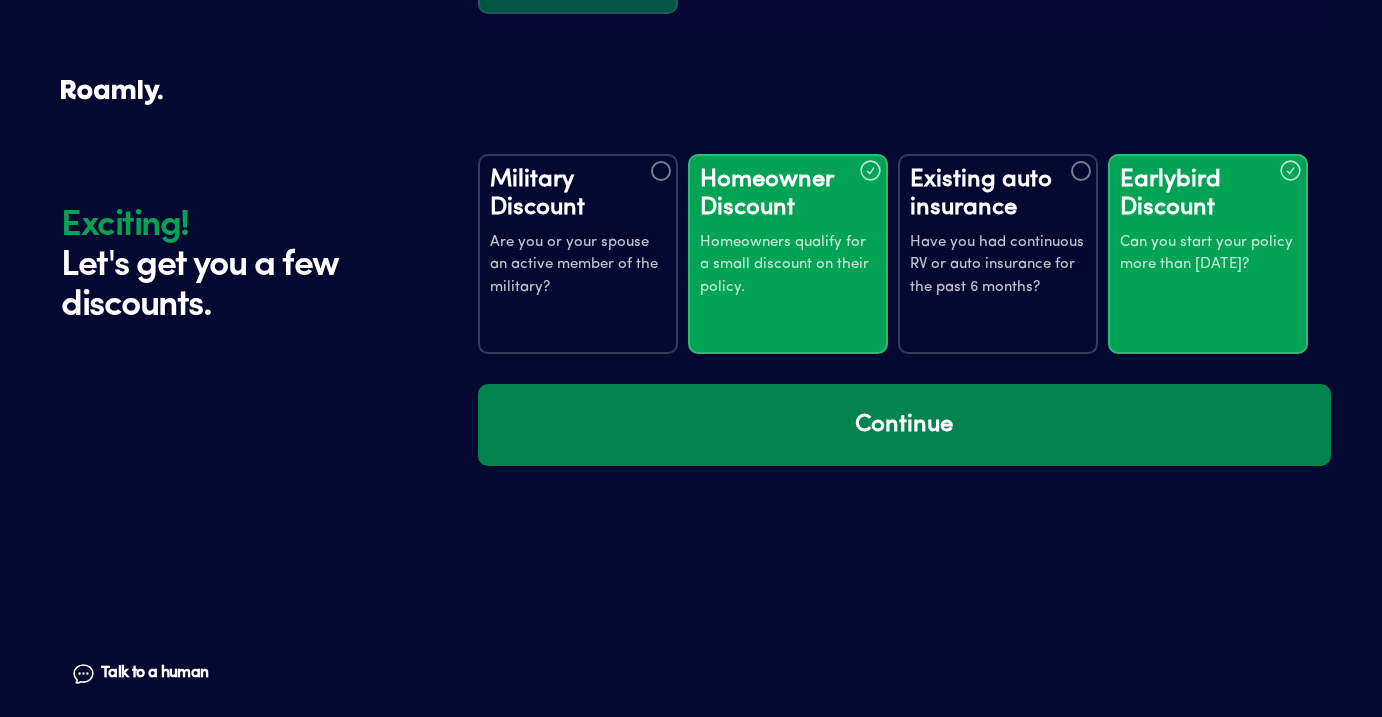 click on "Continue" at bounding box center [904, 425] 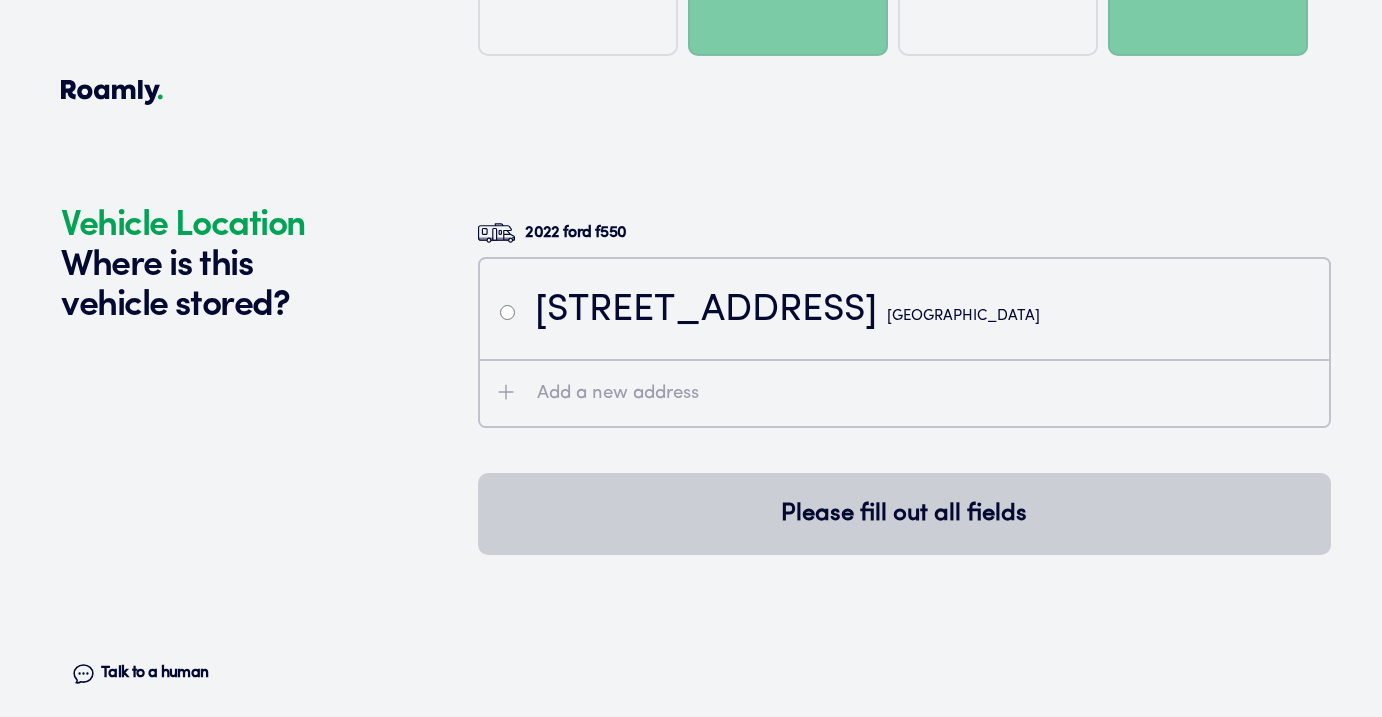 scroll, scrollTop: 3930, scrollLeft: 0, axis: vertical 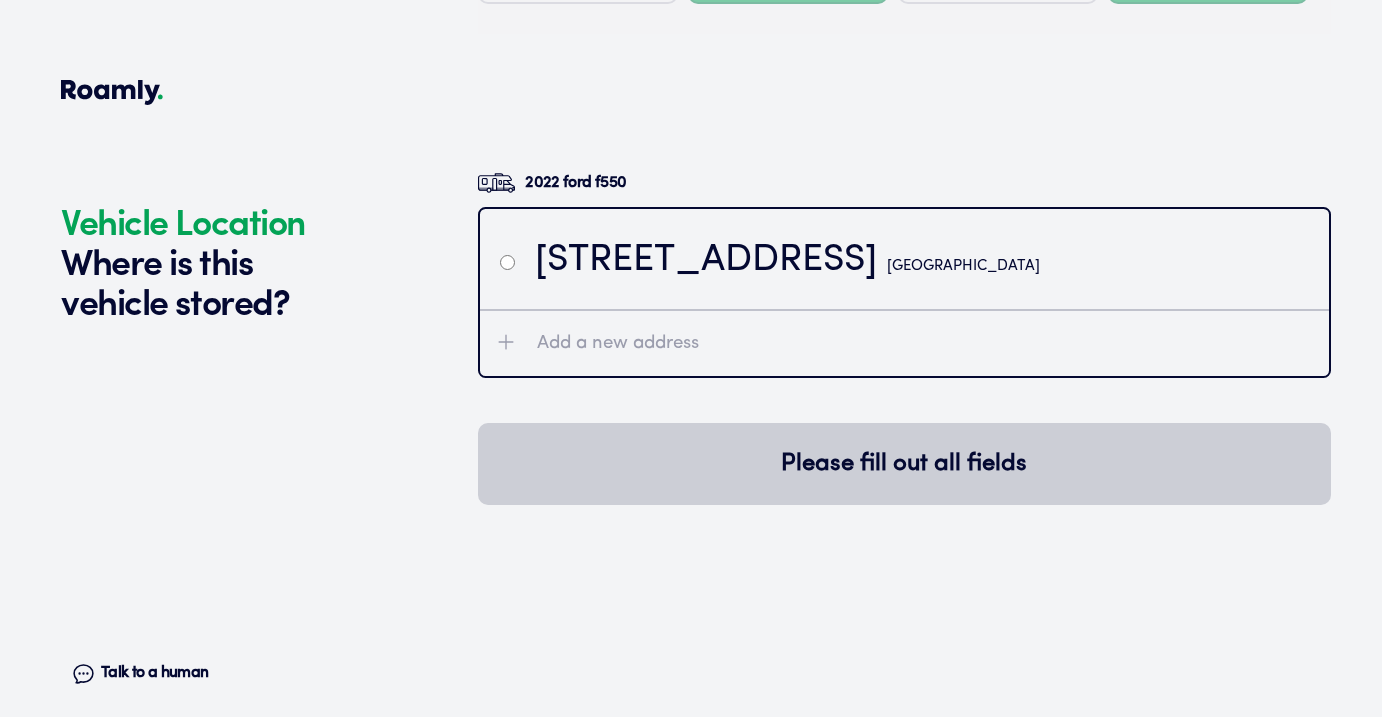 click at bounding box center (507, 262) 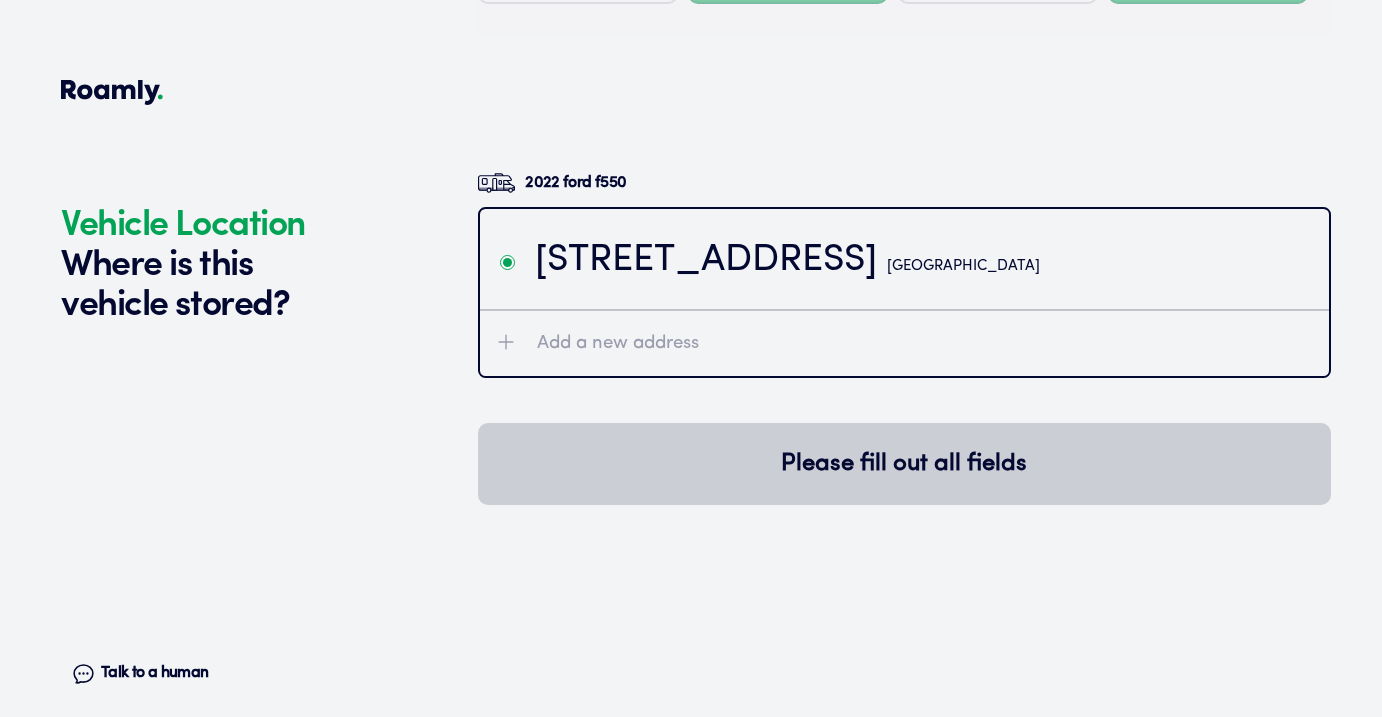 radio on "true" 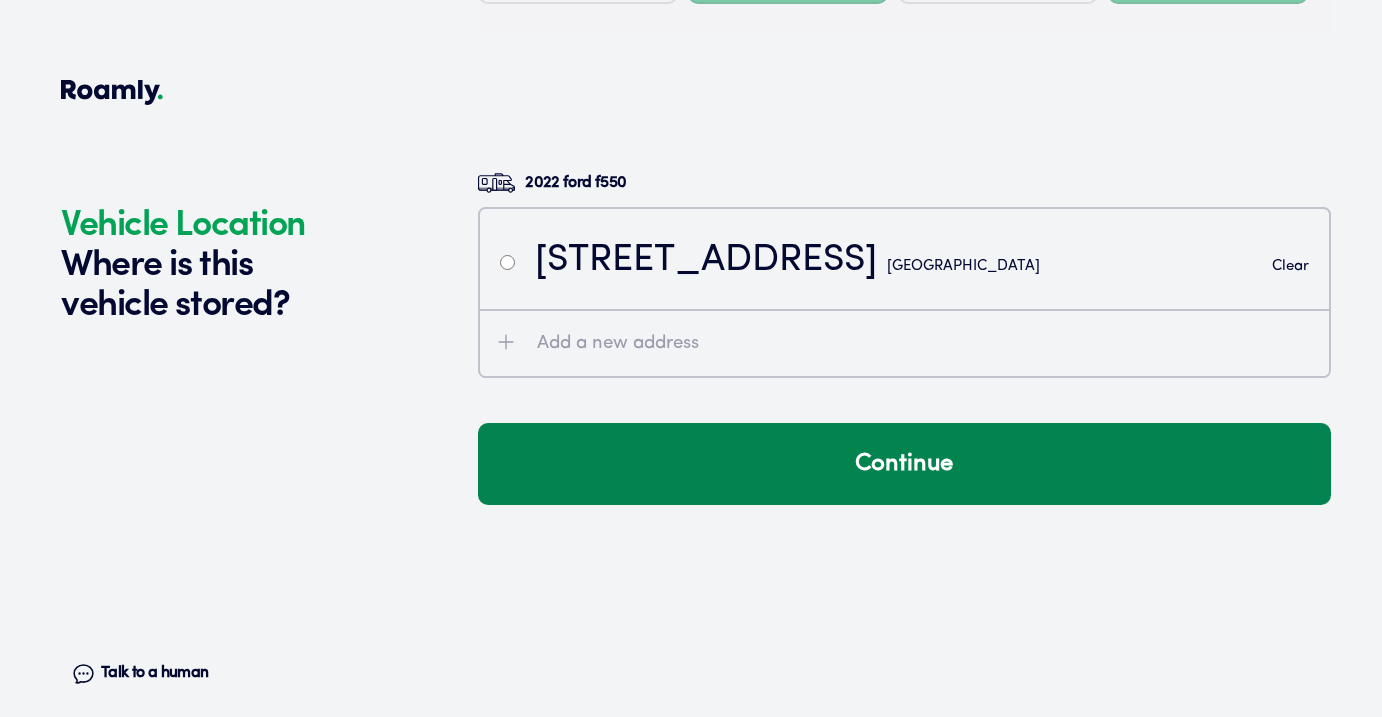 click on "Continue" at bounding box center (904, 464) 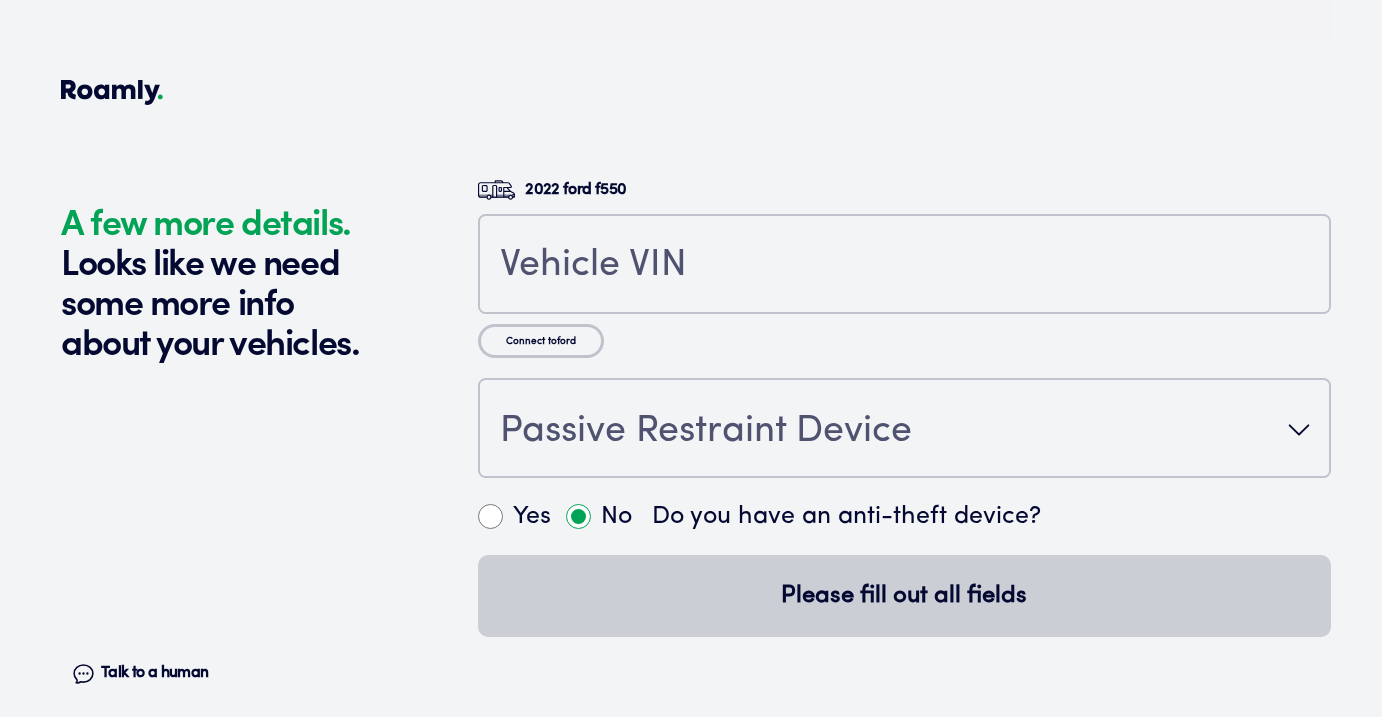 scroll, scrollTop: 4369, scrollLeft: 0, axis: vertical 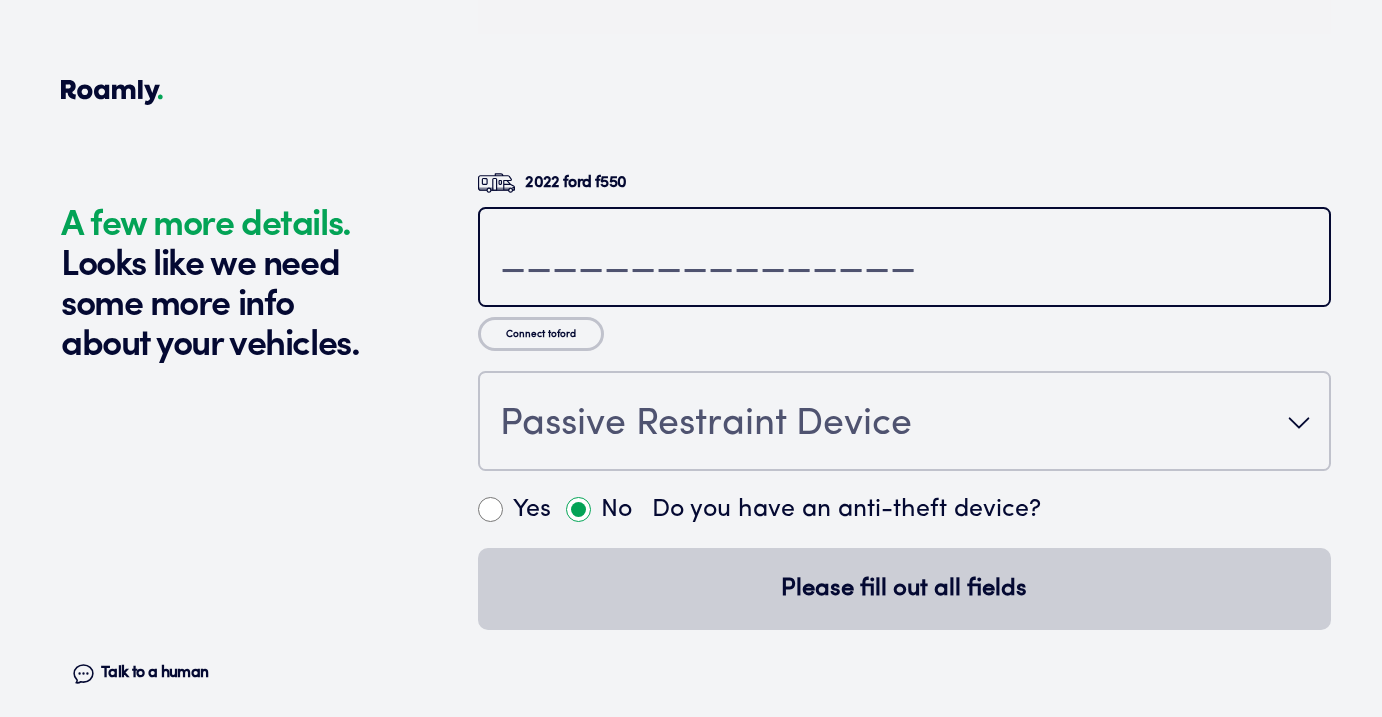 click at bounding box center [904, 259] 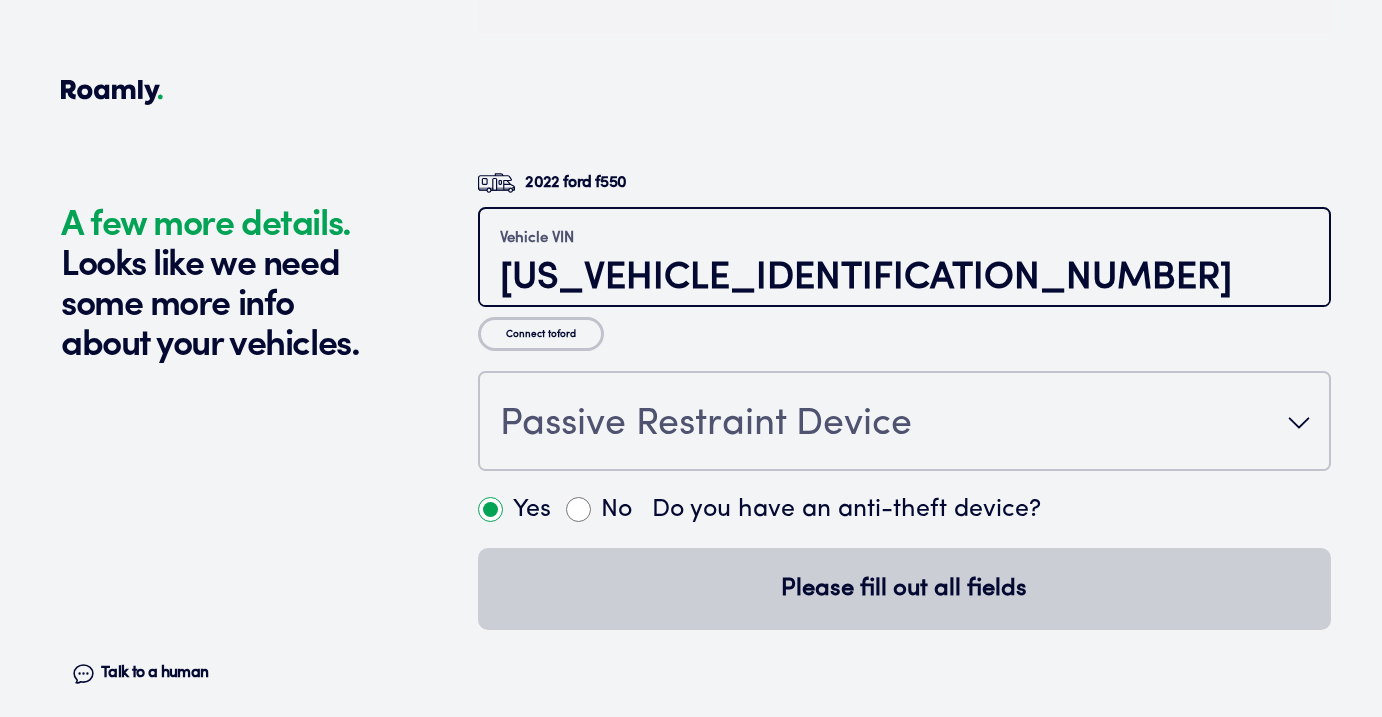 type on "[US_VEHICLE_IDENTIFICATION_NUMBER]" 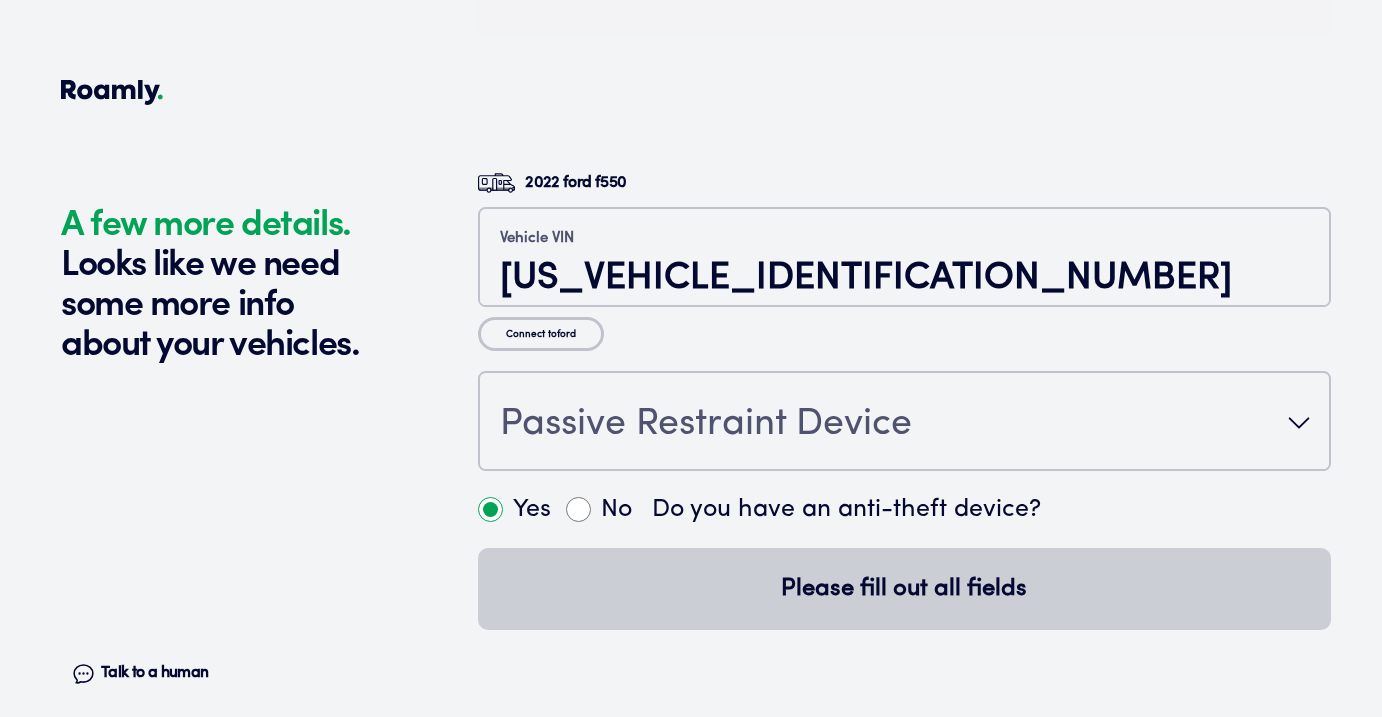 click on "Connect to  ford" at bounding box center (541, 334) 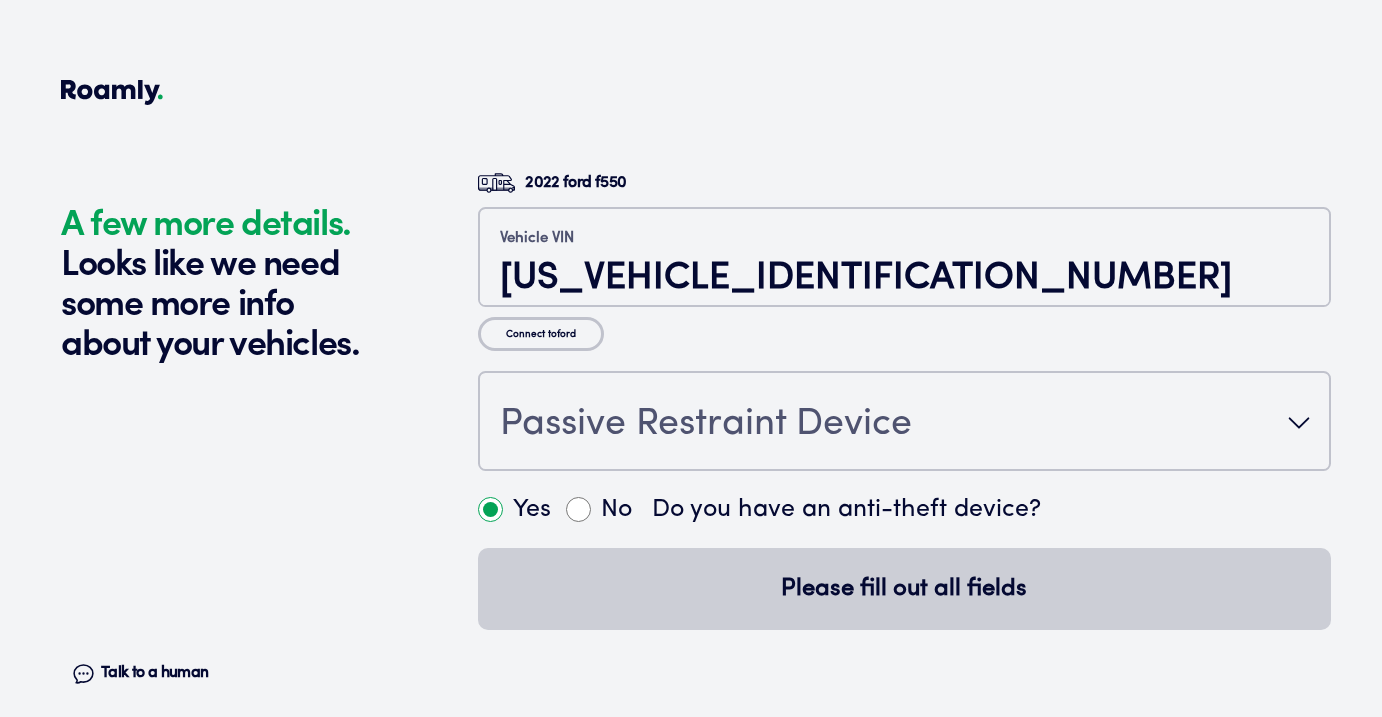click at bounding box center (904, -126) 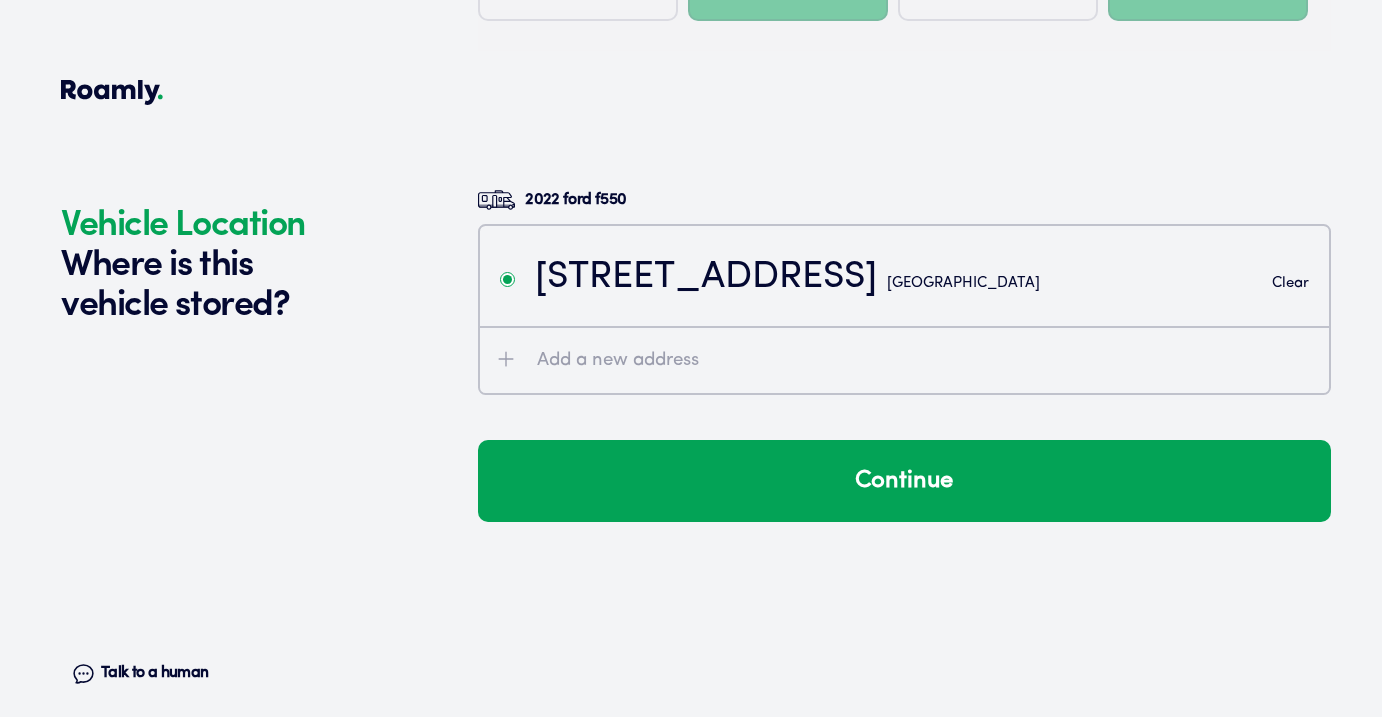 scroll, scrollTop: 3930, scrollLeft: 0, axis: vertical 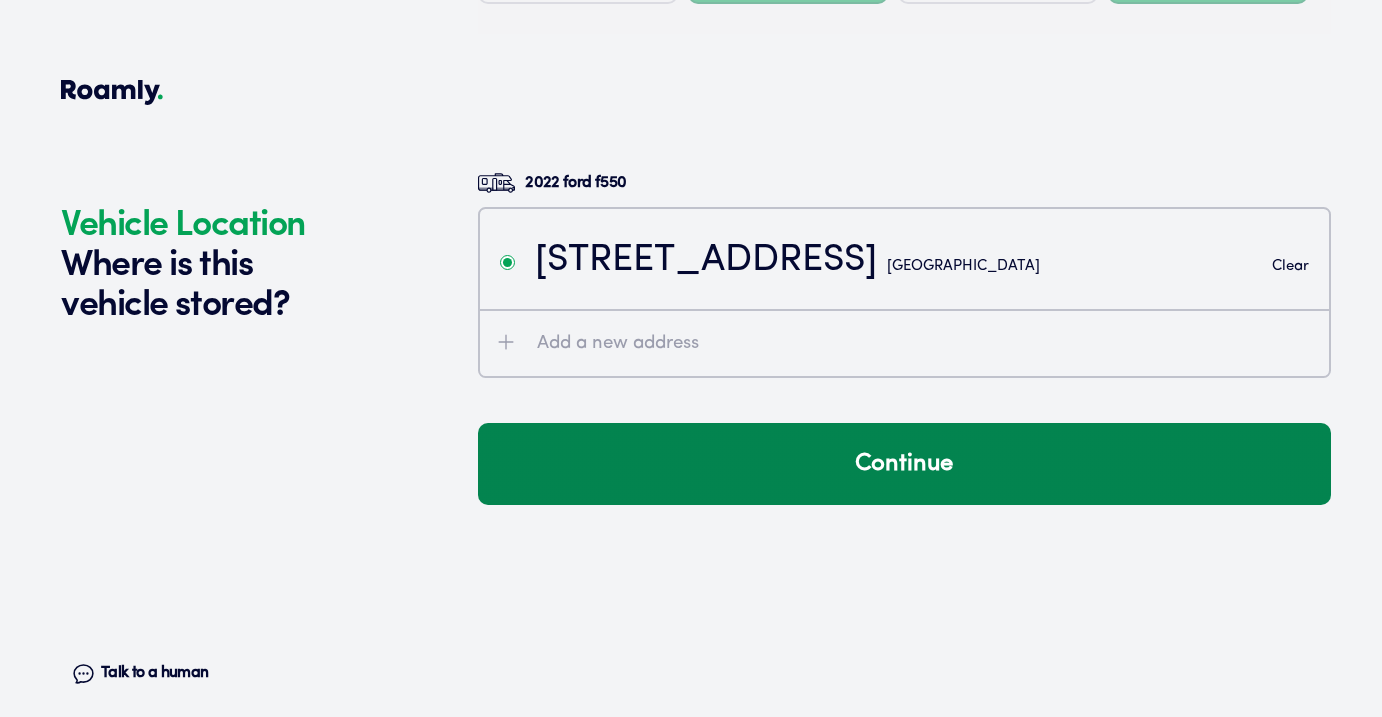 click on "Continue" at bounding box center [904, 464] 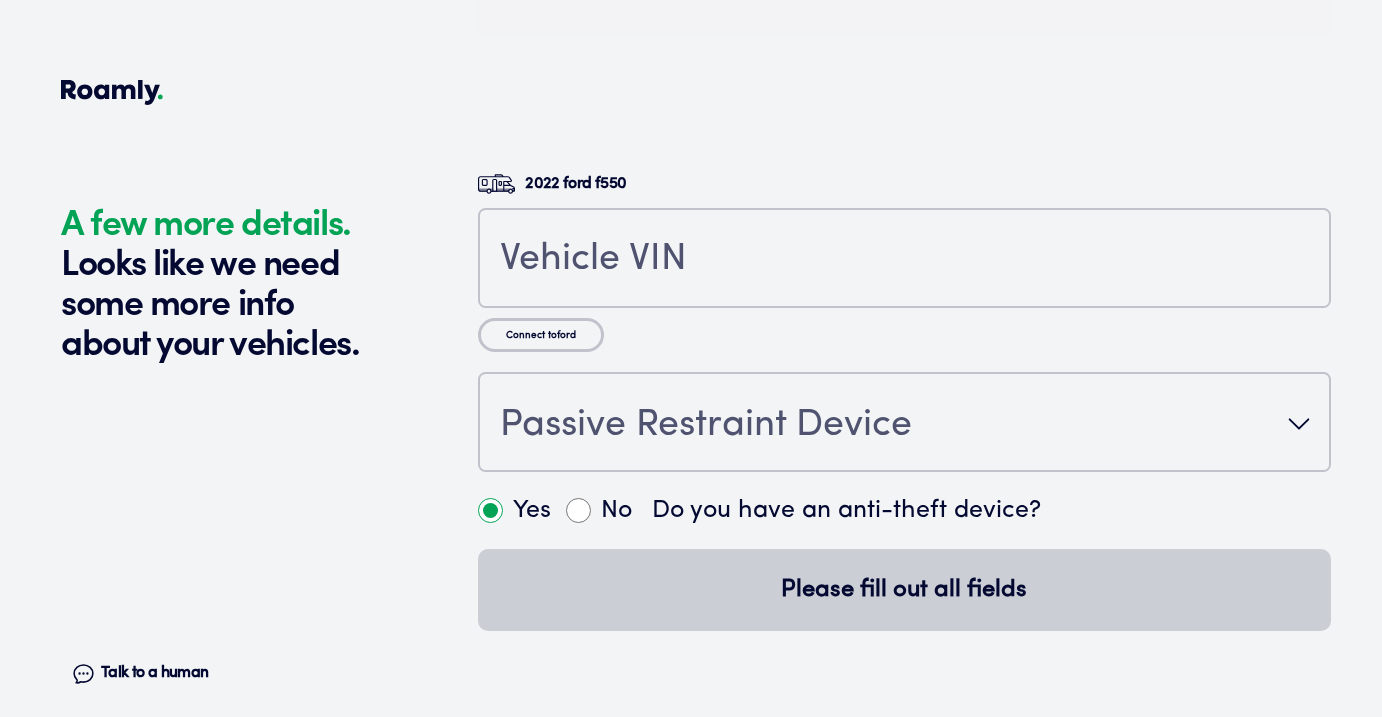 scroll, scrollTop: 4369, scrollLeft: 0, axis: vertical 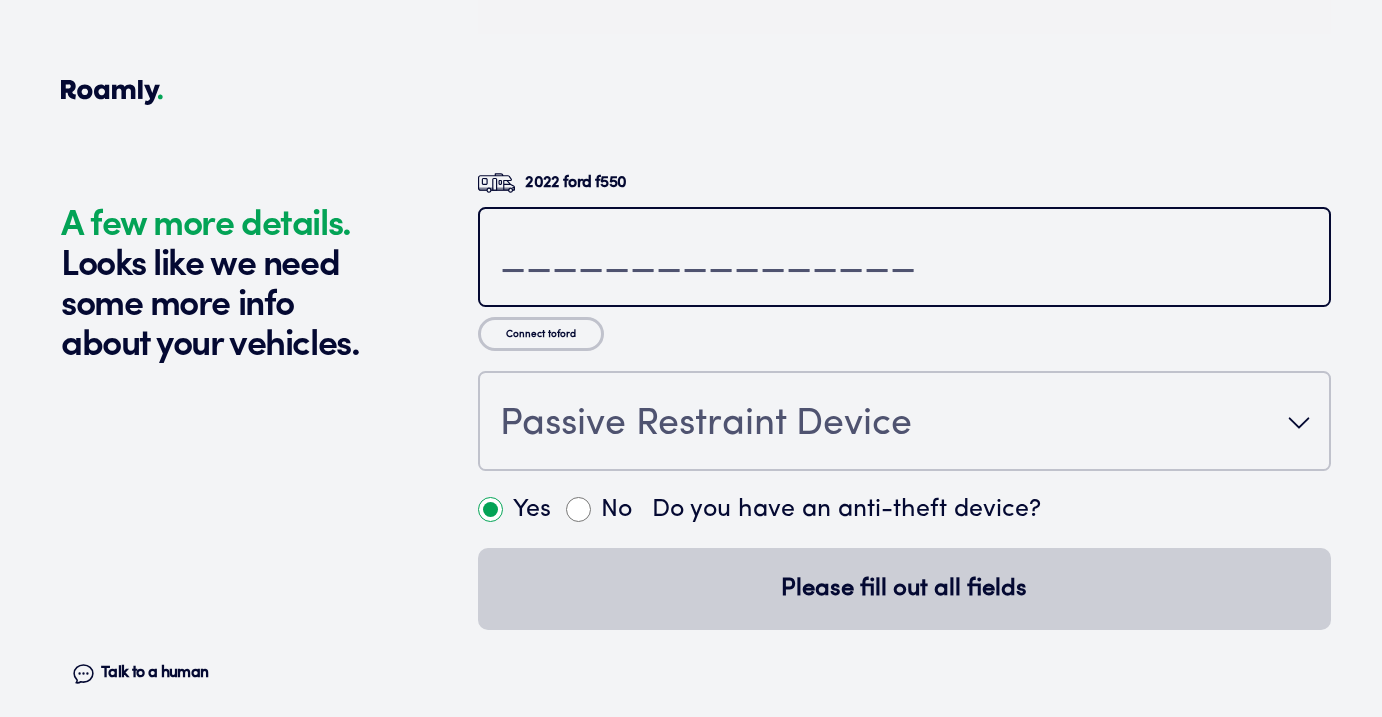 click at bounding box center [904, 259] 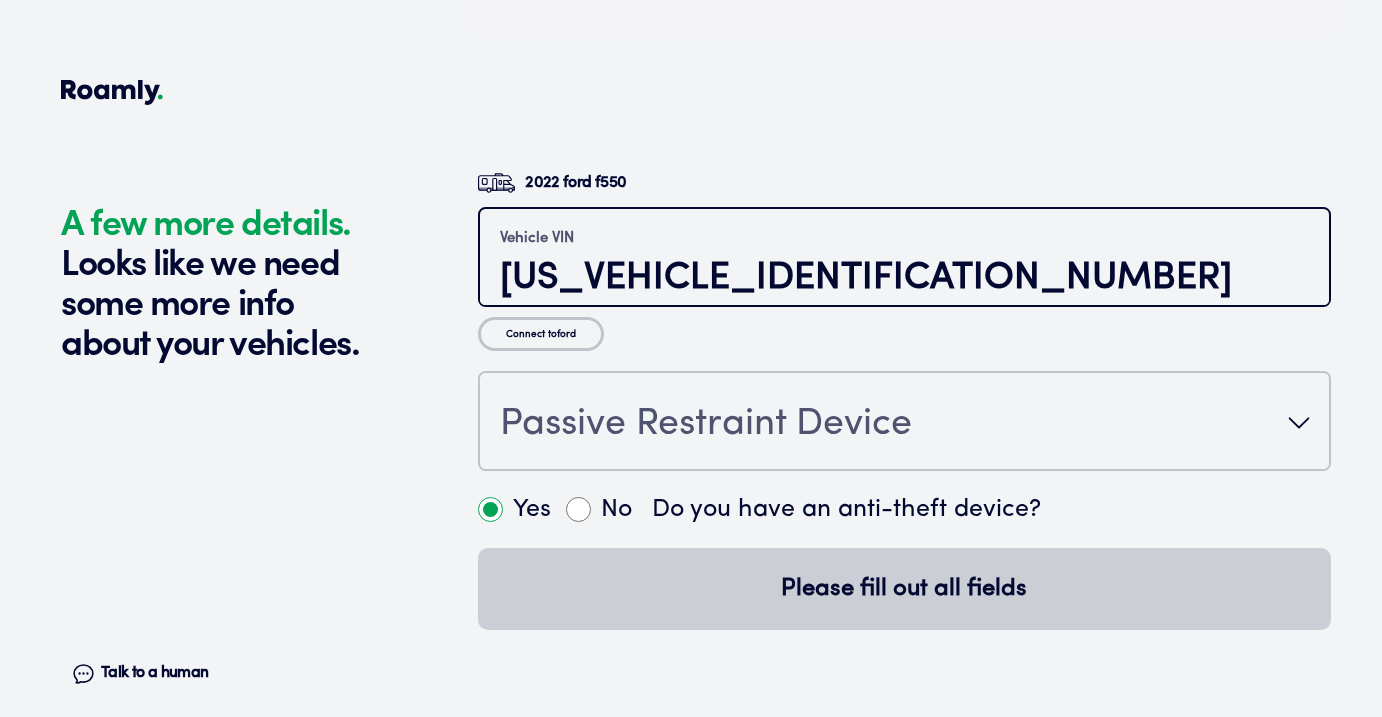 type on "[US_VEHICLE_IDENTIFICATION_NUMBER]" 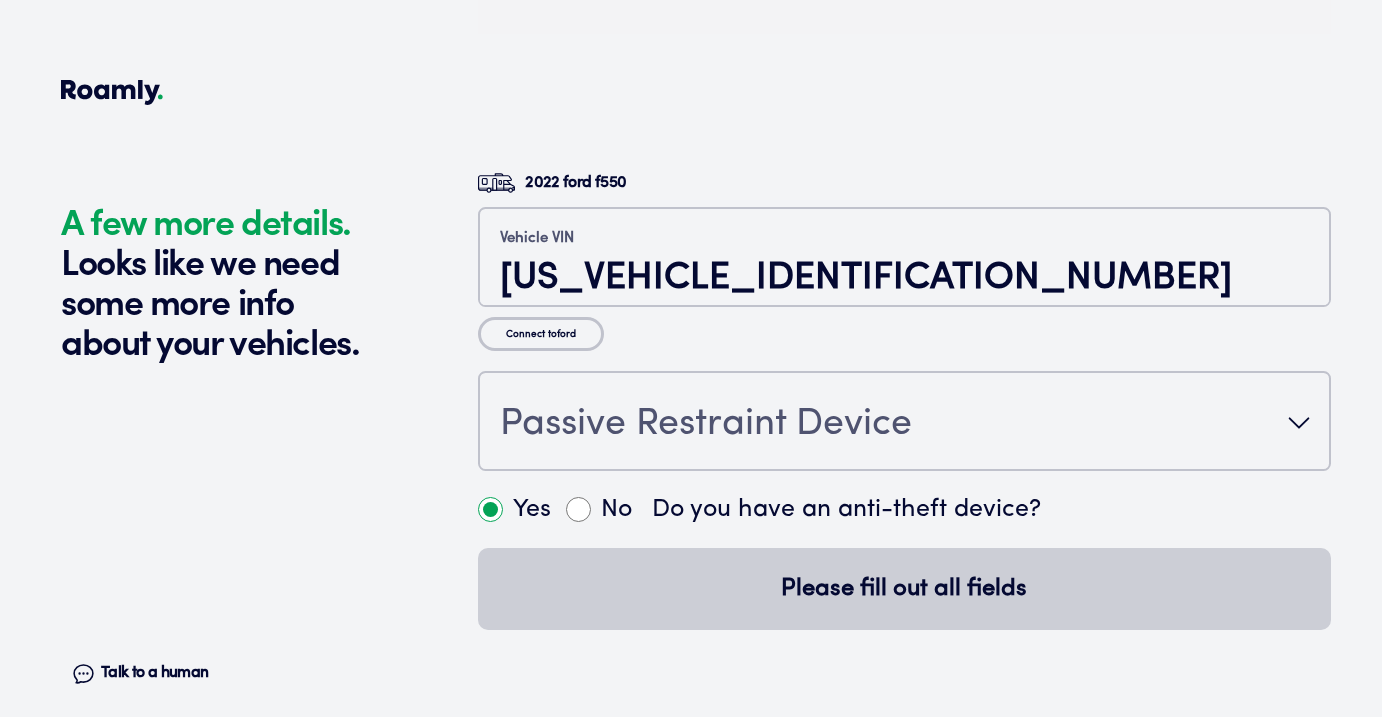 click on "Yes" at bounding box center [490, 509] 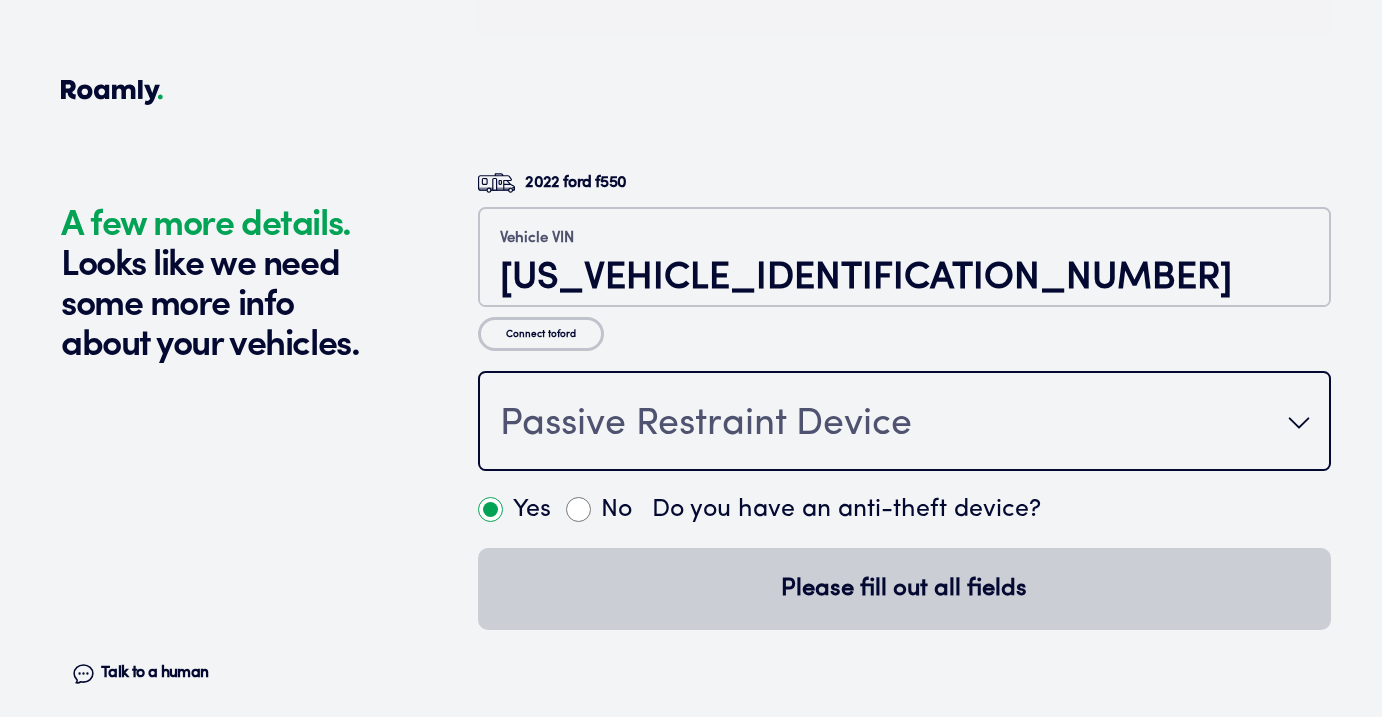 click on "Passive Restraint Device" at bounding box center (904, 423) 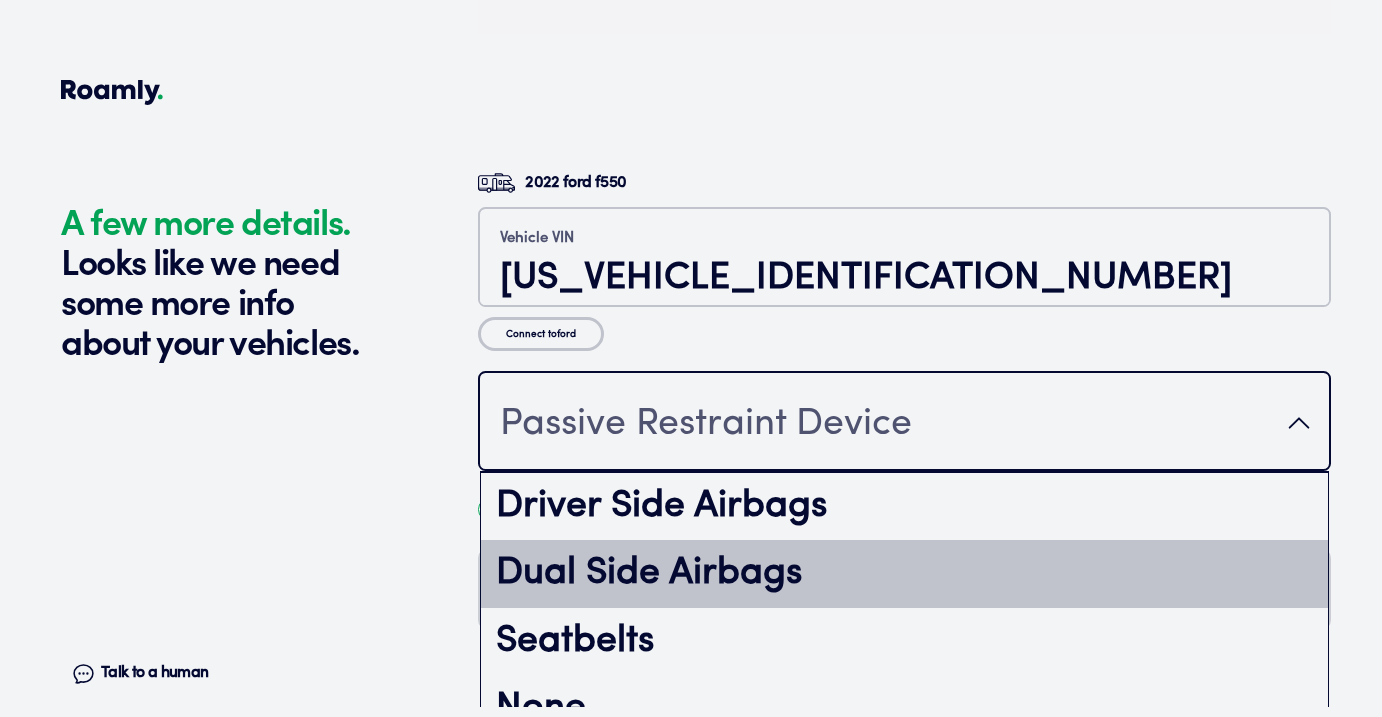 click on "Dual Side Airbags" at bounding box center (904, 574) 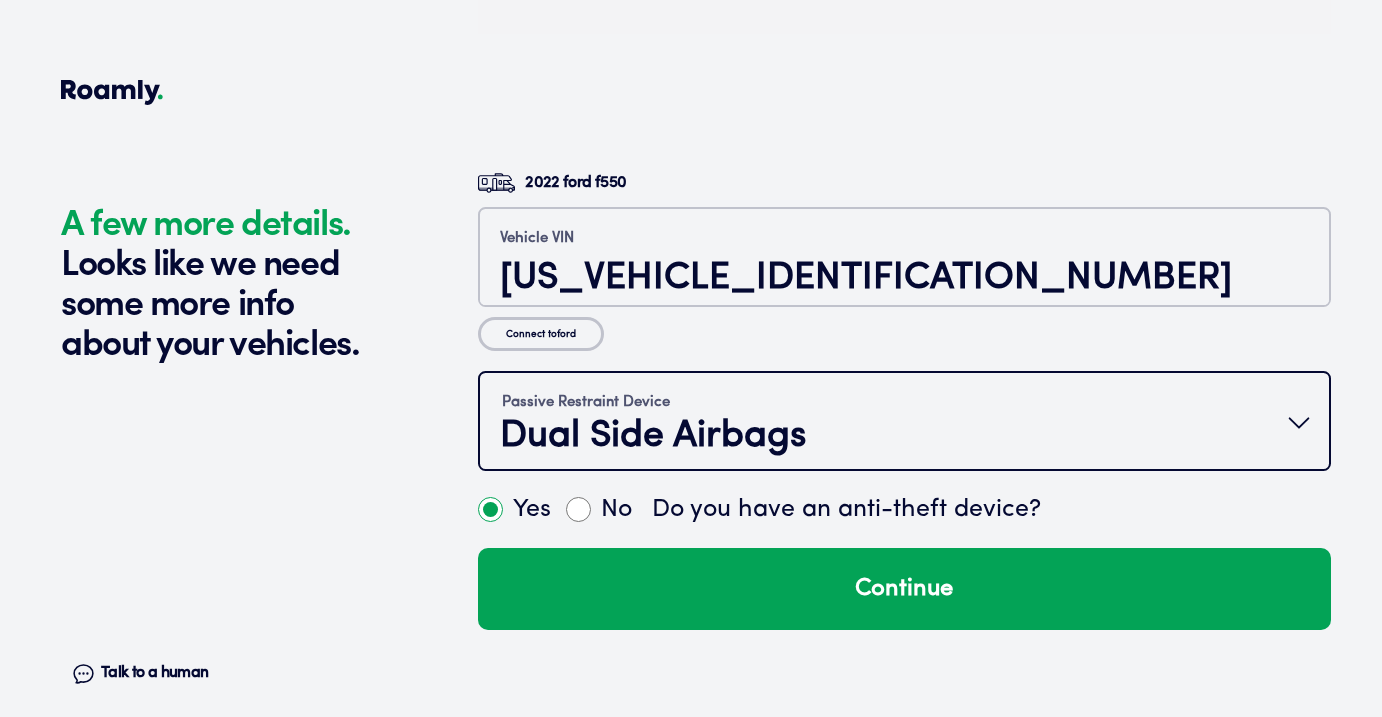 click on "Passive Restraint Device Dual Side Airbags" at bounding box center (904, 423) 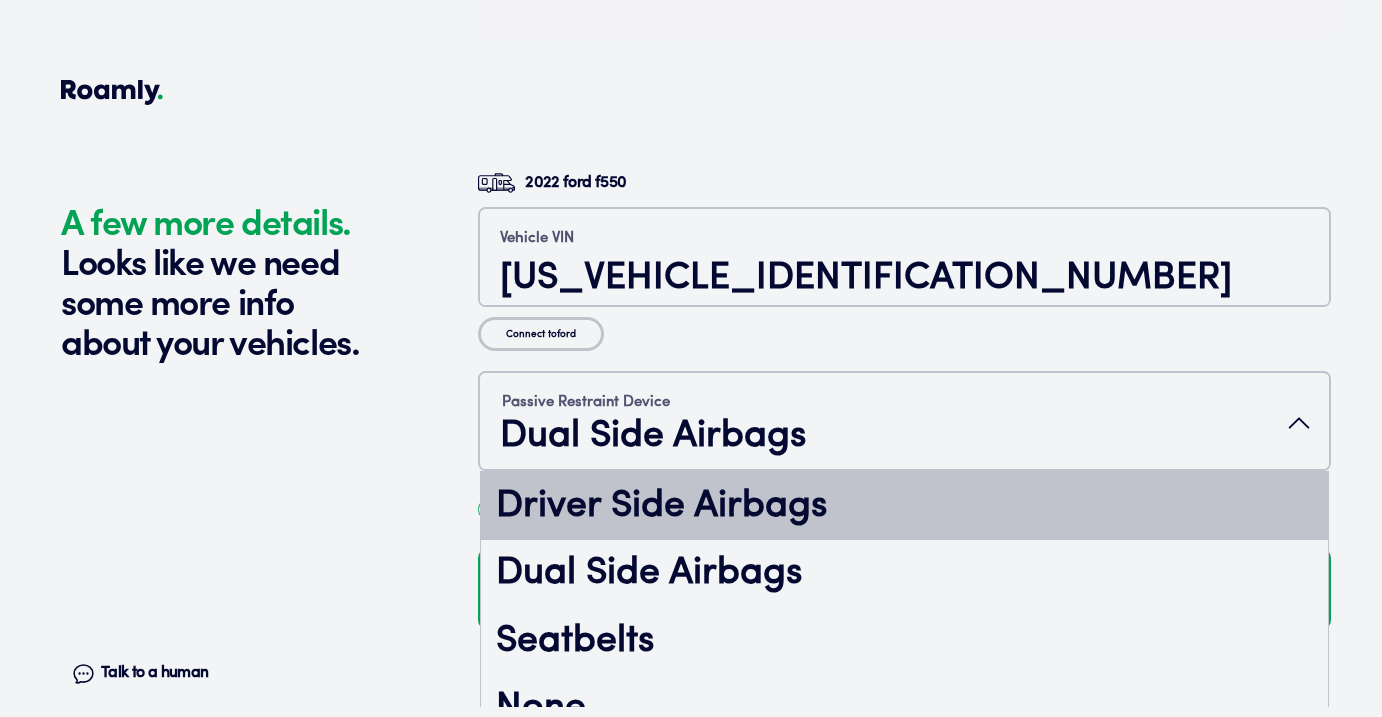 scroll, scrollTop: 36, scrollLeft: 0, axis: vertical 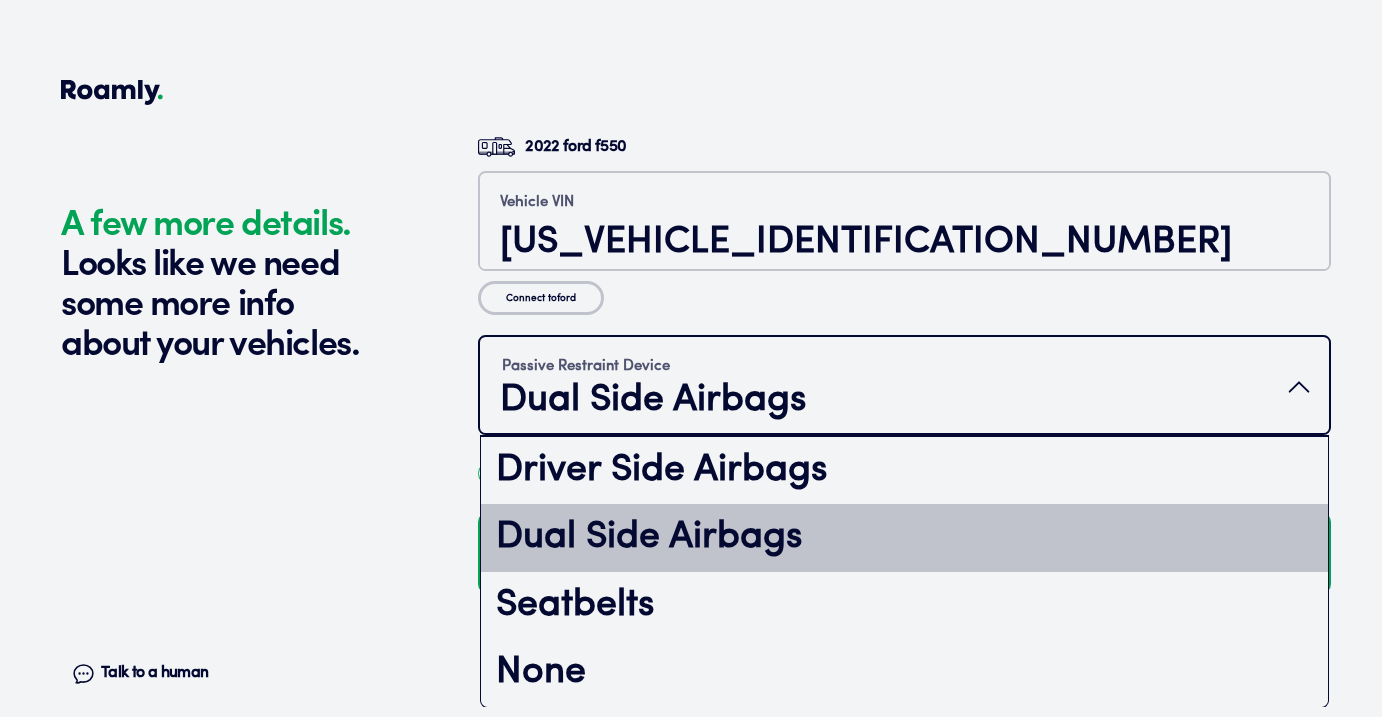 click on "Dual Side Airbags" at bounding box center (904, 538) 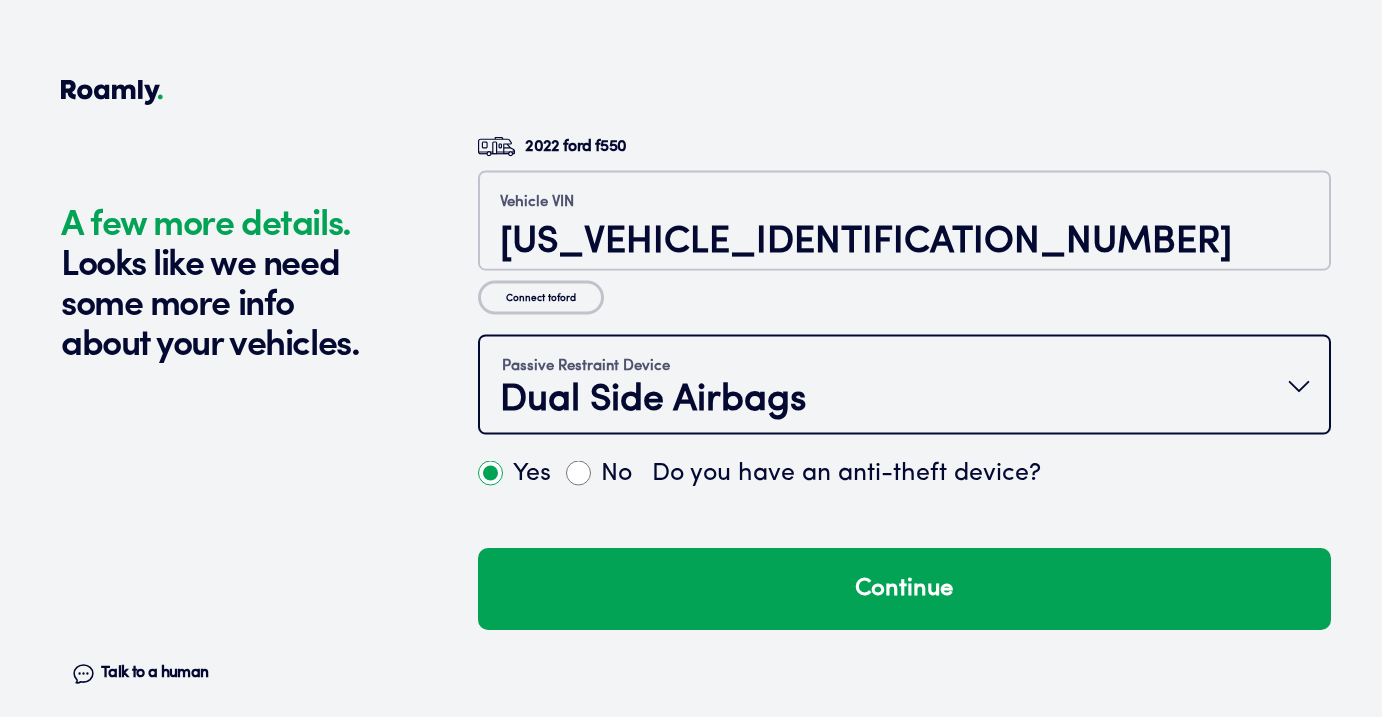 scroll, scrollTop: 0, scrollLeft: 0, axis: both 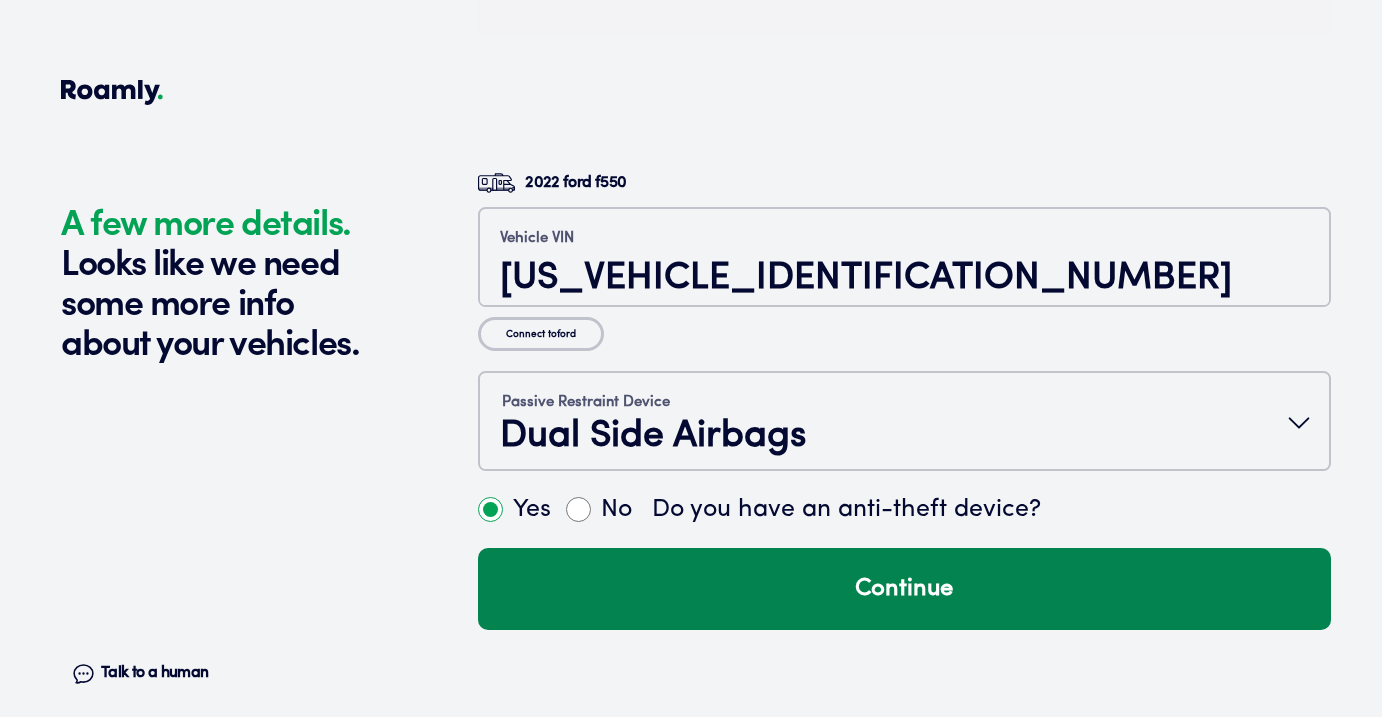 click on "Continue" at bounding box center [904, 589] 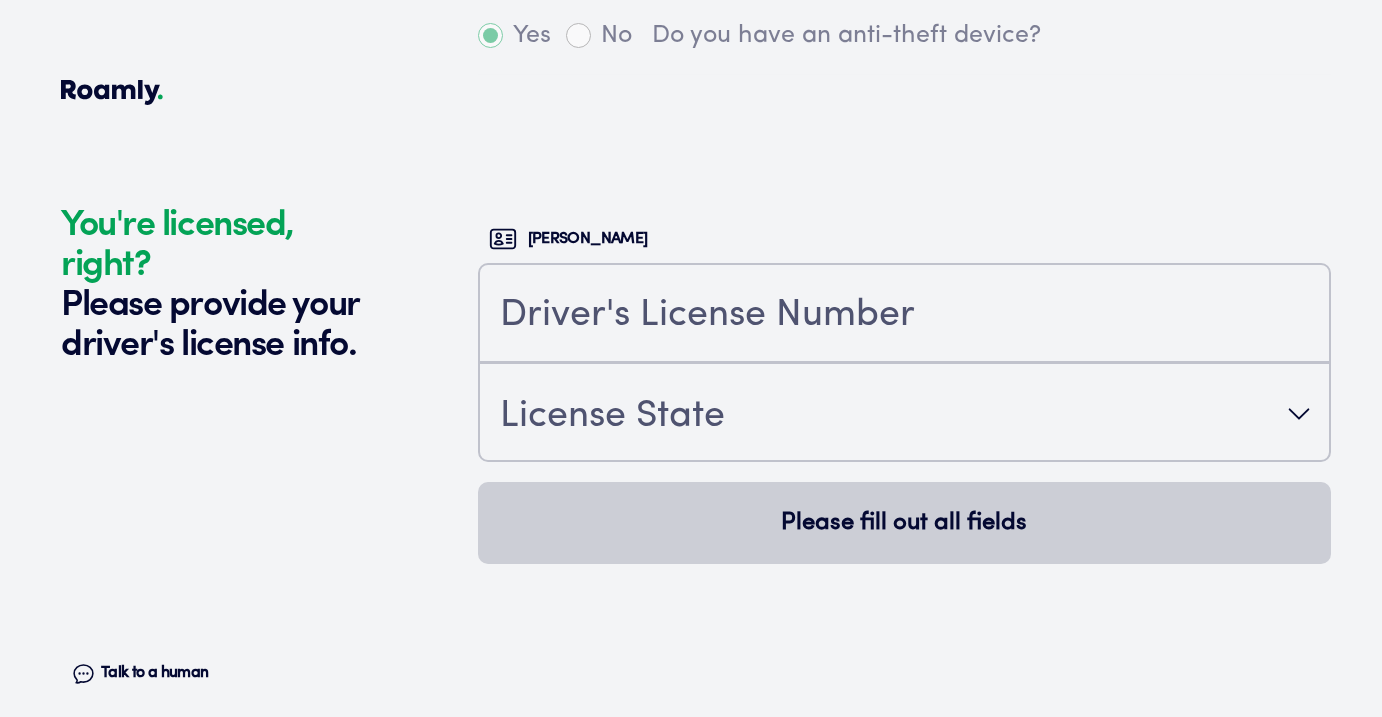scroll, scrollTop: 4923, scrollLeft: 0, axis: vertical 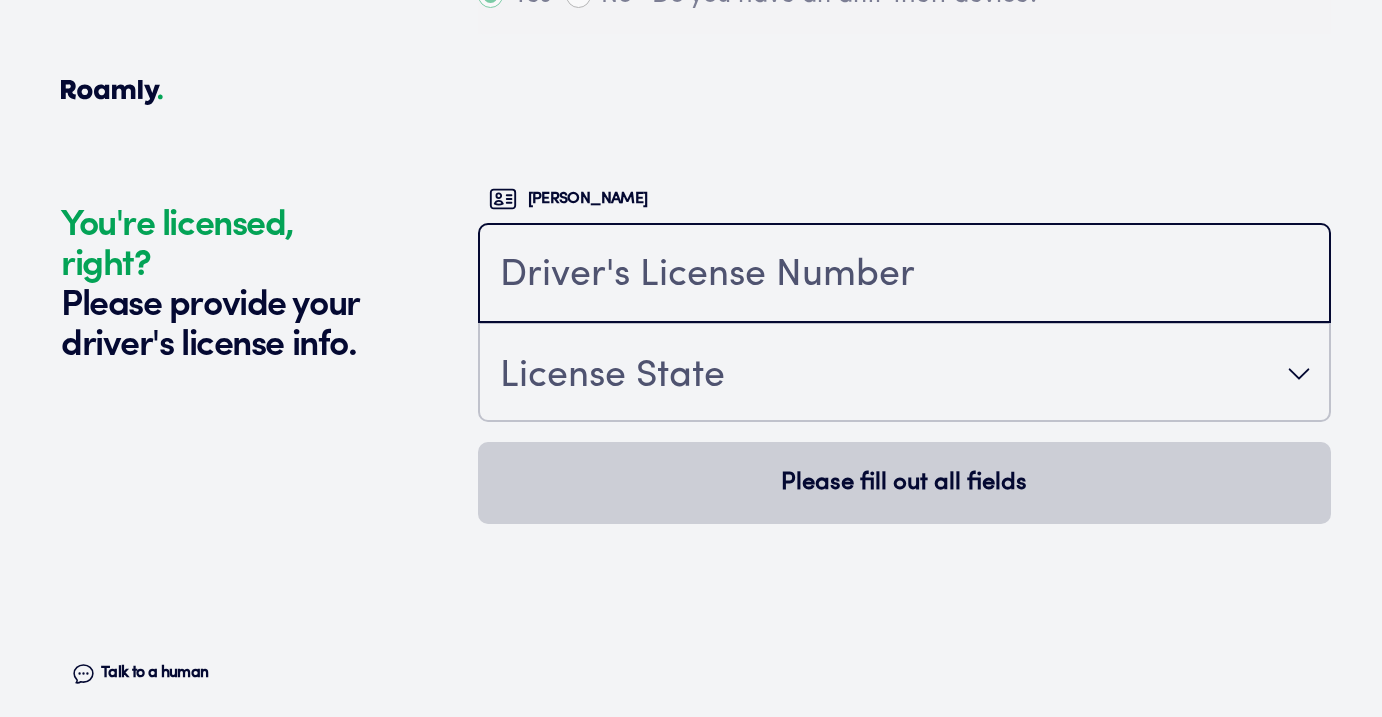 click at bounding box center (904, 275) 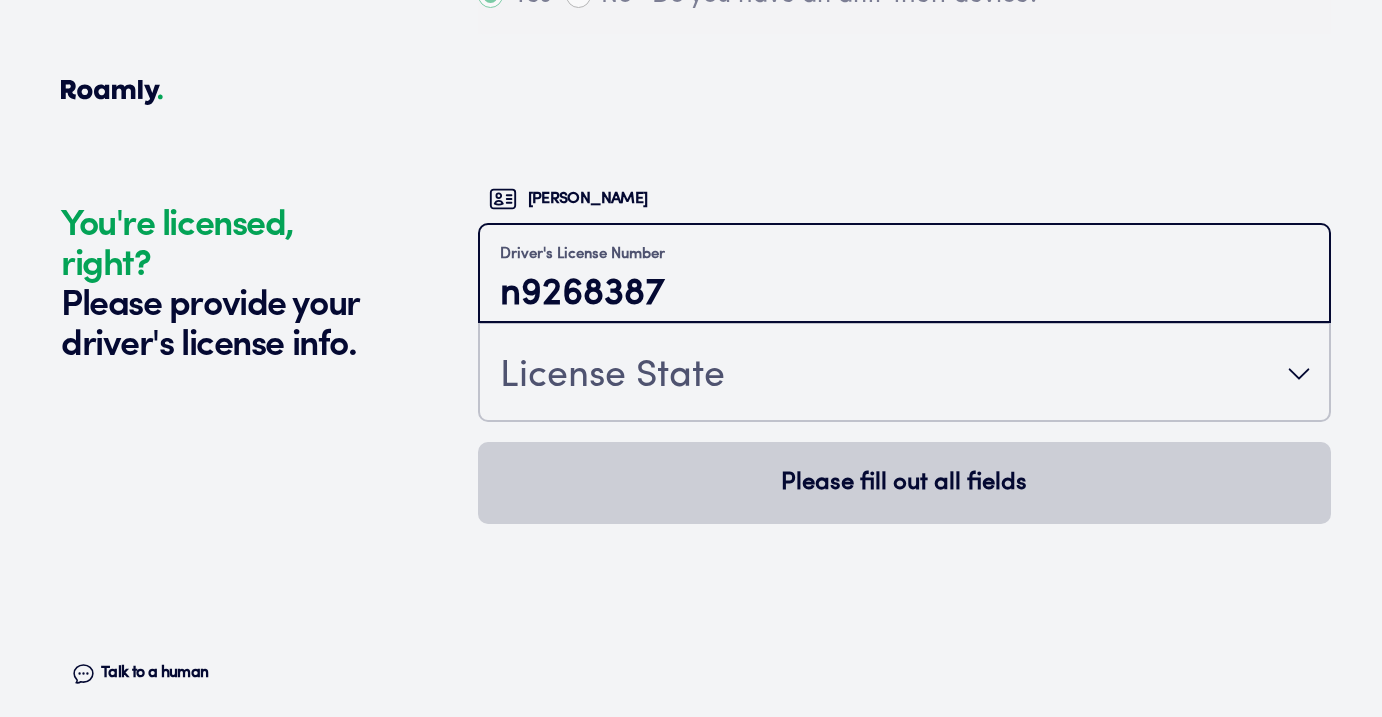 type on "n9268387" 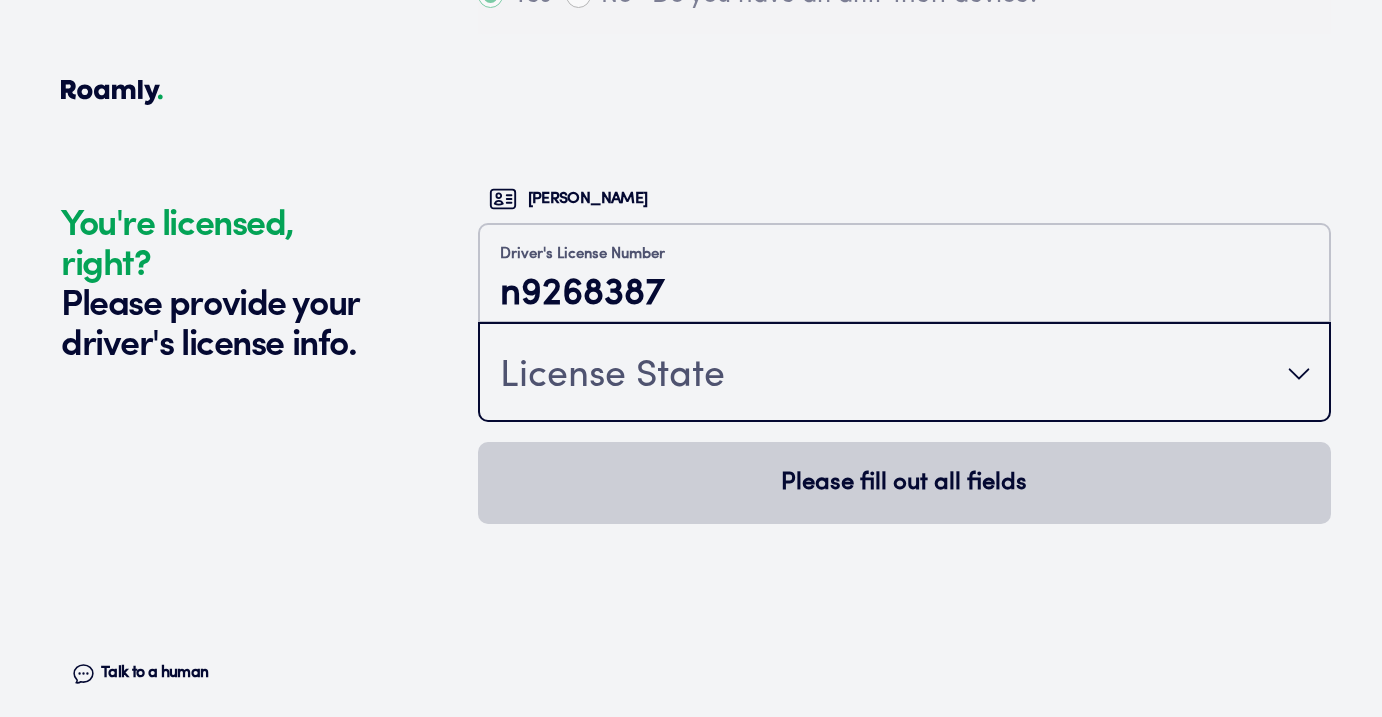 click on "License State" at bounding box center [904, 374] 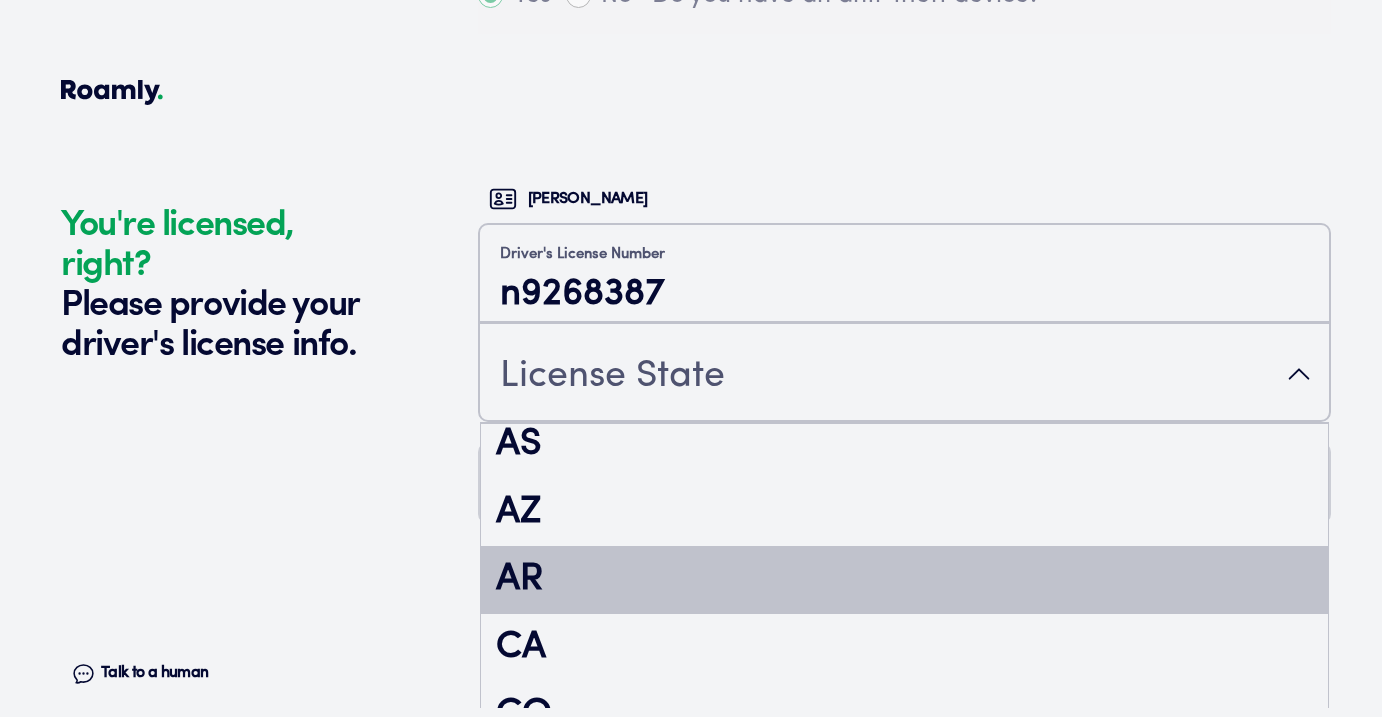 scroll, scrollTop: 155, scrollLeft: 0, axis: vertical 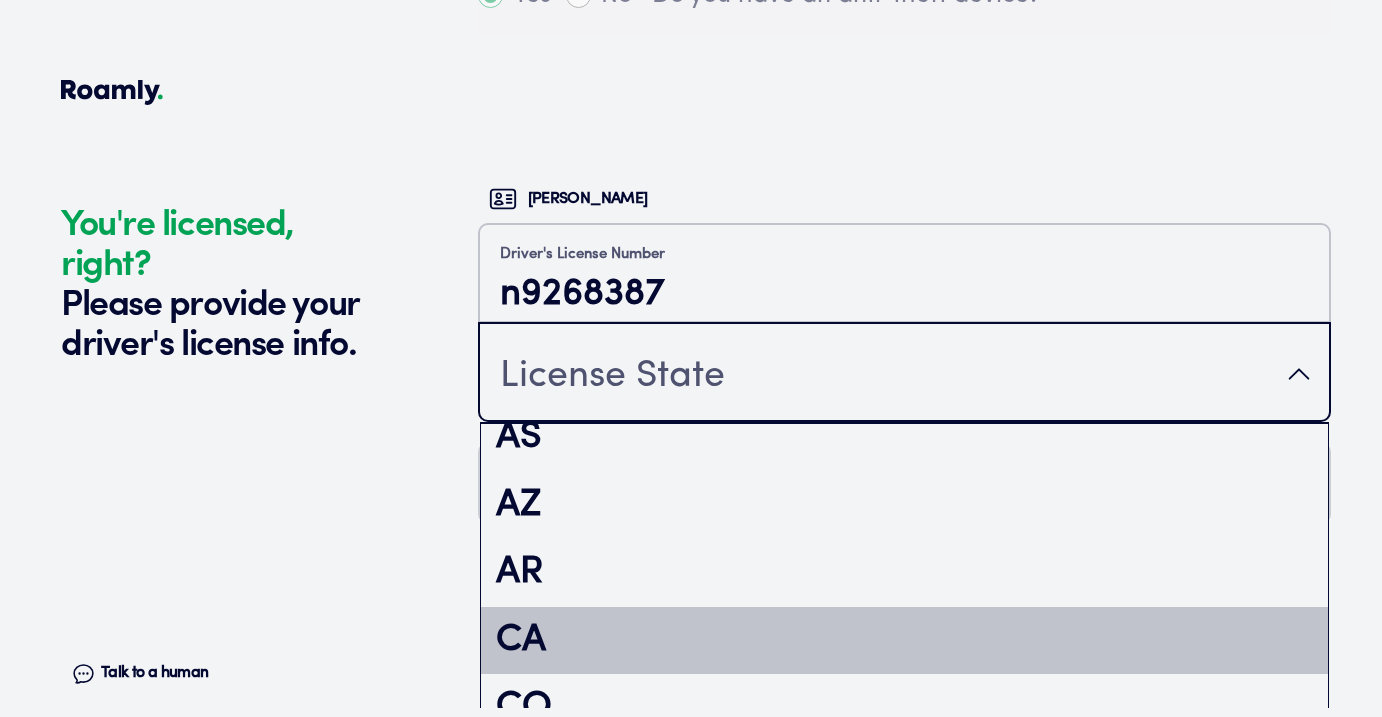 click on "CA" at bounding box center (904, 641) 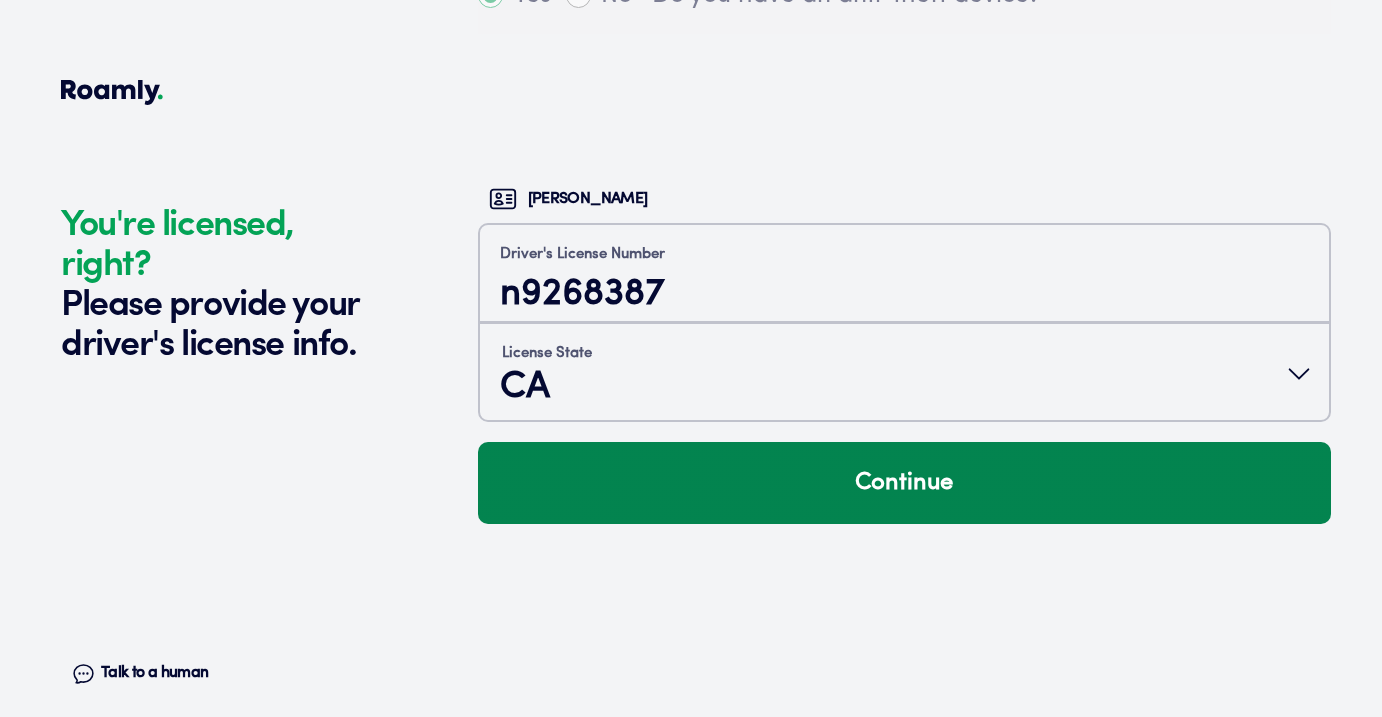 click on "Continue" at bounding box center (904, 483) 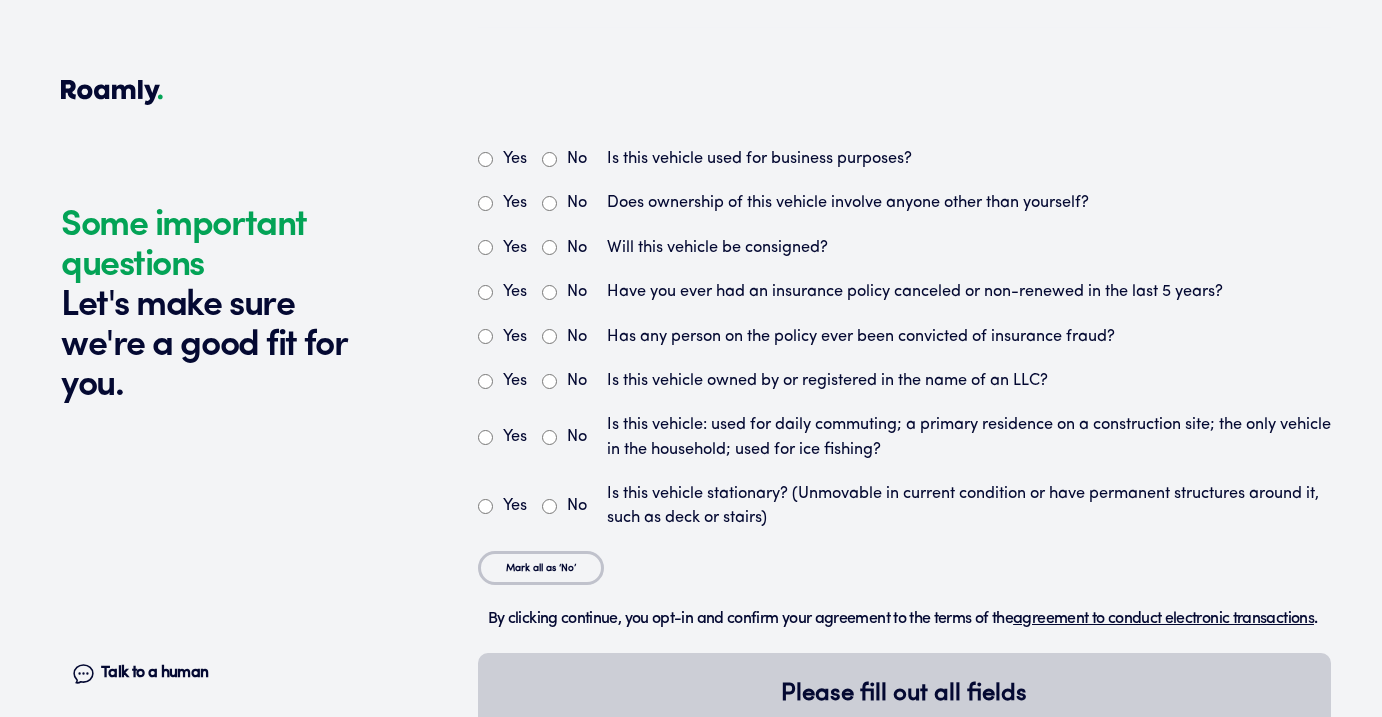 scroll, scrollTop: 5395, scrollLeft: 0, axis: vertical 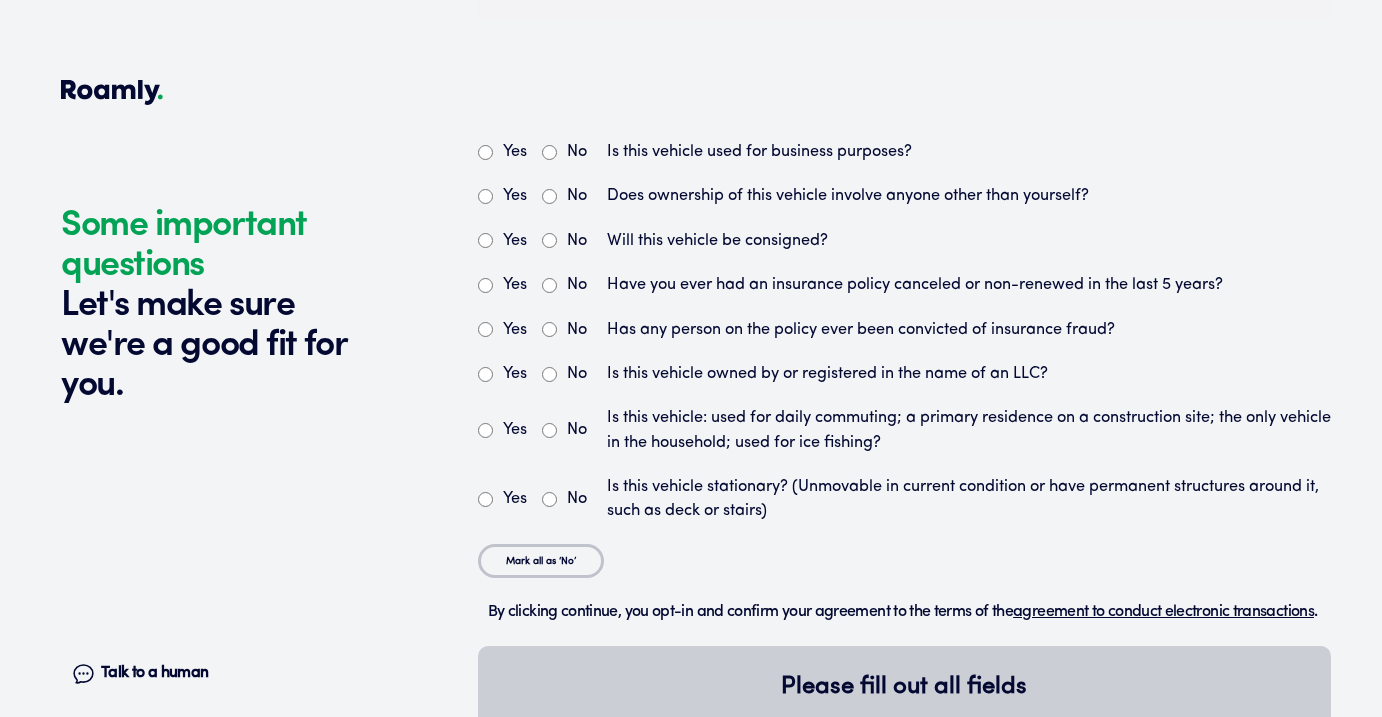 click on "No" at bounding box center [549, 152] 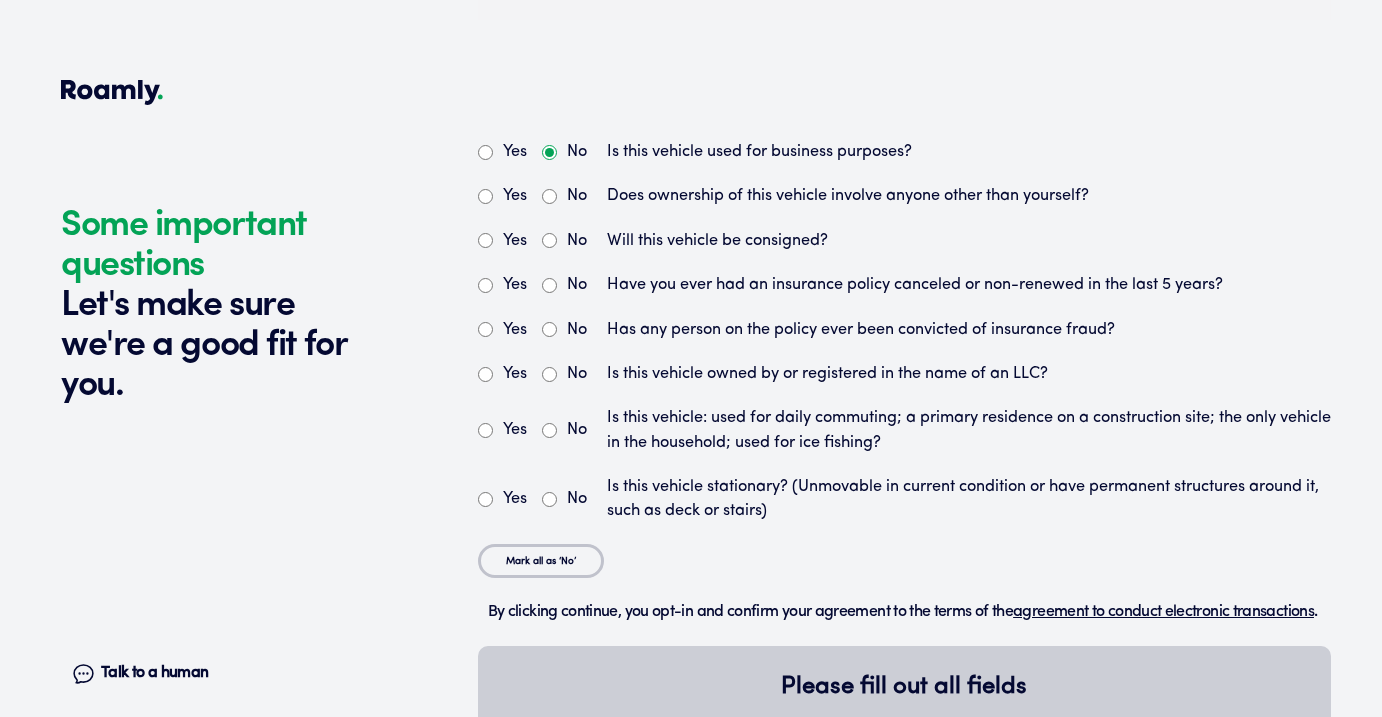radio on "true" 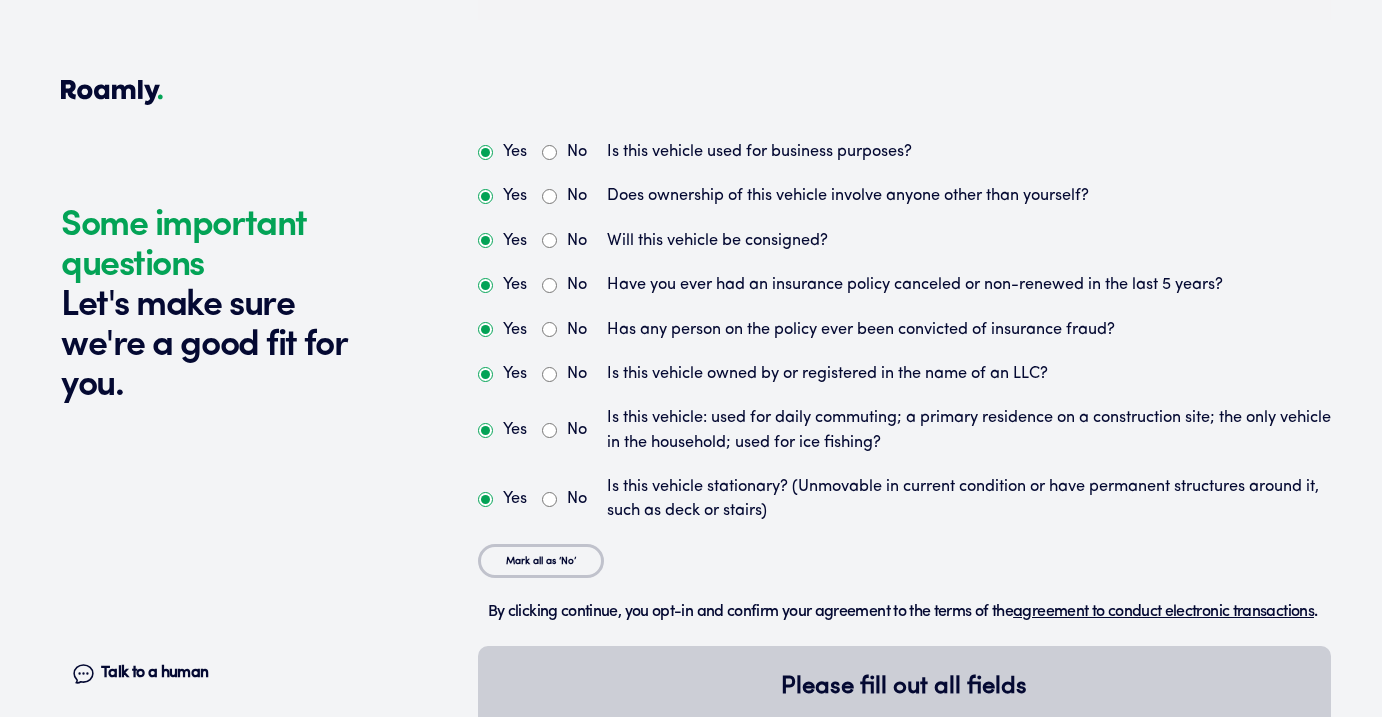 click on "No" at bounding box center [549, 196] 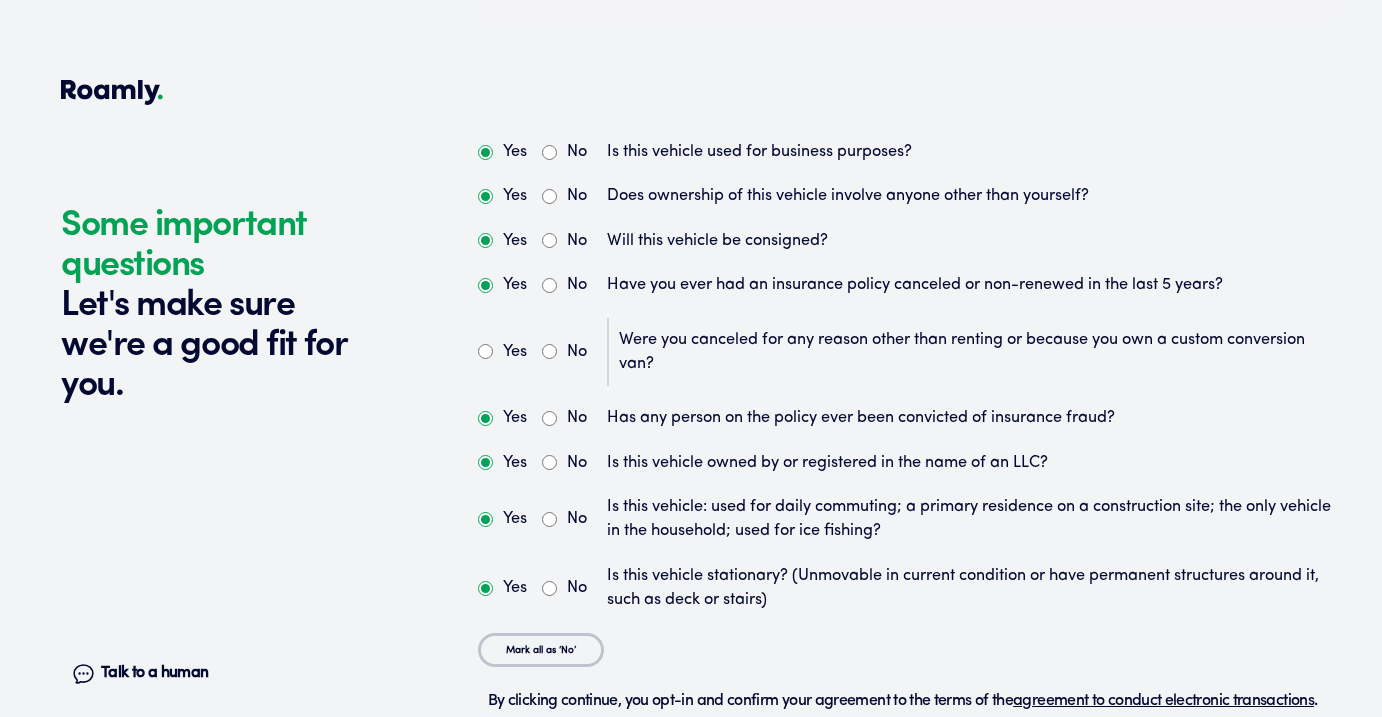 click on "No" at bounding box center [549, 351] 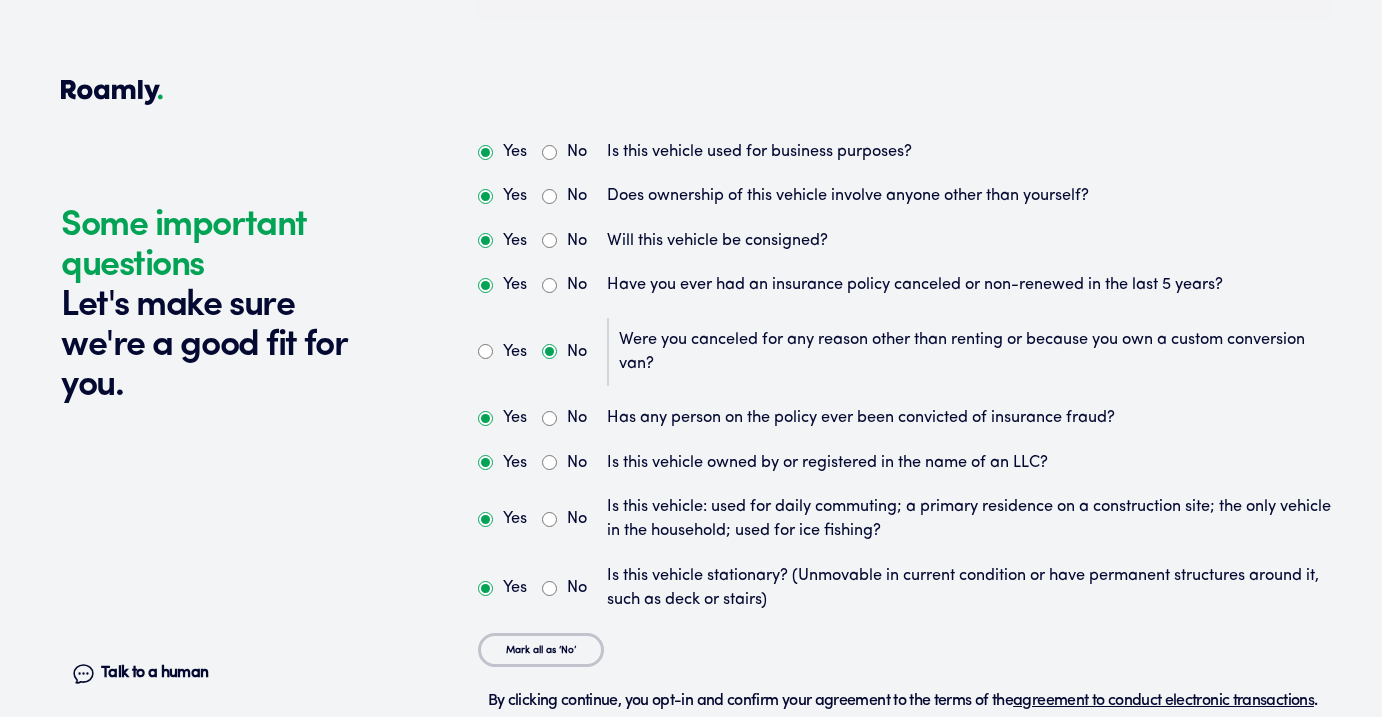 radio on "true" 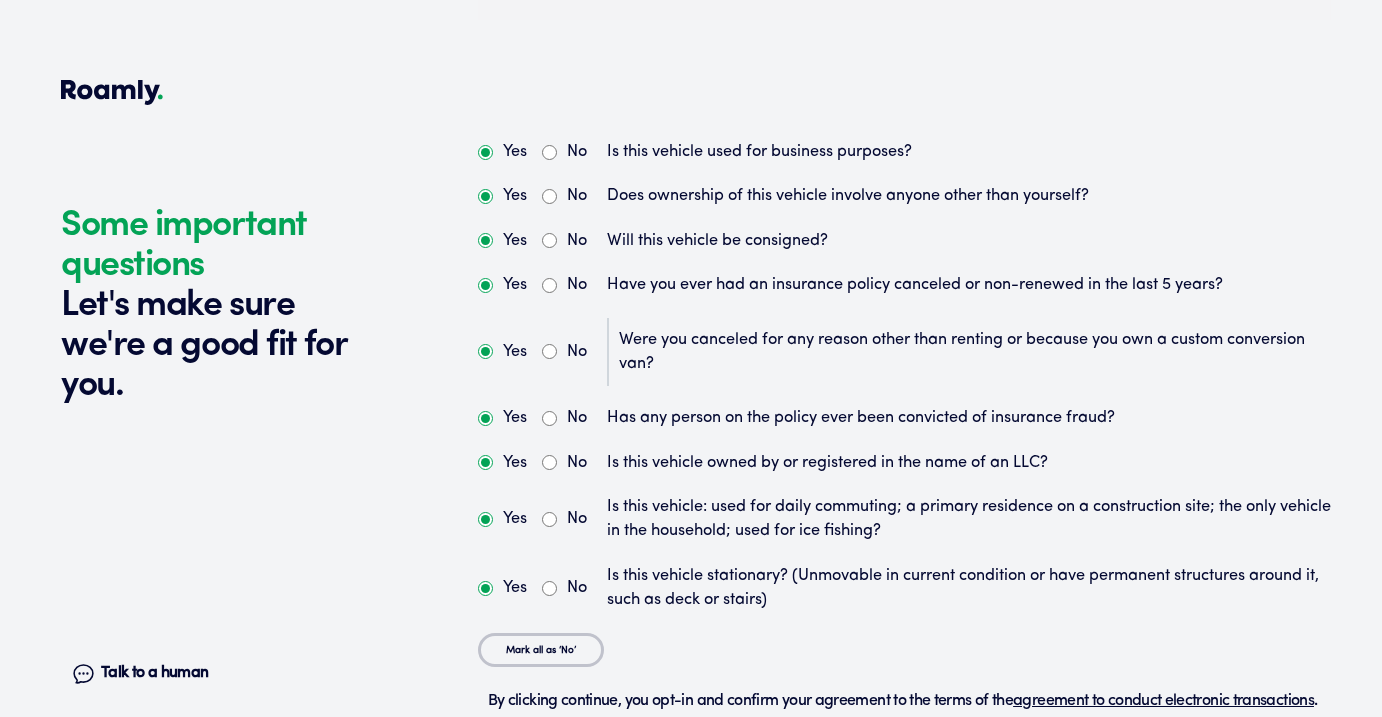 click on "No" at bounding box center [549, 418] 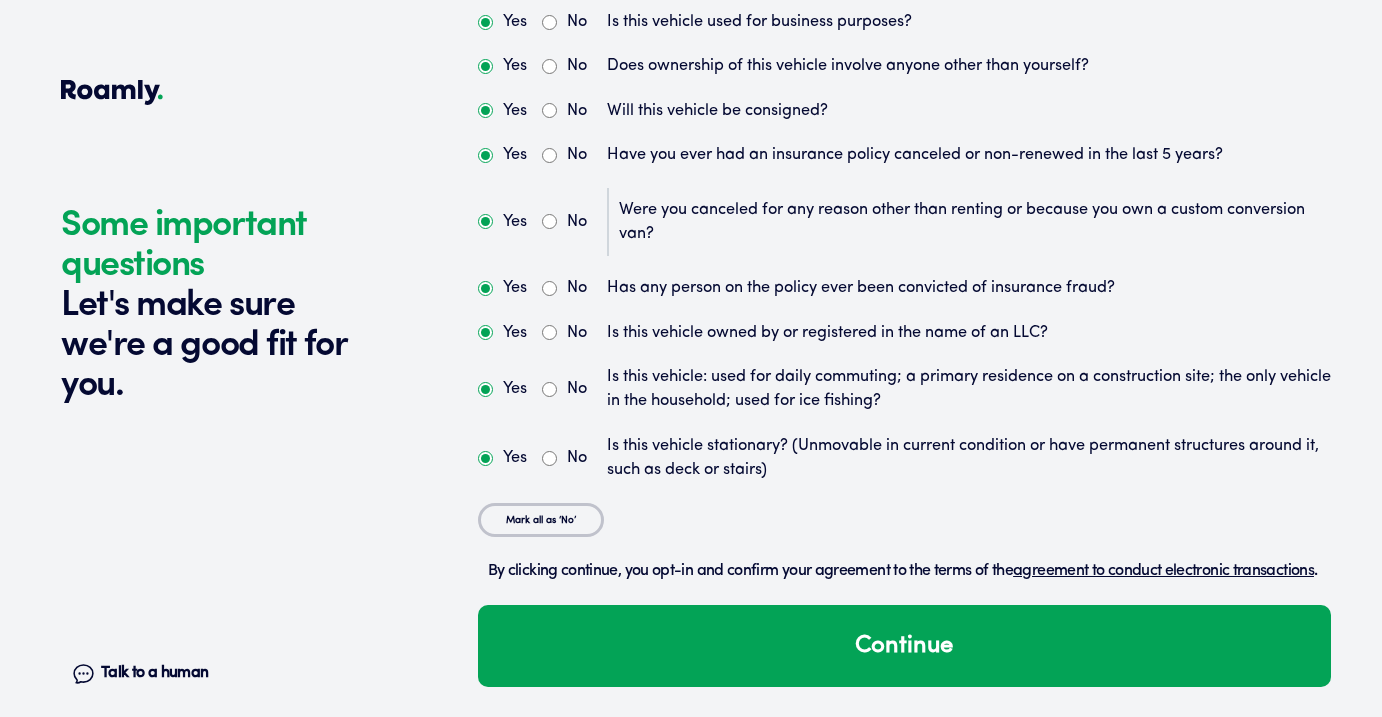 scroll, scrollTop: 5552, scrollLeft: 0, axis: vertical 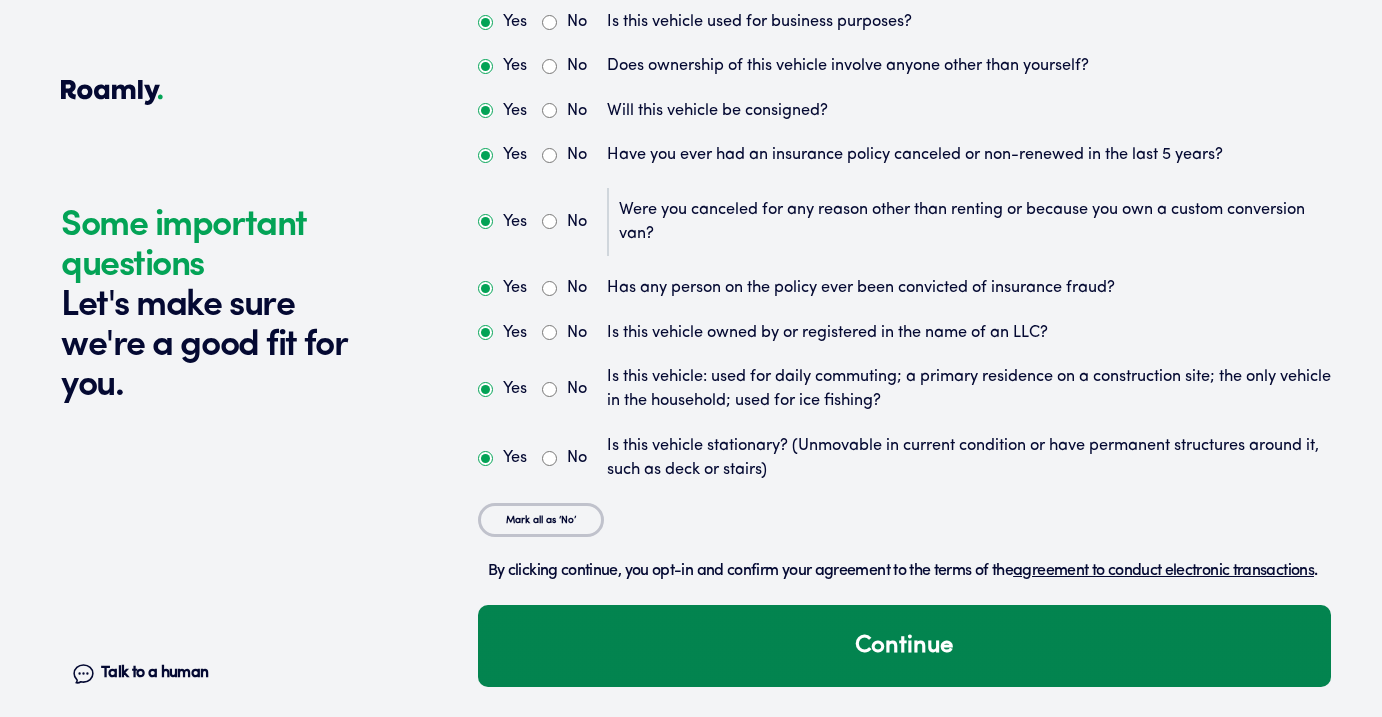 click on "Continue" at bounding box center [904, 646] 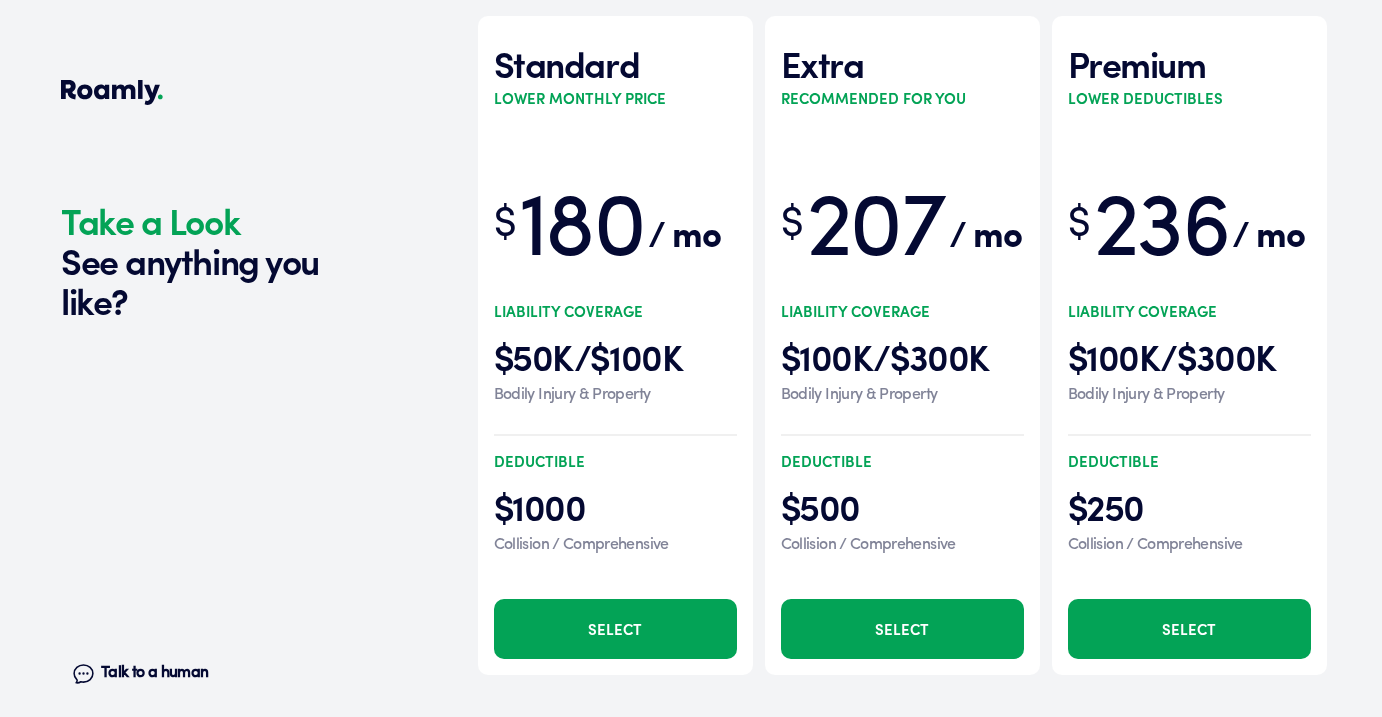 scroll, scrollTop: 6313, scrollLeft: 0, axis: vertical 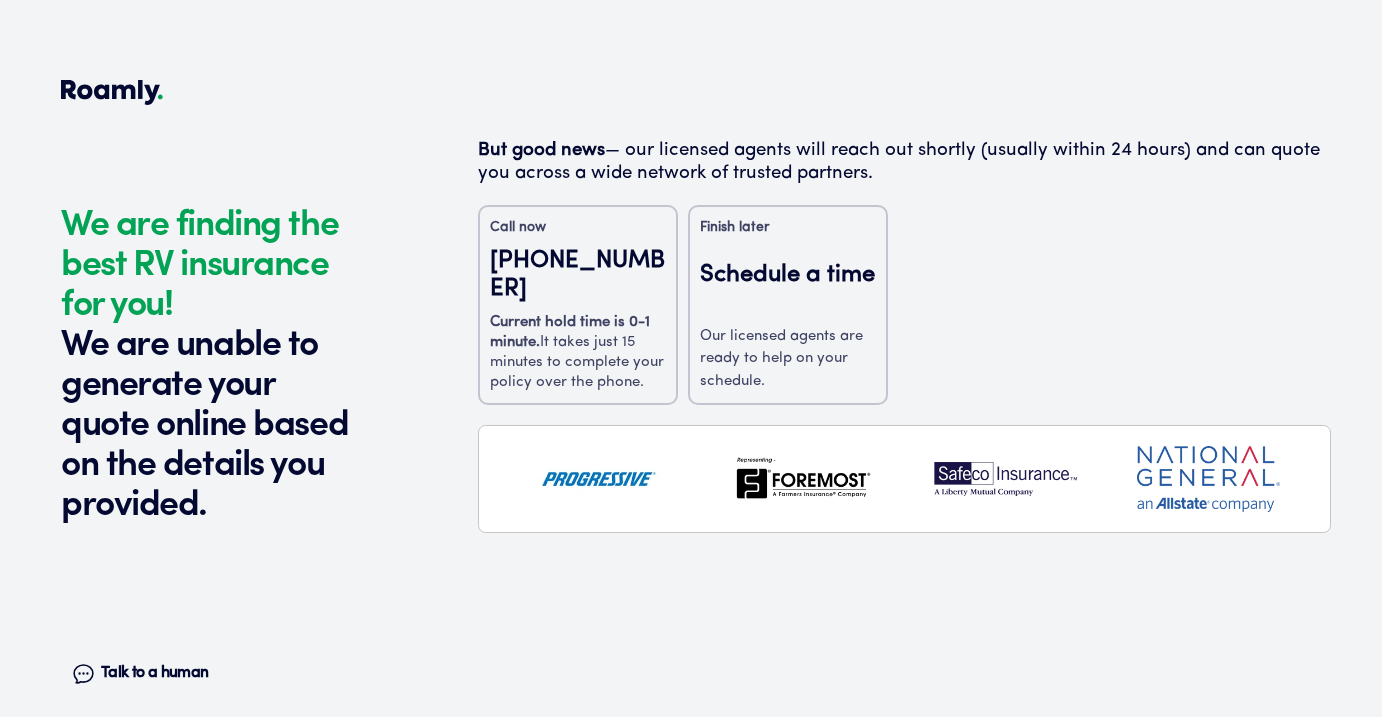 click on "[PHONE_NUMBER]" at bounding box center (578, 275) 